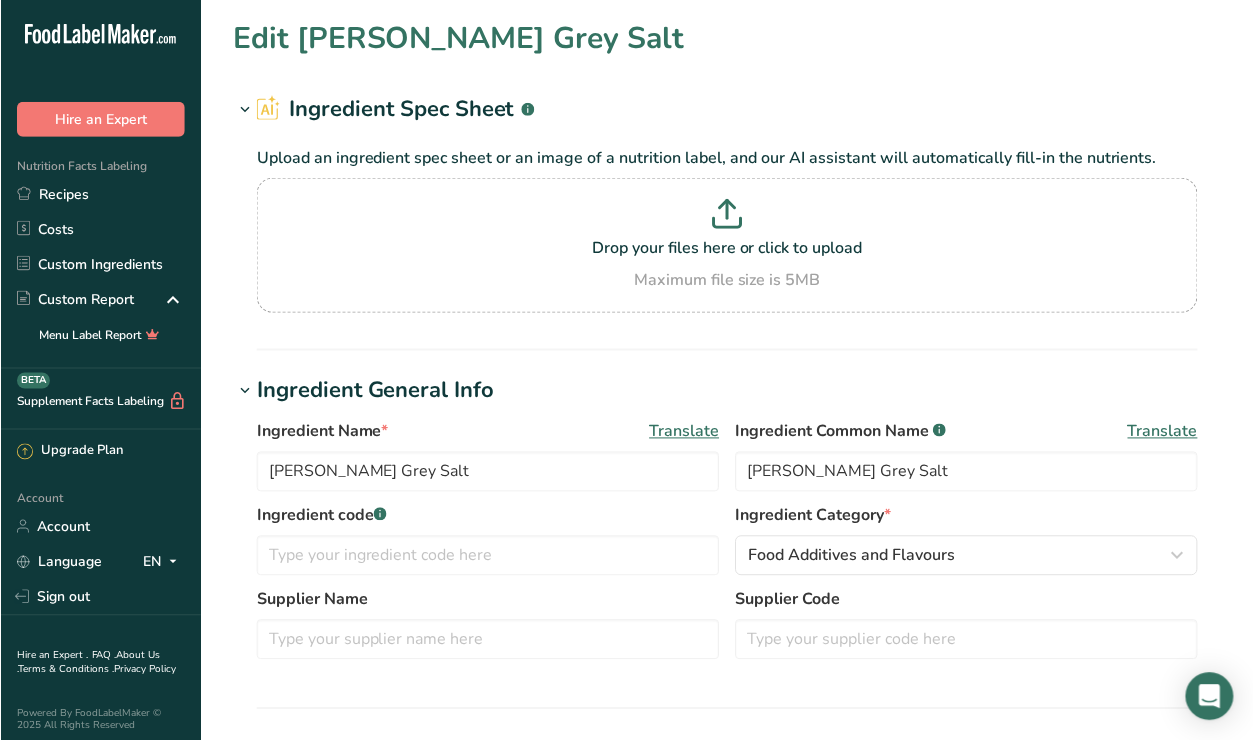 scroll, scrollTop: 0, scrollLeft: 0, axis: both 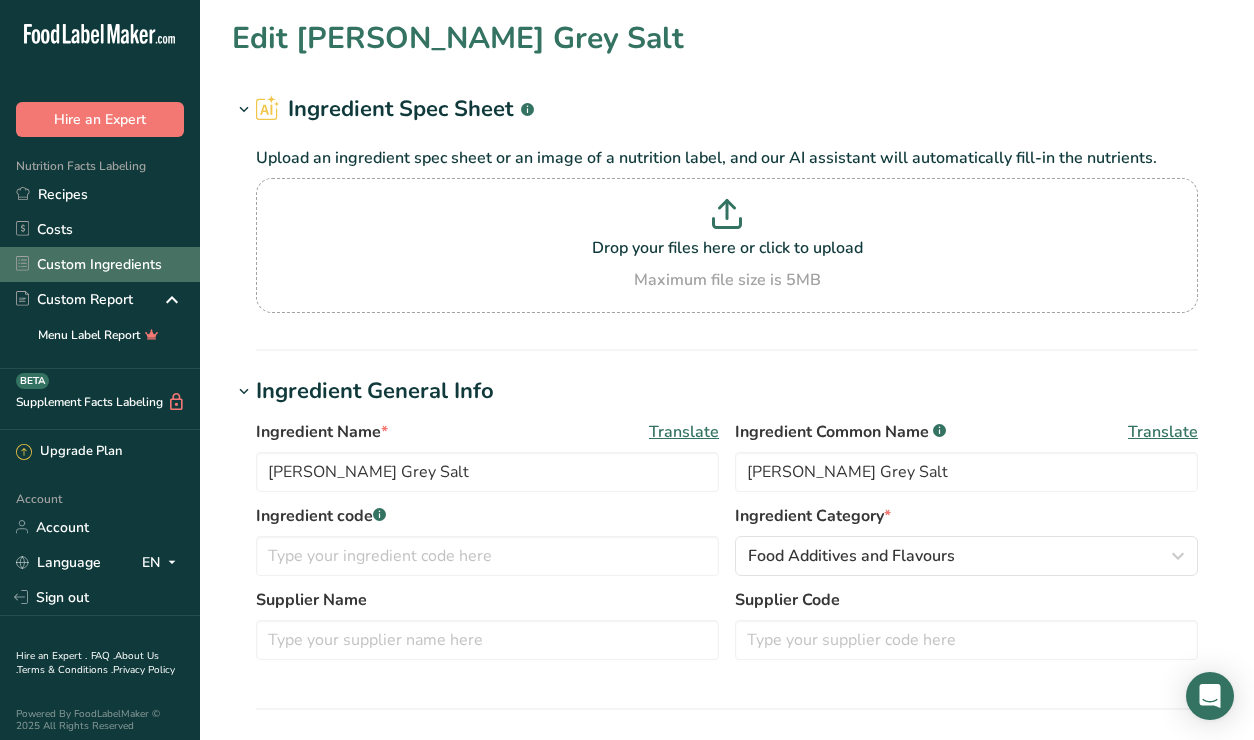 click on "Custom Ingredients" at bounding box center [100, 264] 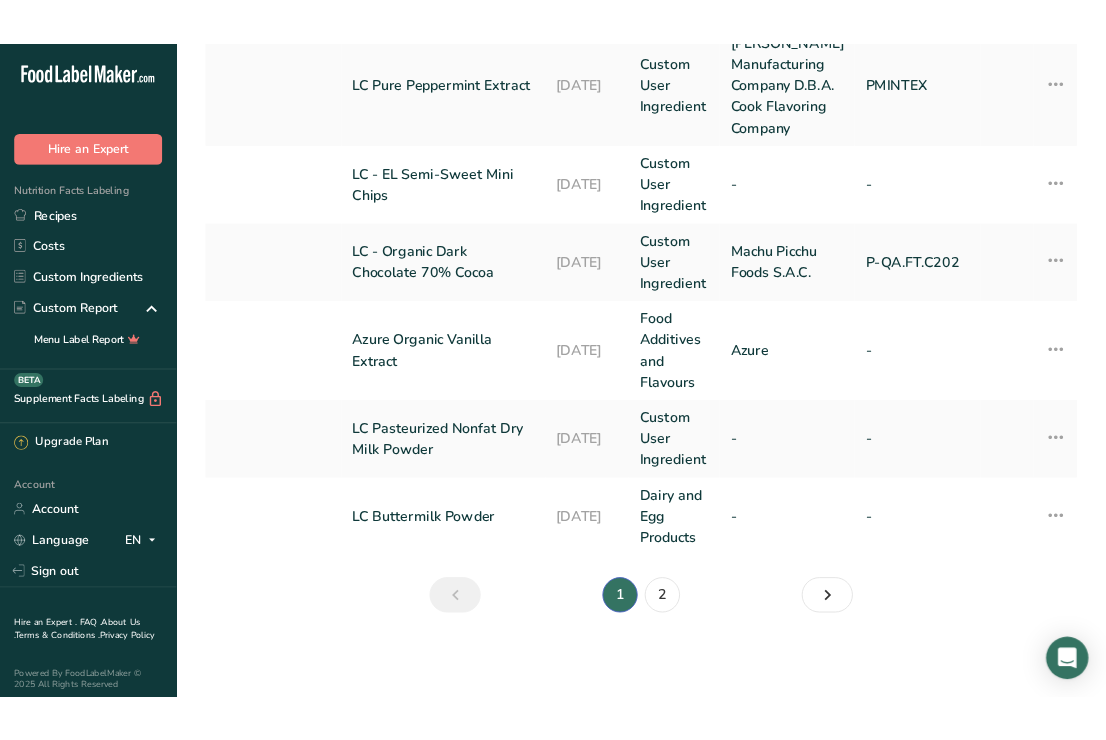 scroll, scrollTop: 0, scrollLeft: 0, axis: both 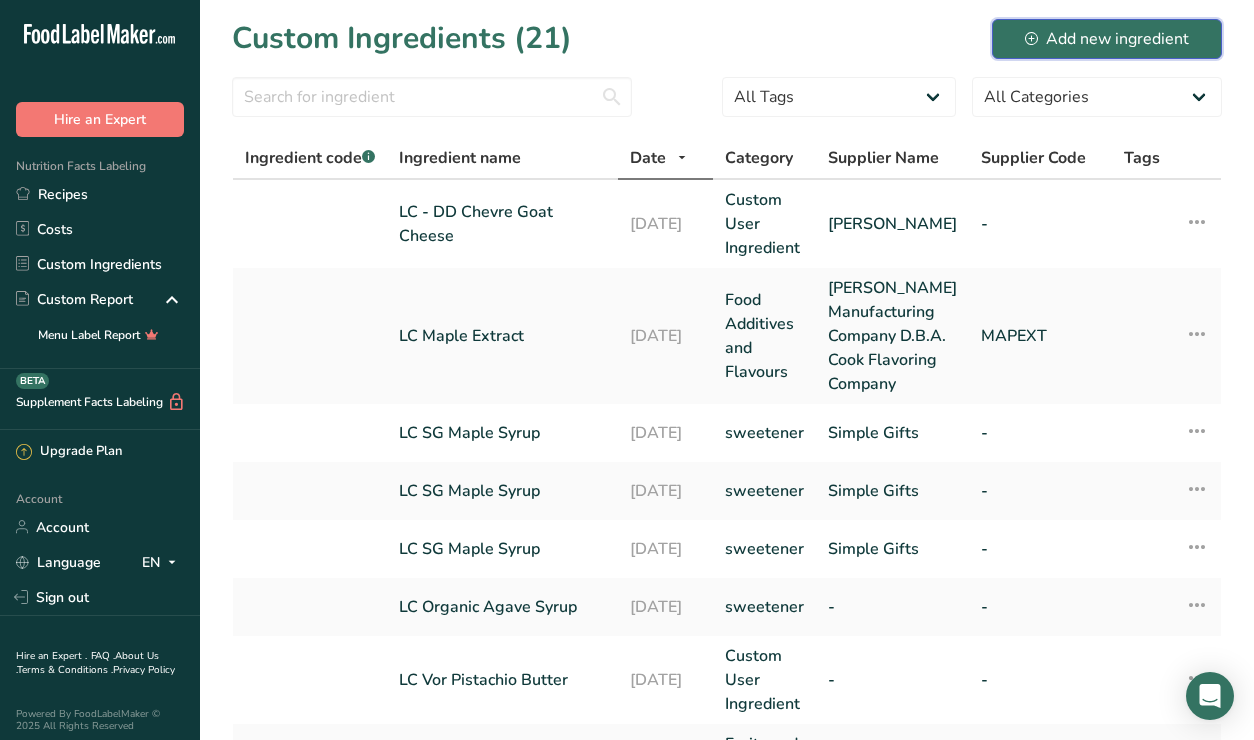 click on "Add new ingredient" at bounding box center [1107, 39] 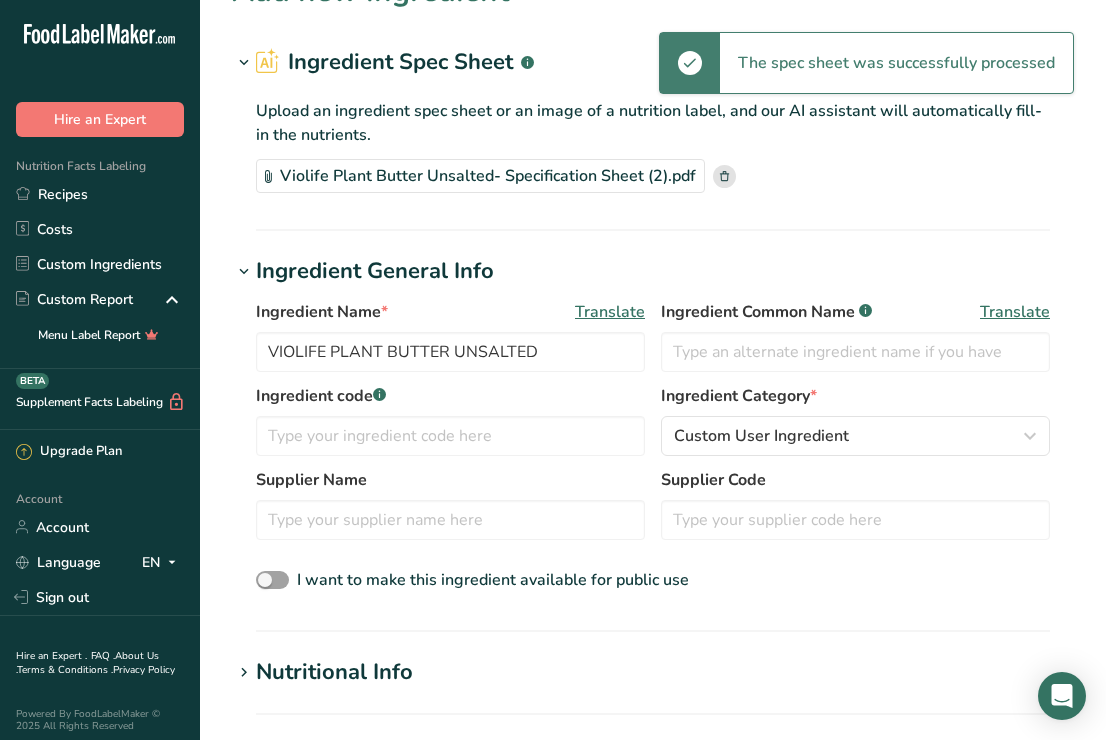 scroll, scrollTop: 48, scrollLeft: 0, axis: vertical 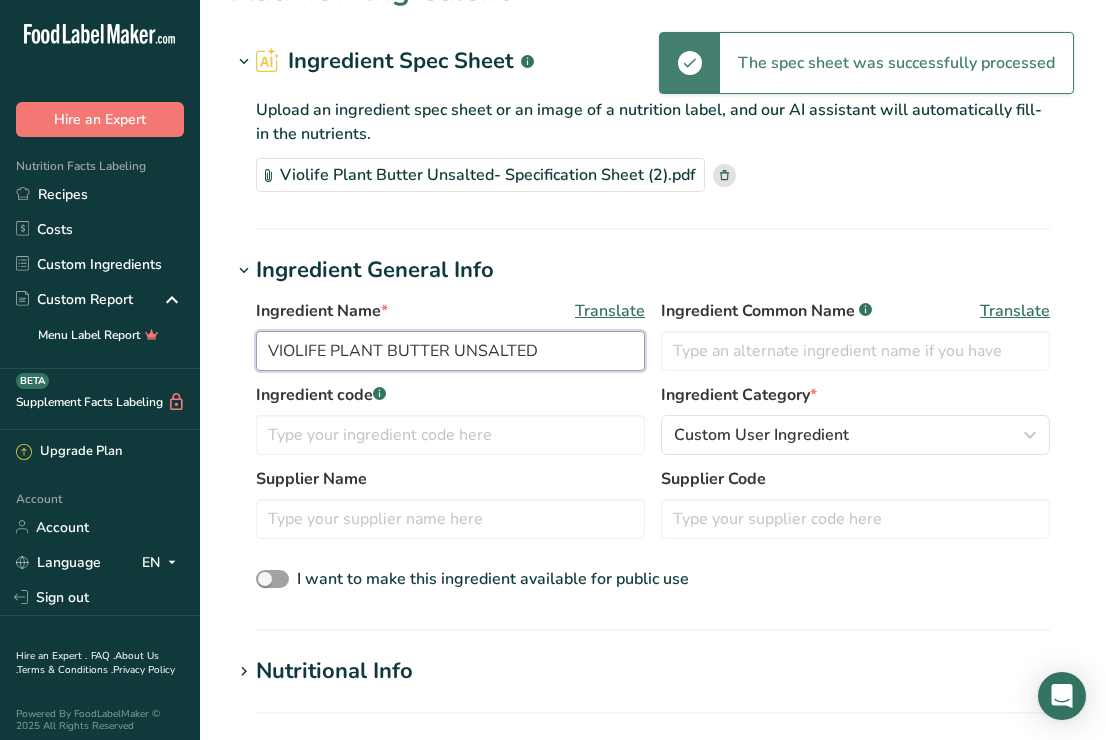 click on "VIOLIFE PLANT BUTTER UNSALTED" at bounding box center (450, 351) 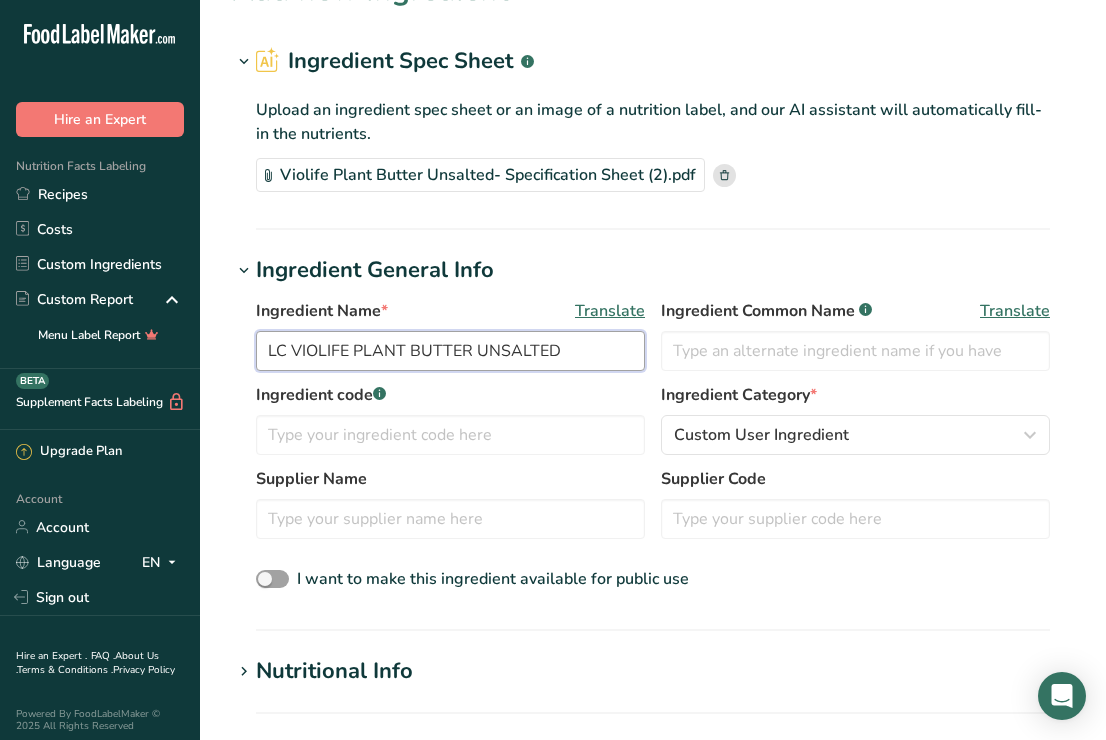 drag, startPoint x: 293, startPoint y: 348, endPoint x: 597, endPoint y: 376, distance: 305.28674 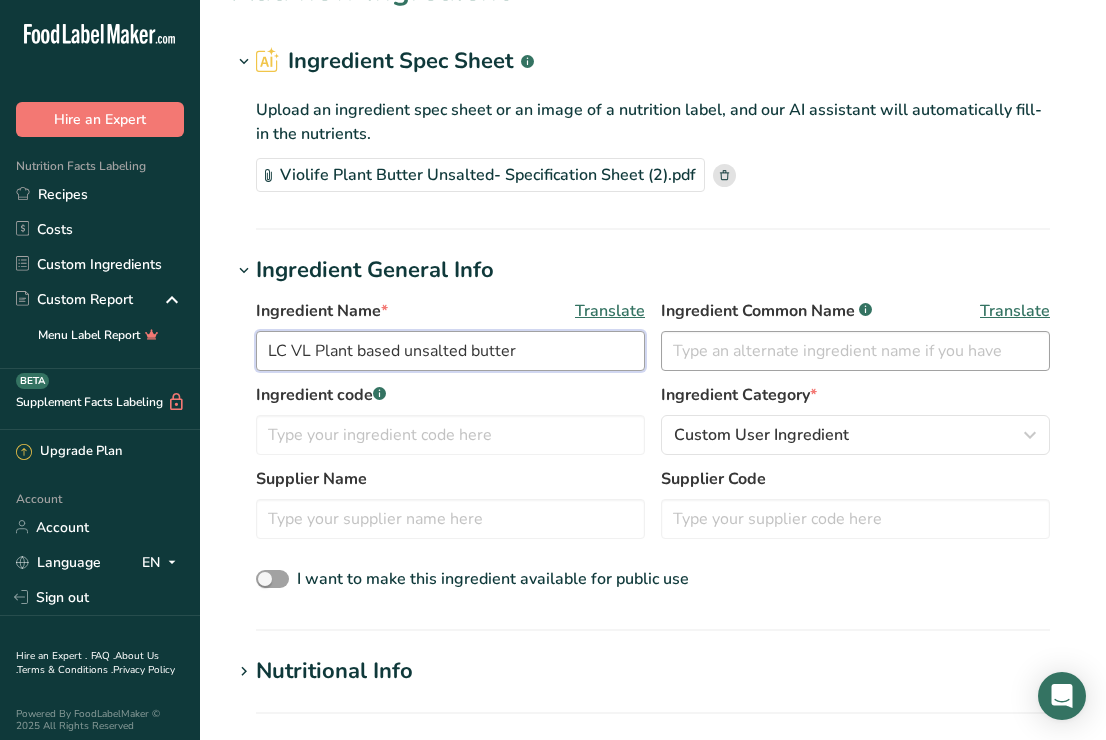 type on "LC VL Plant based unsalted butter" 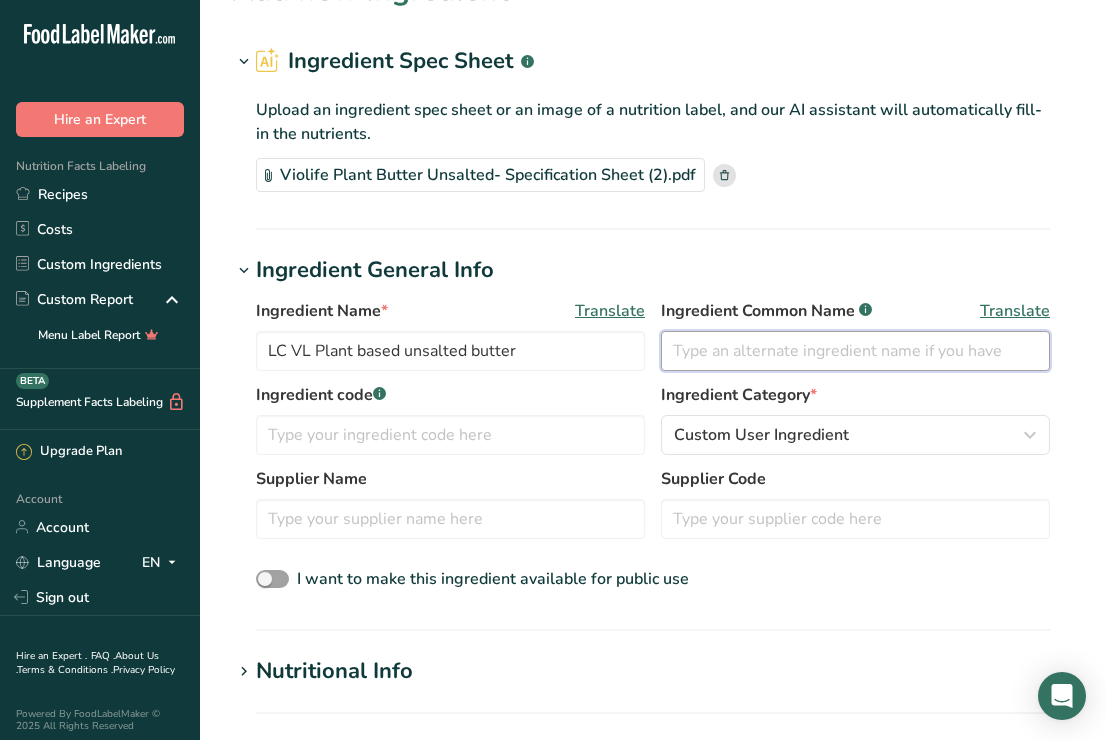 click at bounding box center [855, 351] 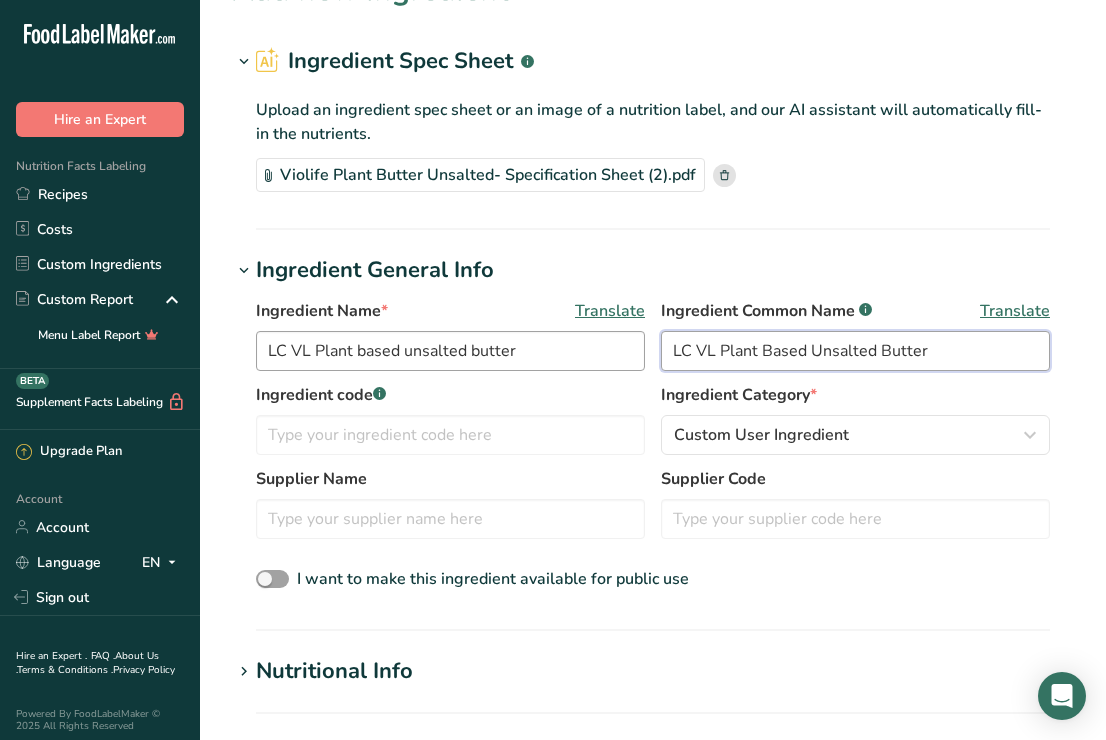 type on "LC VL Plant Based Unsalted Butter" 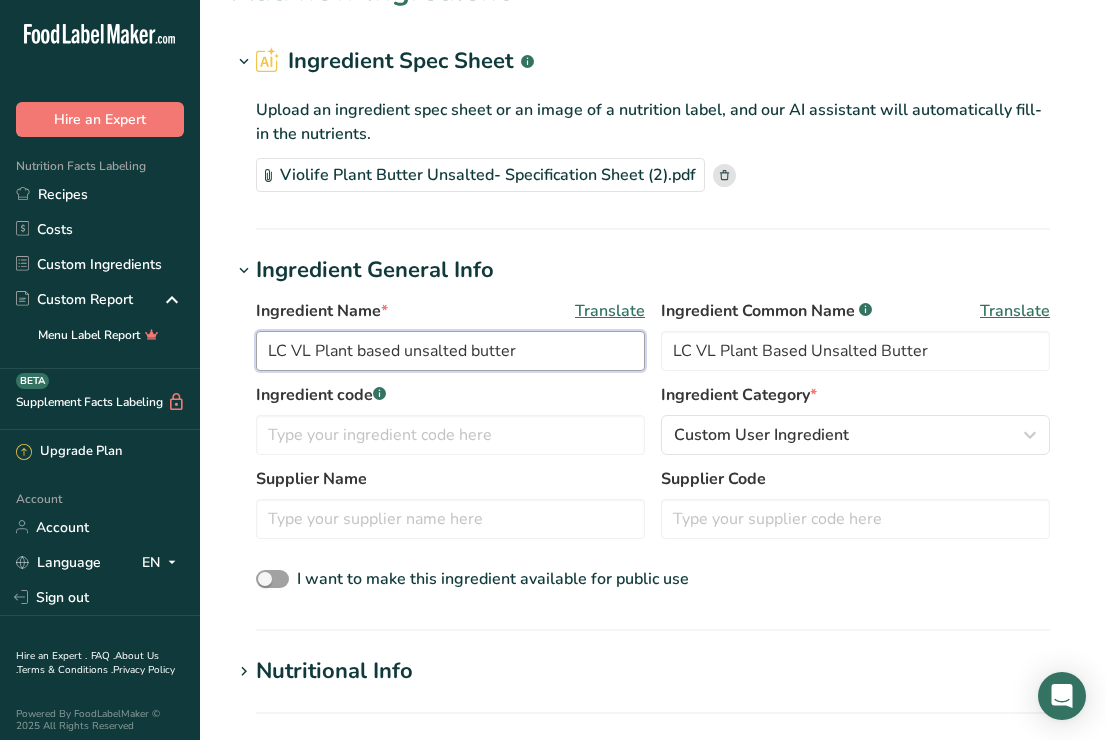 click on "LC VL Plant based unsalted butter" at bounding box center (450, 351) 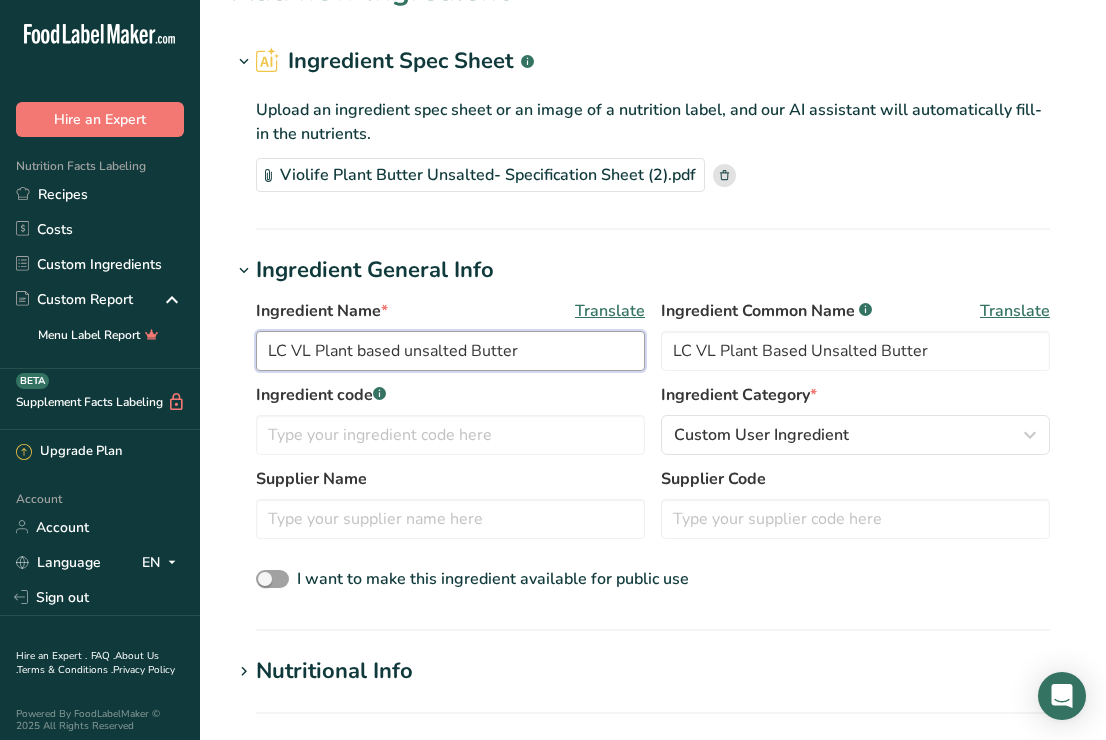 click on "LC VL Plant based unsalted Butter" at bounding box center [450, 351] 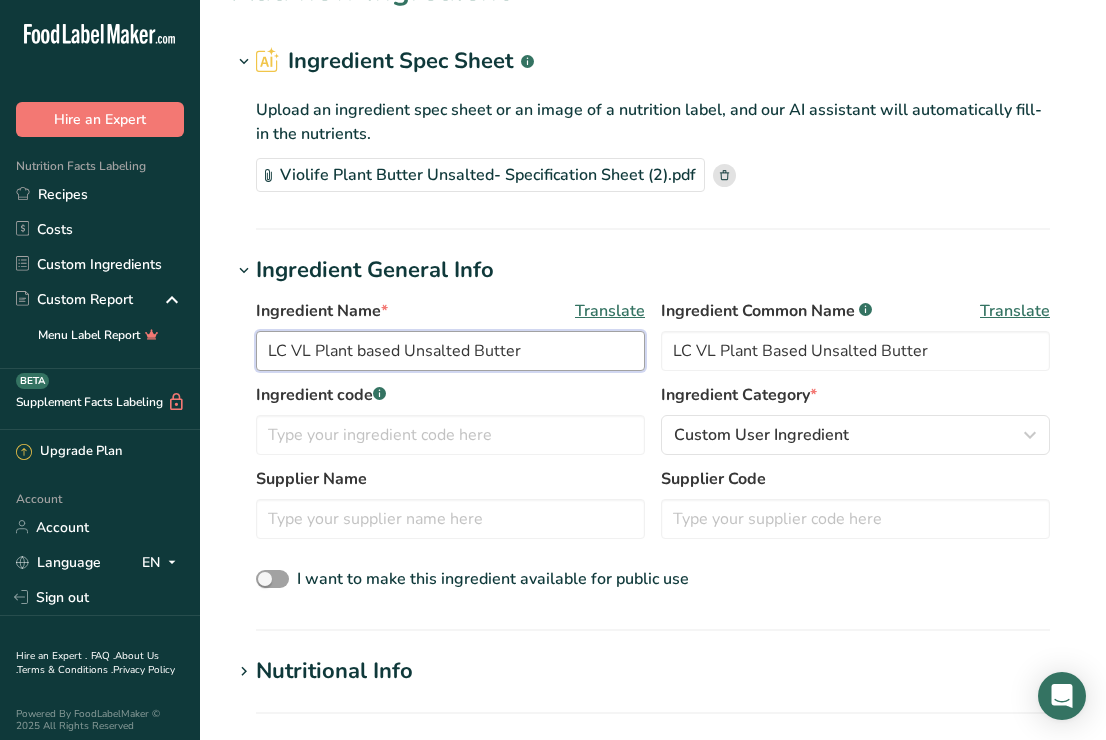 click on "LC VL Plant based Unsalted Butter" at bounding box center (450, 351) 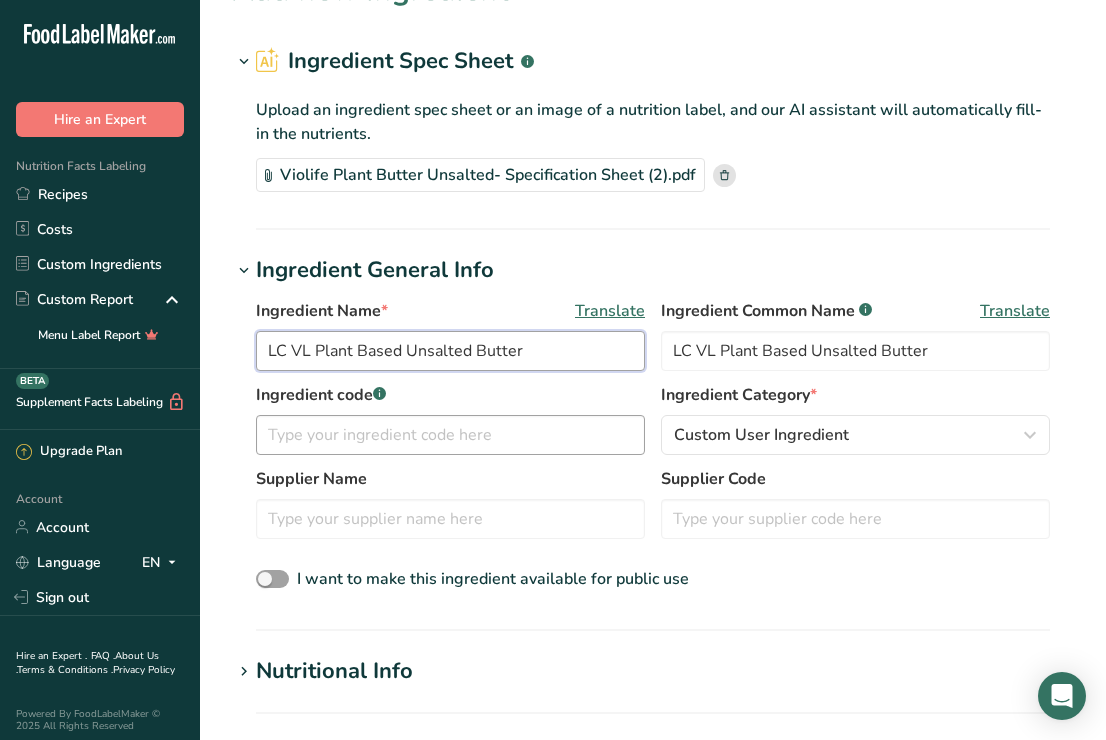 type on "LC VL Plant Based Unsalted Butter" 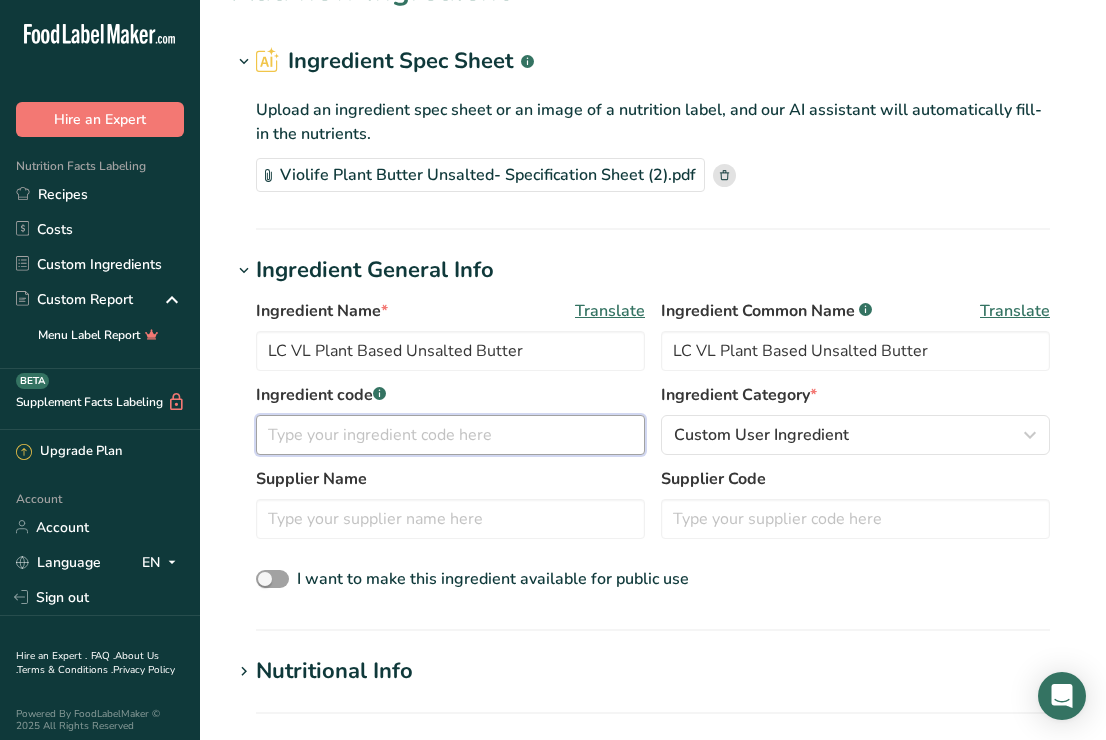 click at bounding box center (450, 435) 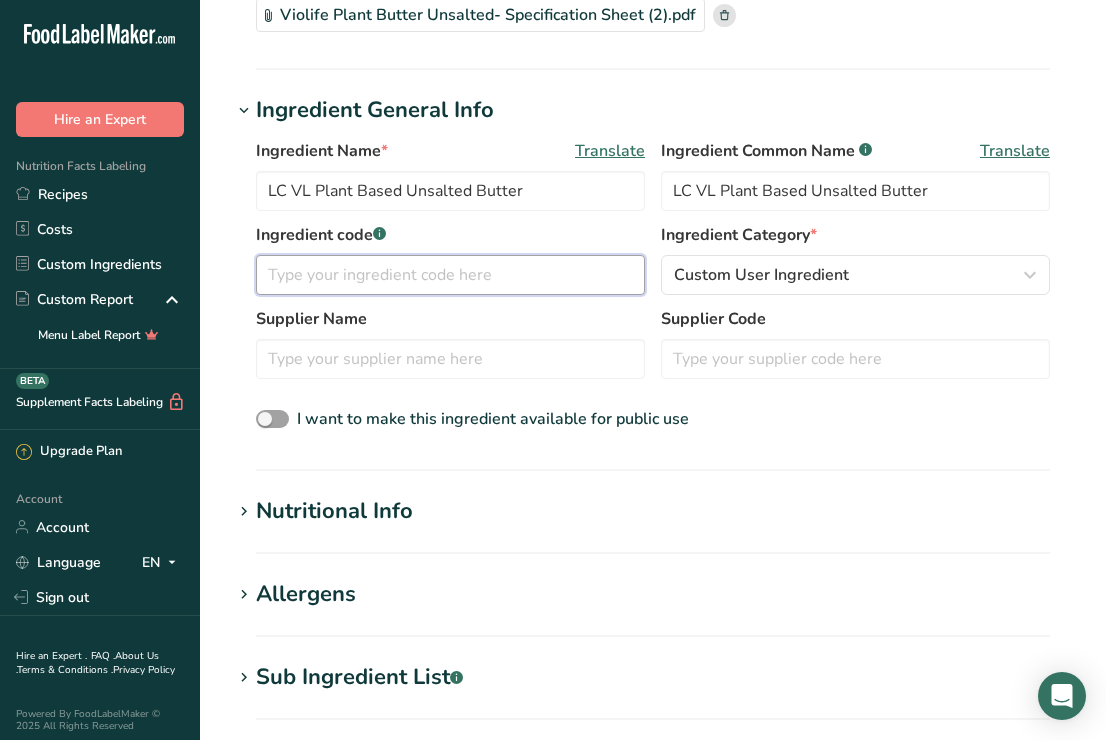 scroll, scrollTop: 235, scrollLeft: 0, axis: vertical 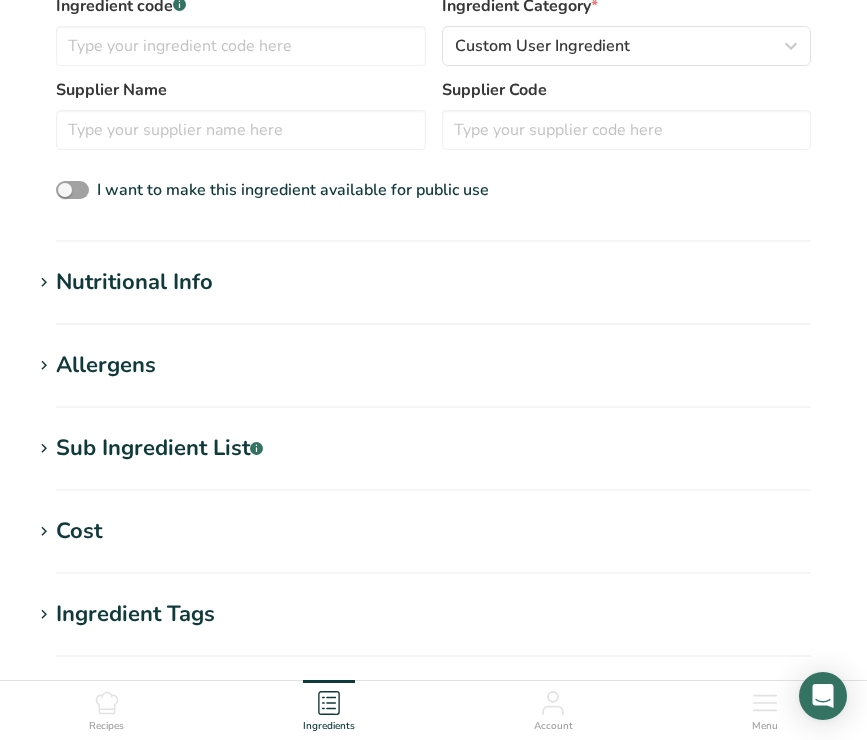 click on "Nutritional Info" at bounding box center (134, 282) 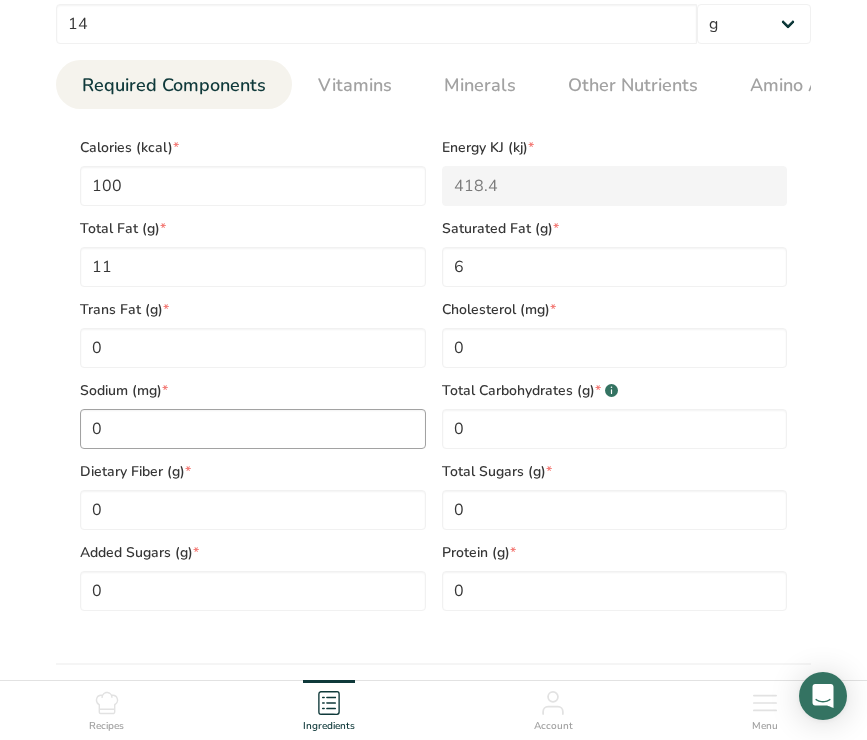 scroll, scrollTop: 790, scrollLeft: 0, axis: vertical 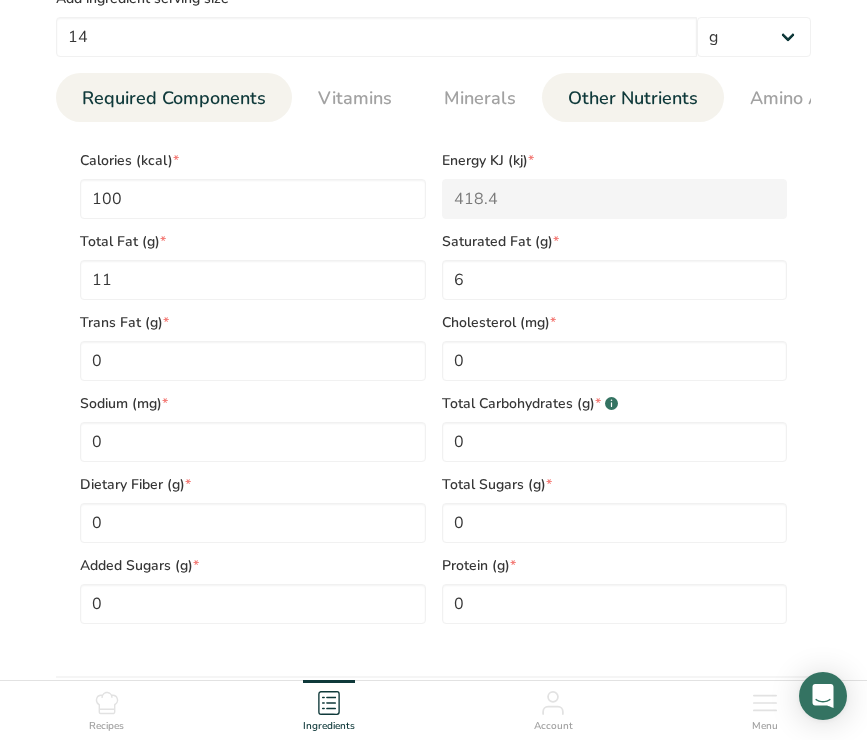 click on "Other Nutrients" at bounding box center [633, 98] 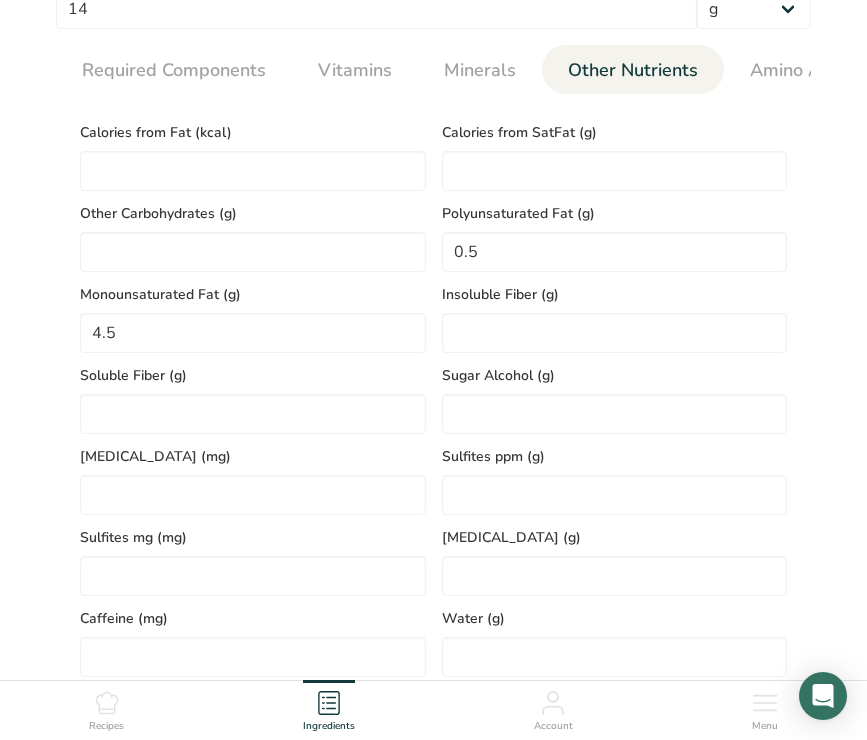scroll, scrollTop: 805, scrollLeft: 0, axis: vertical 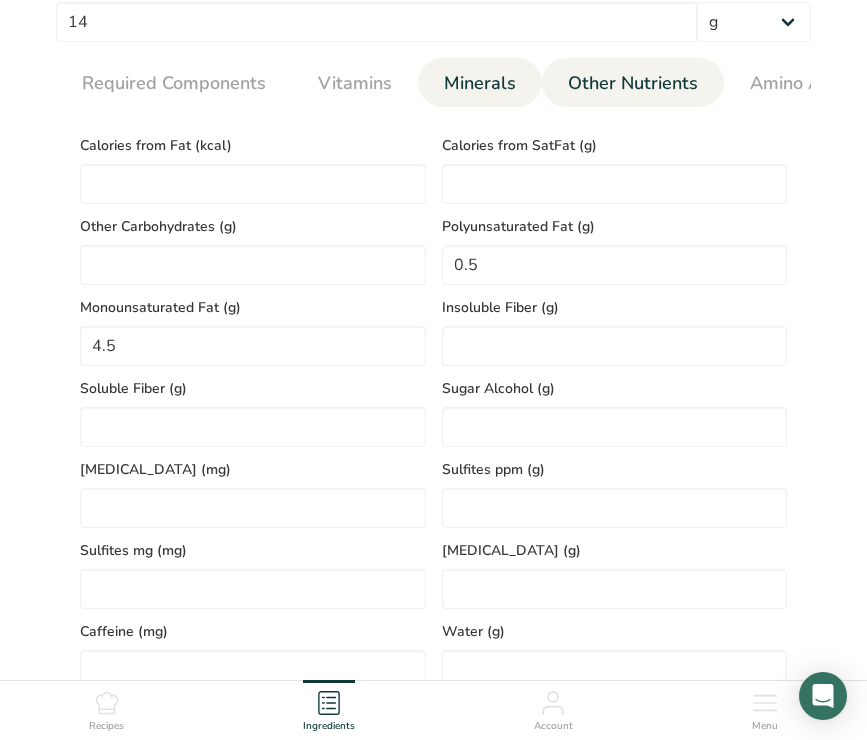 click on "Minerals" at bounding box center [480, 83] 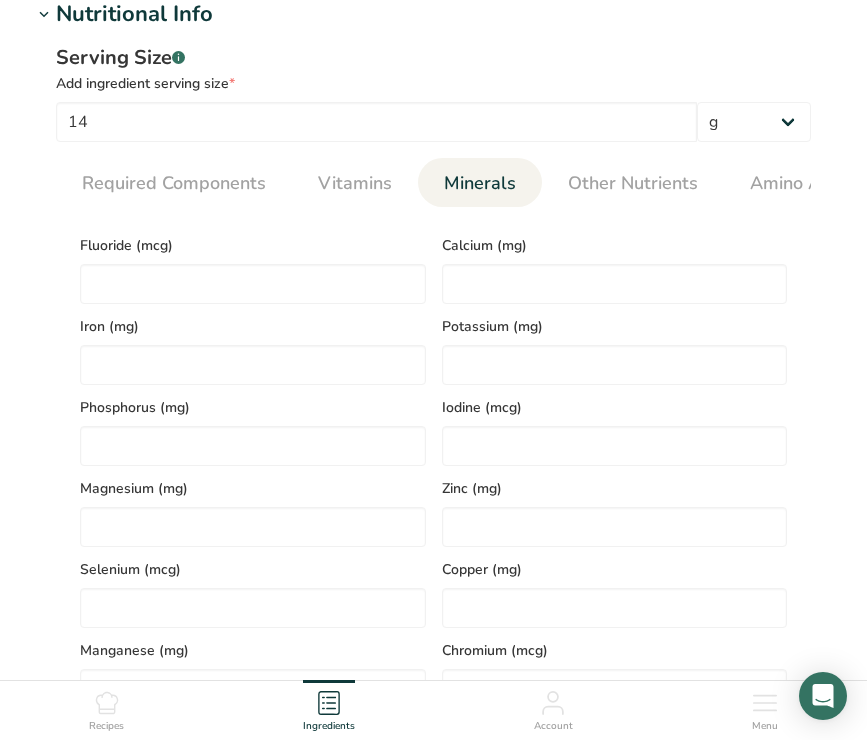 scroll, scrollTop: 704, scrollLeft: 0, axis: vertical 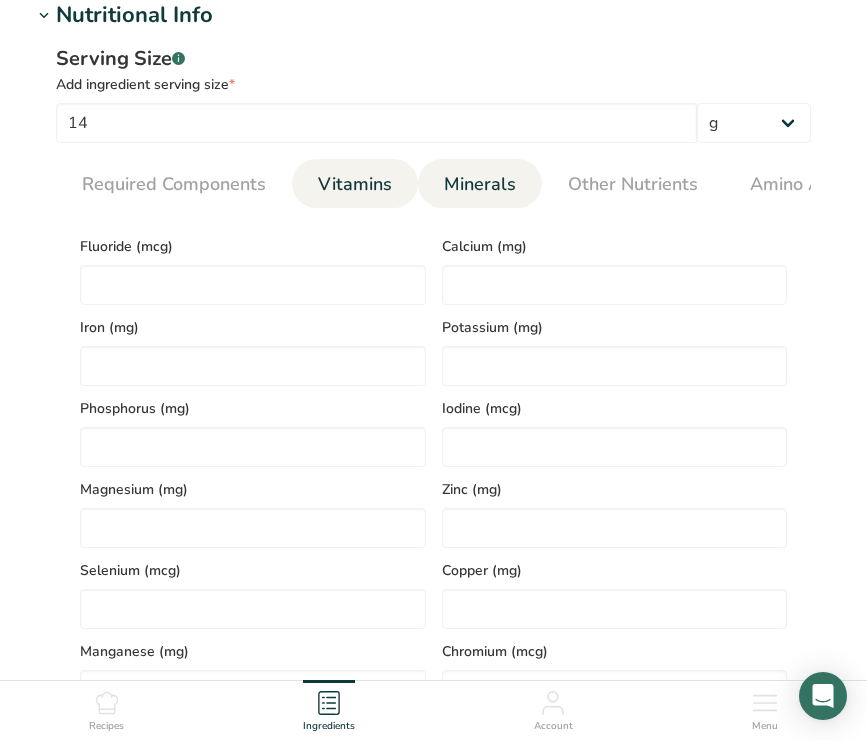 click on "Vitamins" at bounding box center [355, 184] 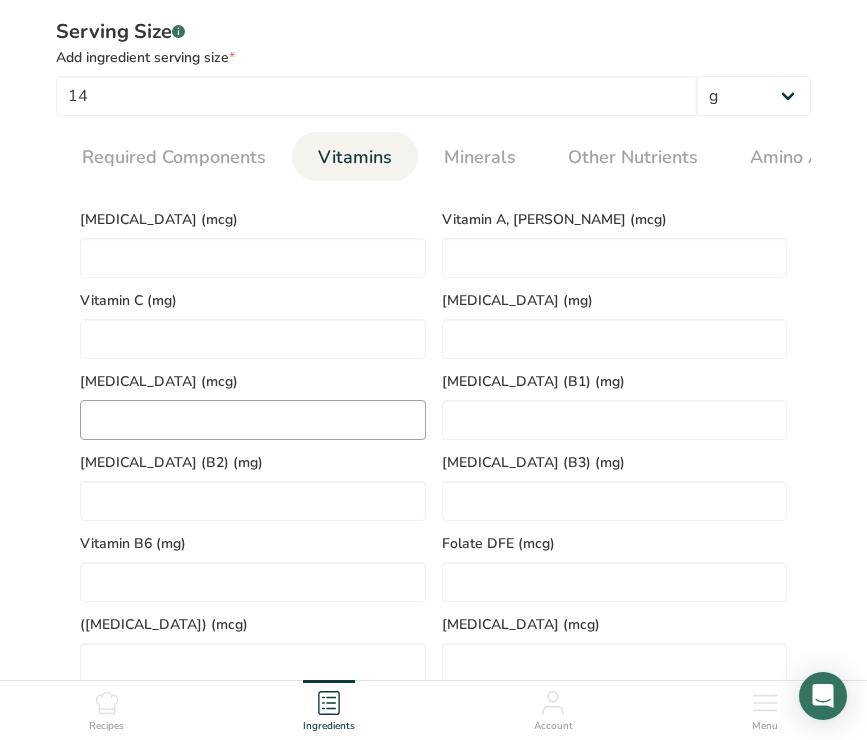 scroll, scrollTop: 710, scrollLeft: 0, axis: vertical 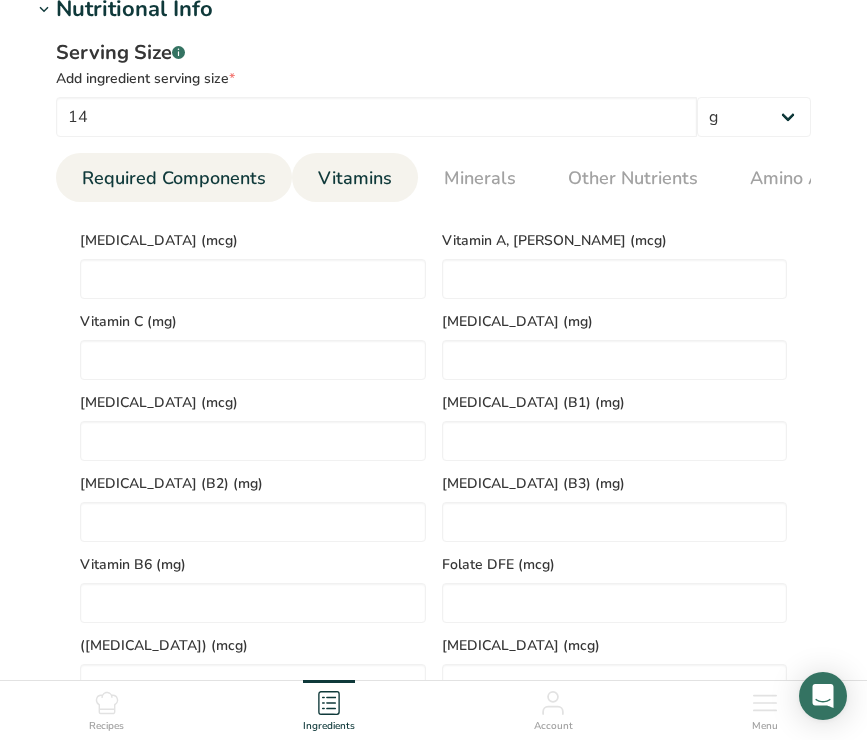 click on "Required Components" at bounding box center [174, 178] 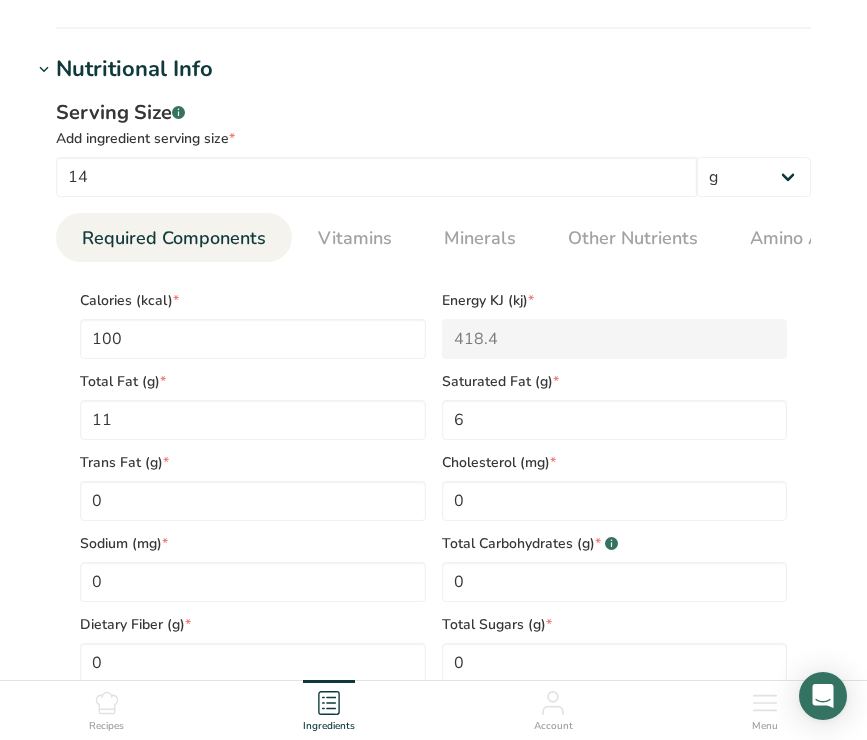 scroll, scrollTop: 641, scrollLeft: 0, axis: vertical 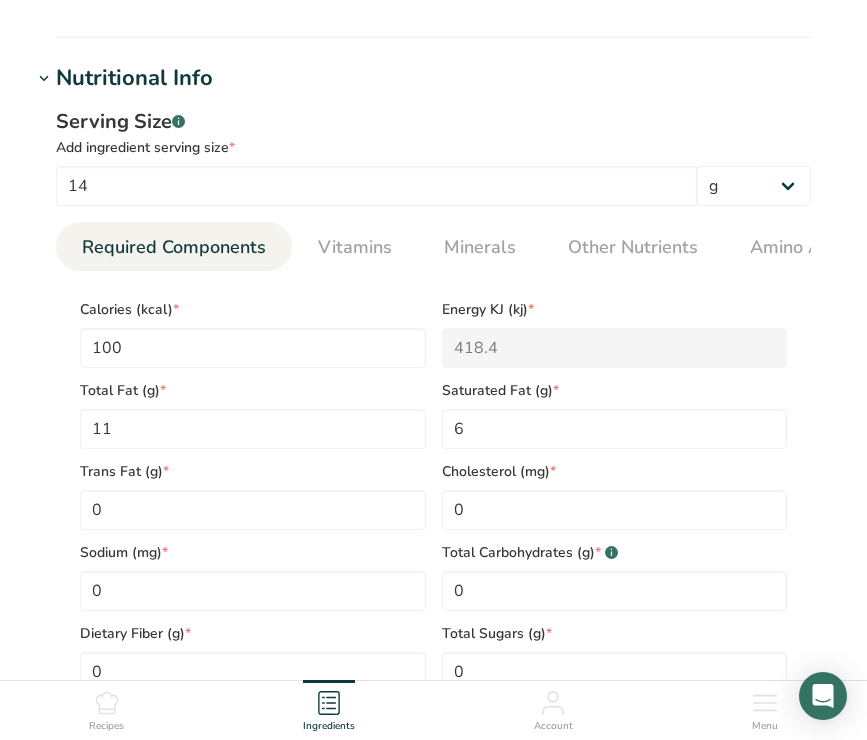 click on "Nutritional Info" at bounding box center [134, 78] 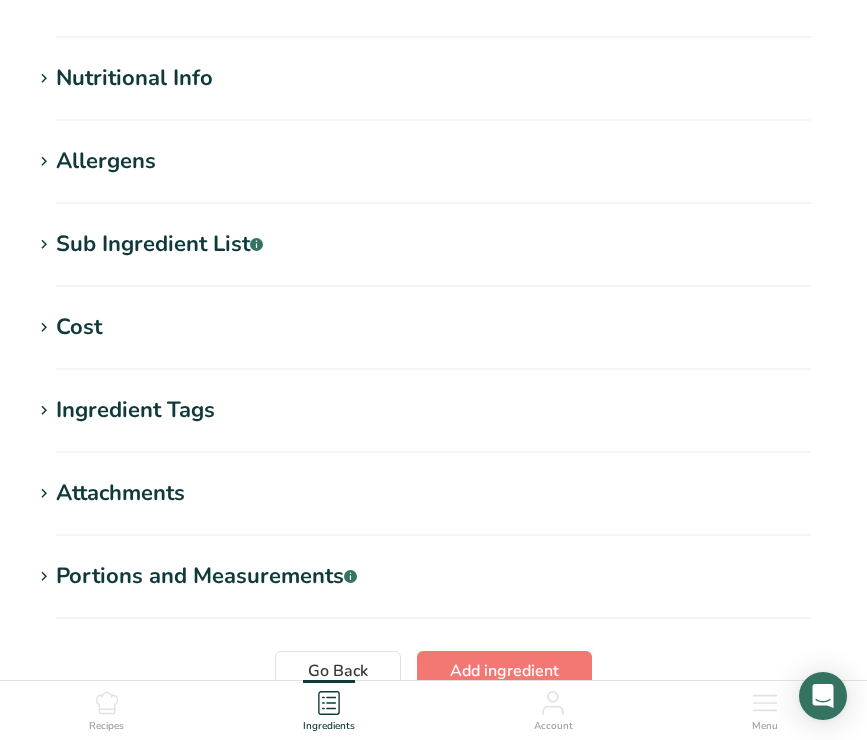 click on "Allergens
Add any known allergens associated with your ingredient
Soy
Tree Nuts
Wheat
Milk
Eggs
Fish
Peanuts
Sesame
Crustaceans
Sulphites
Celery
Mustard
Lupins
Mollusks
Gluten
Almond
Beech nut
Brazil nut
Butternut
Cashew
Chestnut
Chinquapin
Coconut
Hazelnut
Gingko nut" at bounding box center [433, 174] 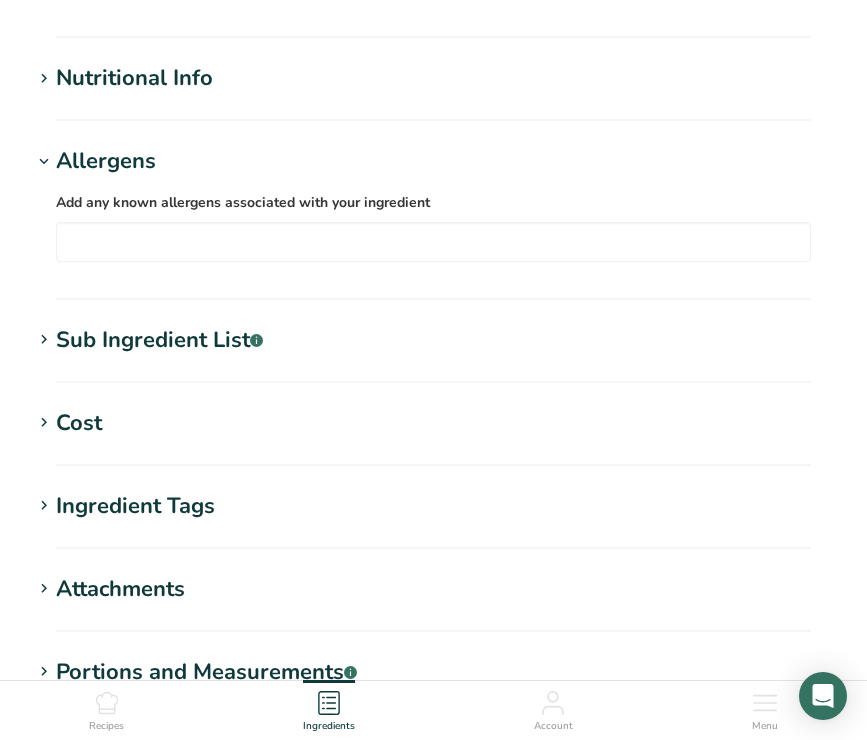 click on "Allergens" at bounding box center [106, 161] 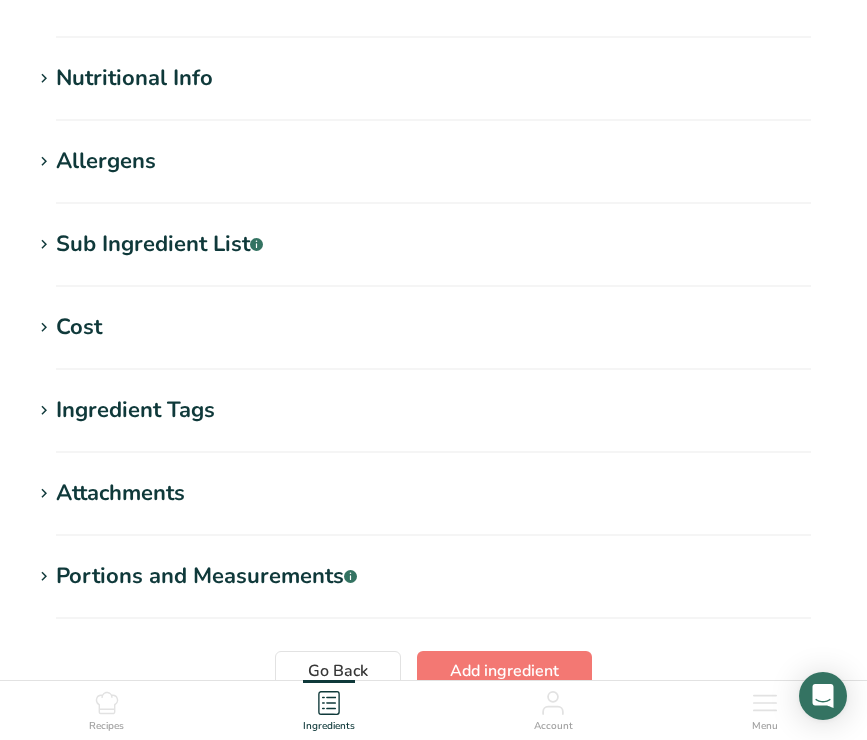 click on "Sub Ingredient List
.a-a{fill:#347362;}.b-a{fill:#fff;}" at bounding box center (159, 244) 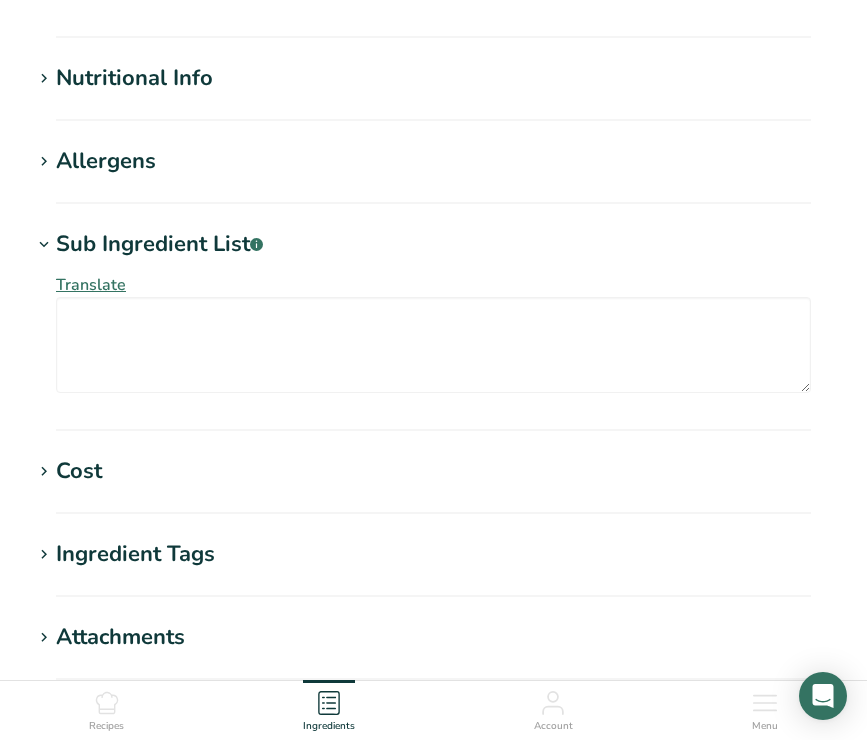 click on "Sub Ingredient List
.a-a{fill:#347362;}.b-a{fill:#fff;}" at bounding box center [159, 244] 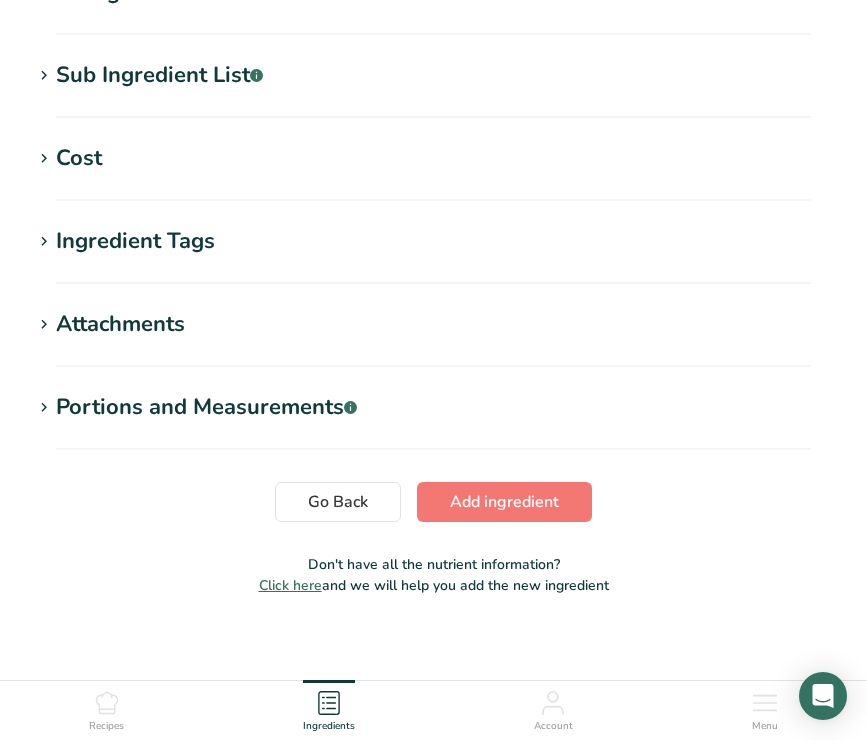 scroll, scrollTop: 812, scrollLeft: 0, axis: vertical 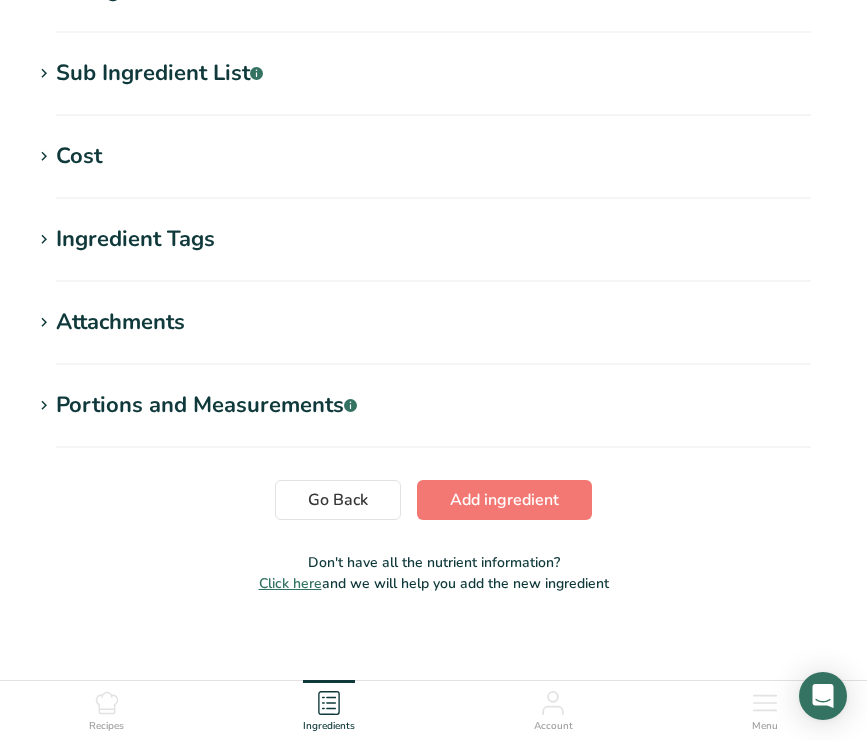 click on "Portions and Measurements
.a-a{fill:#347362;}.b-a{fill:#fff;}" at bounding box center (206, 405) 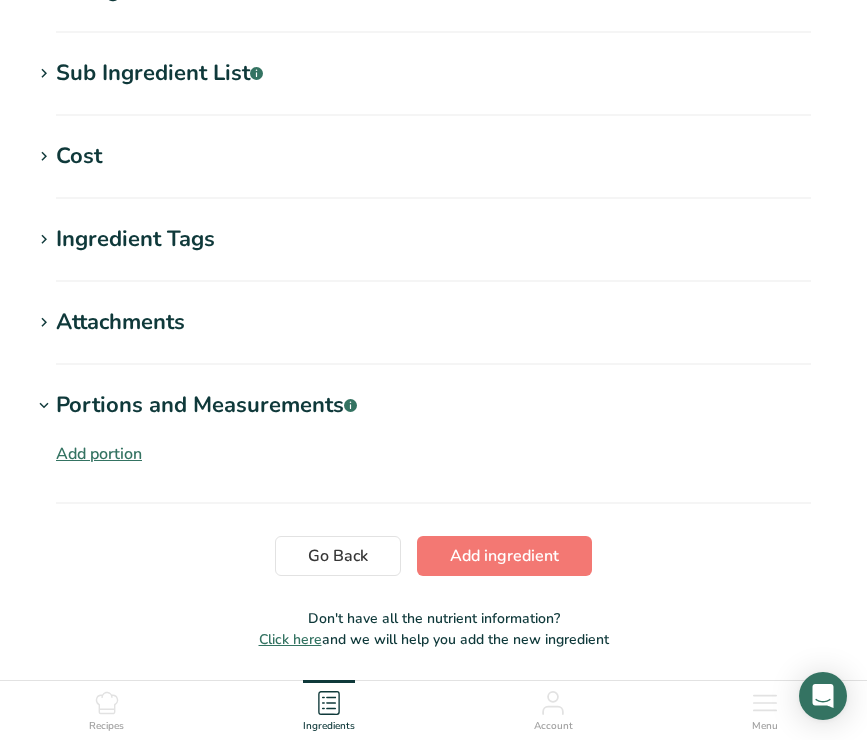 click on "Portions and Measurements
.a-a{fill:#347362;}.b-a{fill:#fff;}" at bounding box center (206, 405) 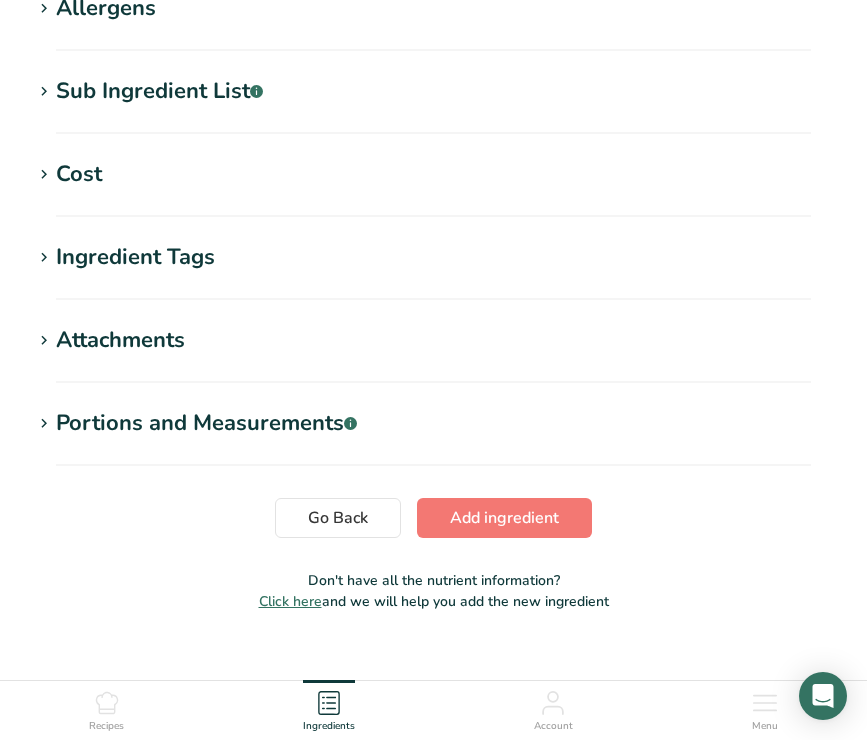 scroll, scrollTop: 822, scrollLeft: 0, axis: vertical 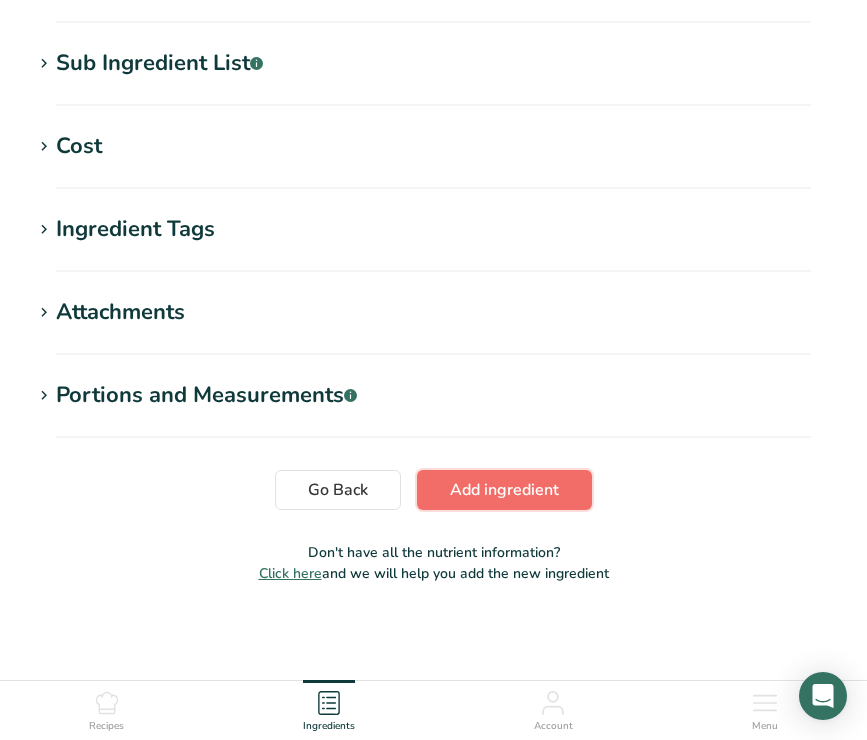 click on "Add ingredient" at bounding box center (504, 490) 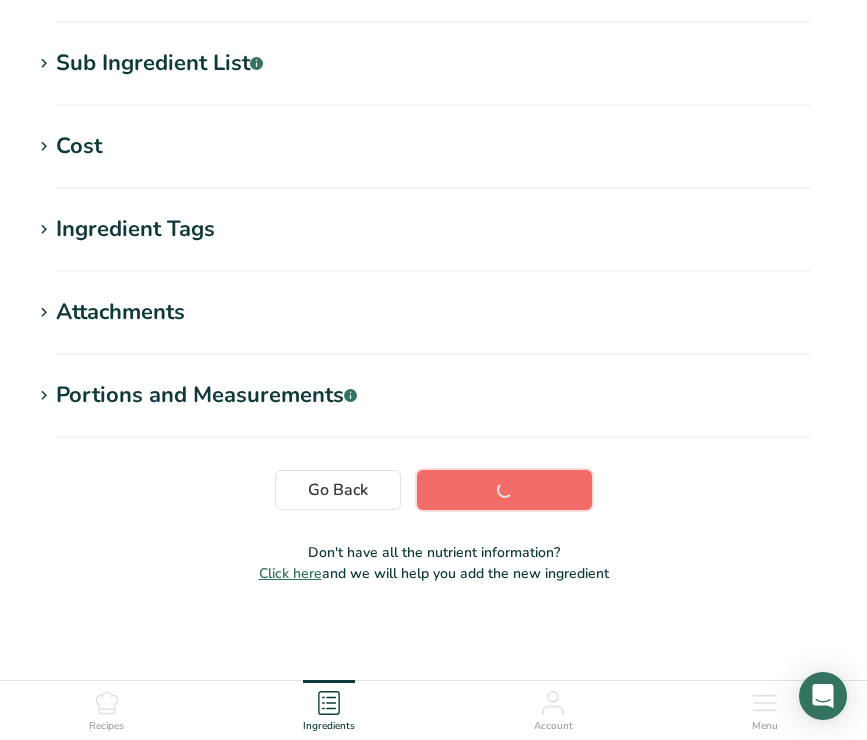 scroll, scrollTop: 378, scrollLeft: 0, axis: vertical 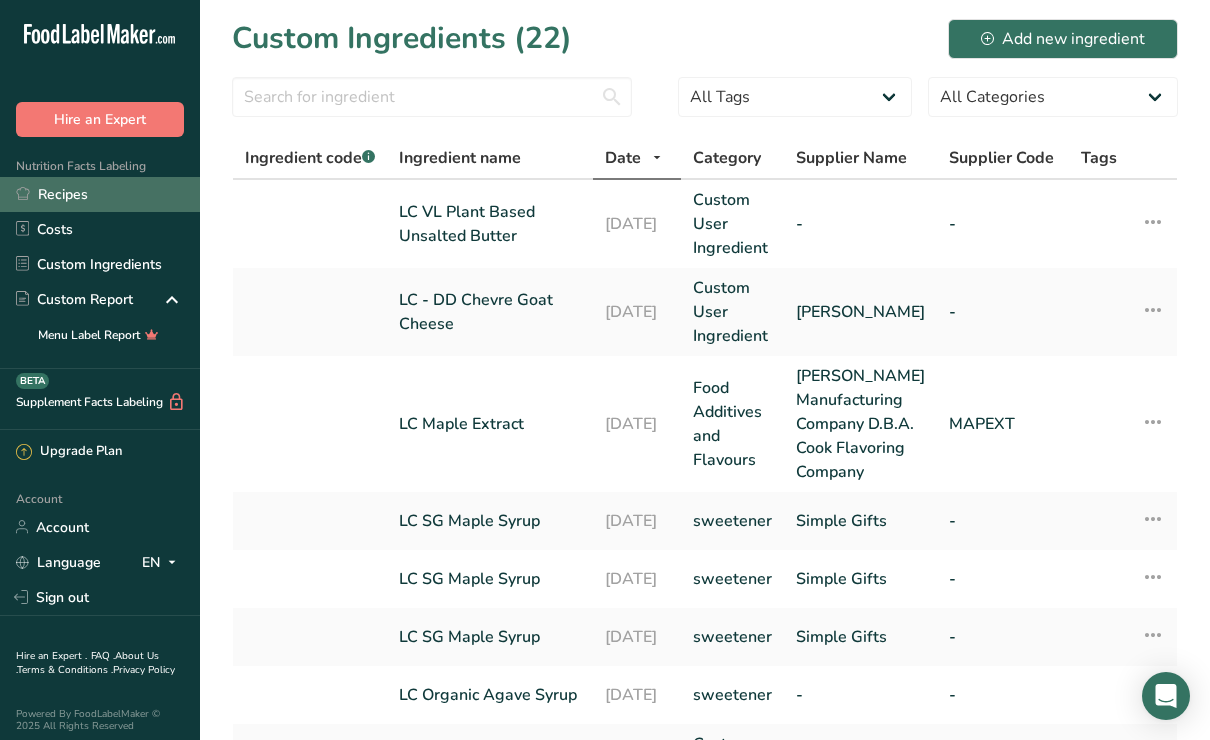 click on "Recipes" at bounding box center [100, 194] 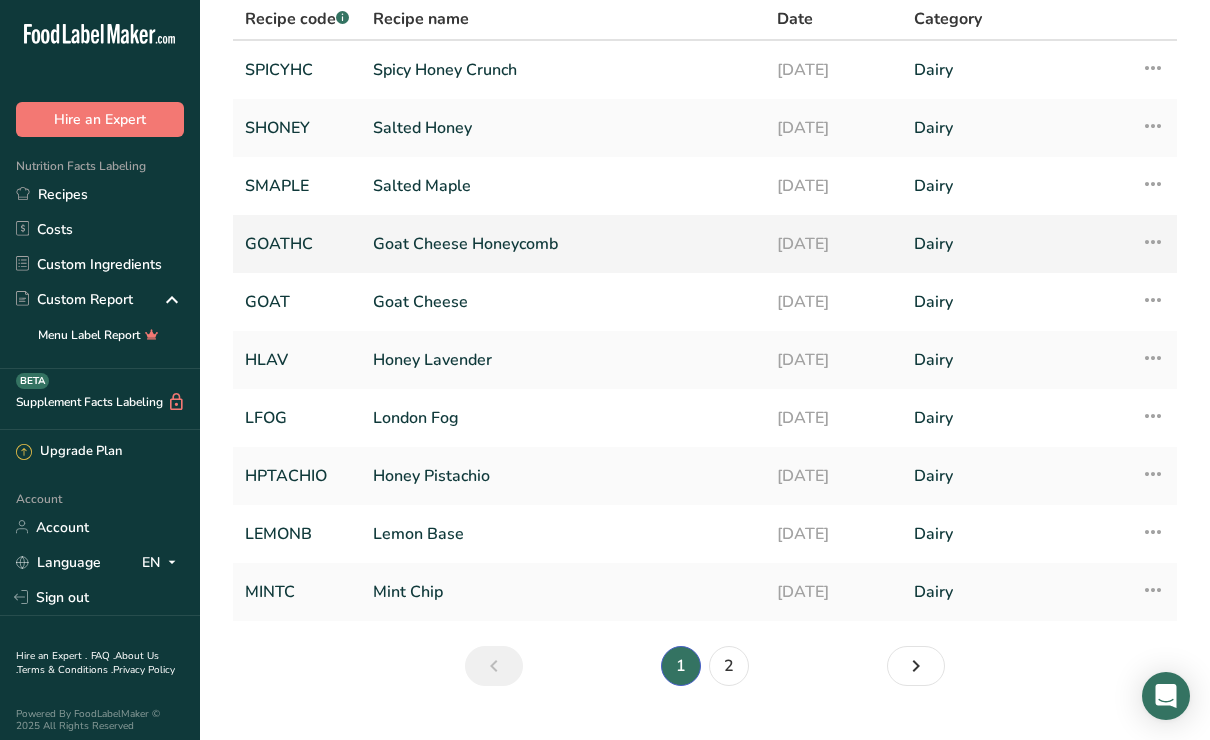 scroll, scrollTop: 137, scrollLeft: 0, axis: vertical 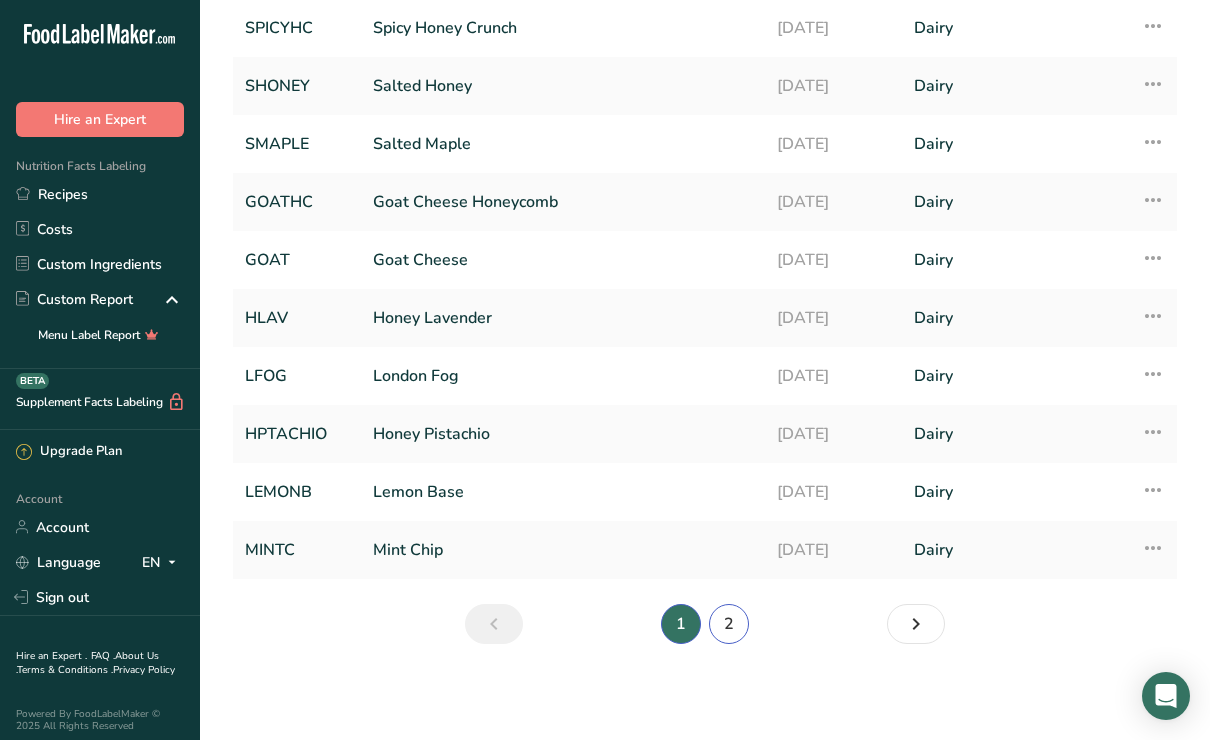 click on "2" at bounding box center [729, 624] 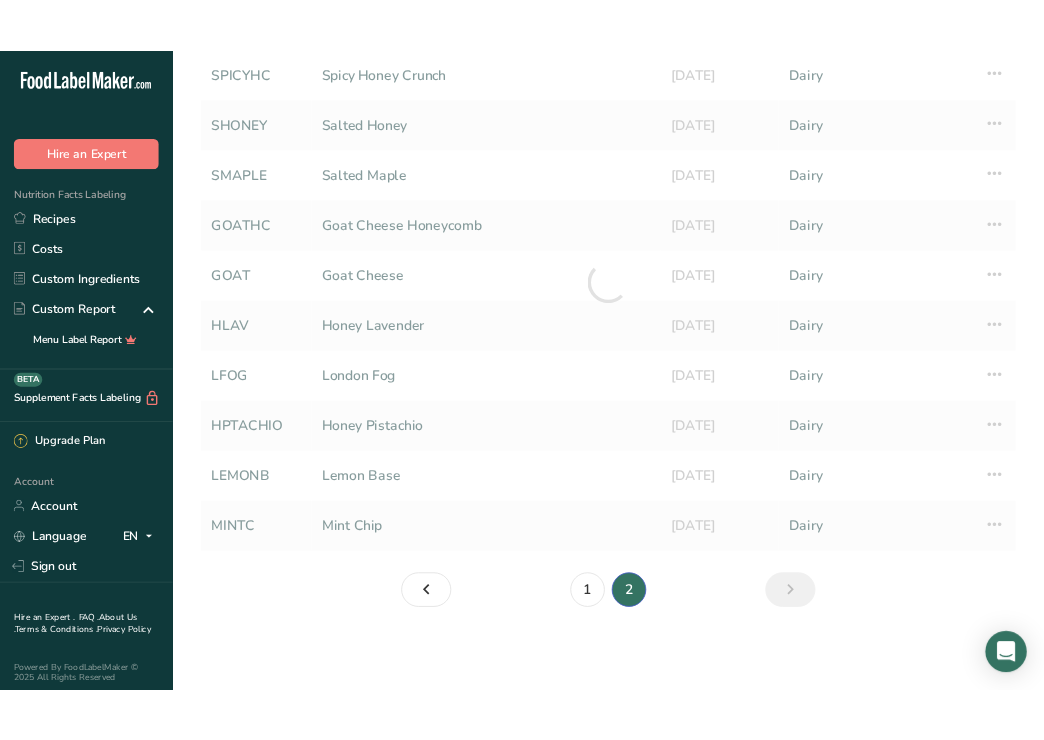 scroll, scrollTop: 0, scrollLeft: 0, axis: both 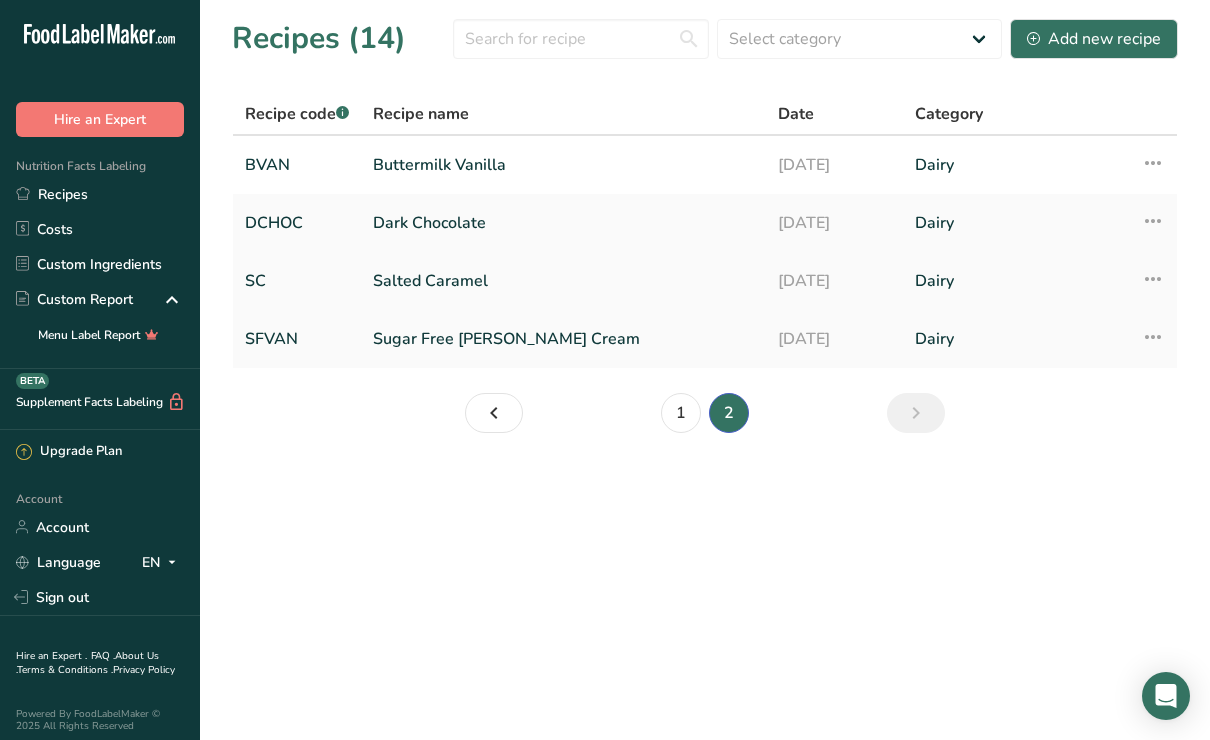 click on "SC" at bounding box center (297, 281) 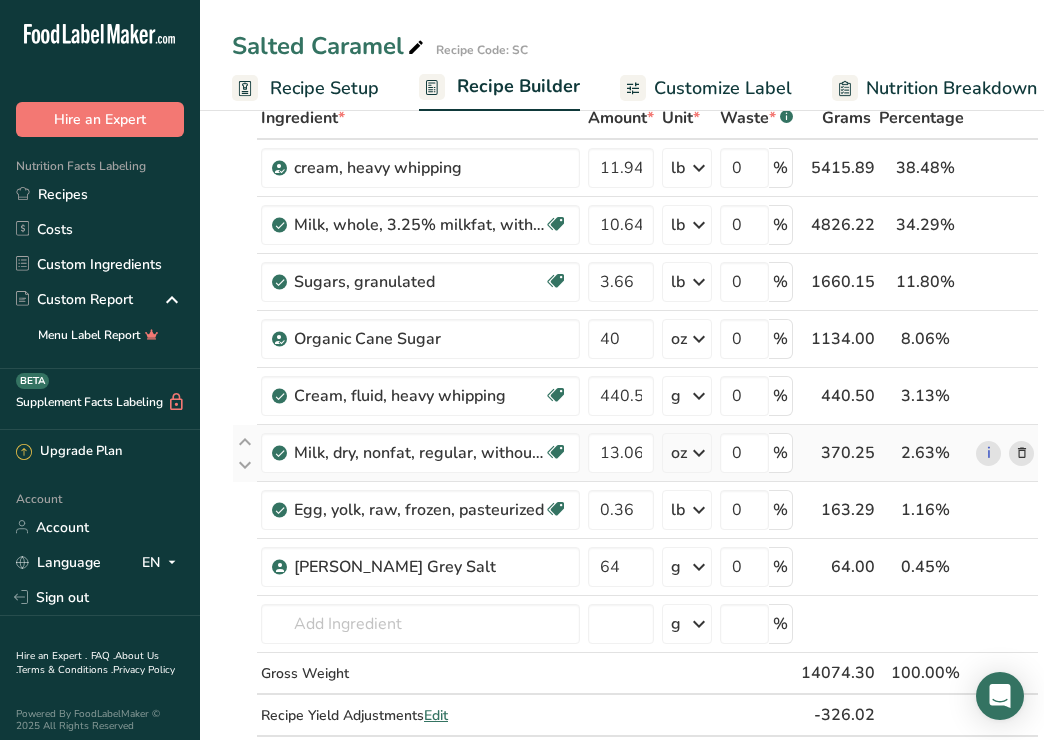 scroll, scrollTop: 120, scrollLeft: 0, axis: vertical 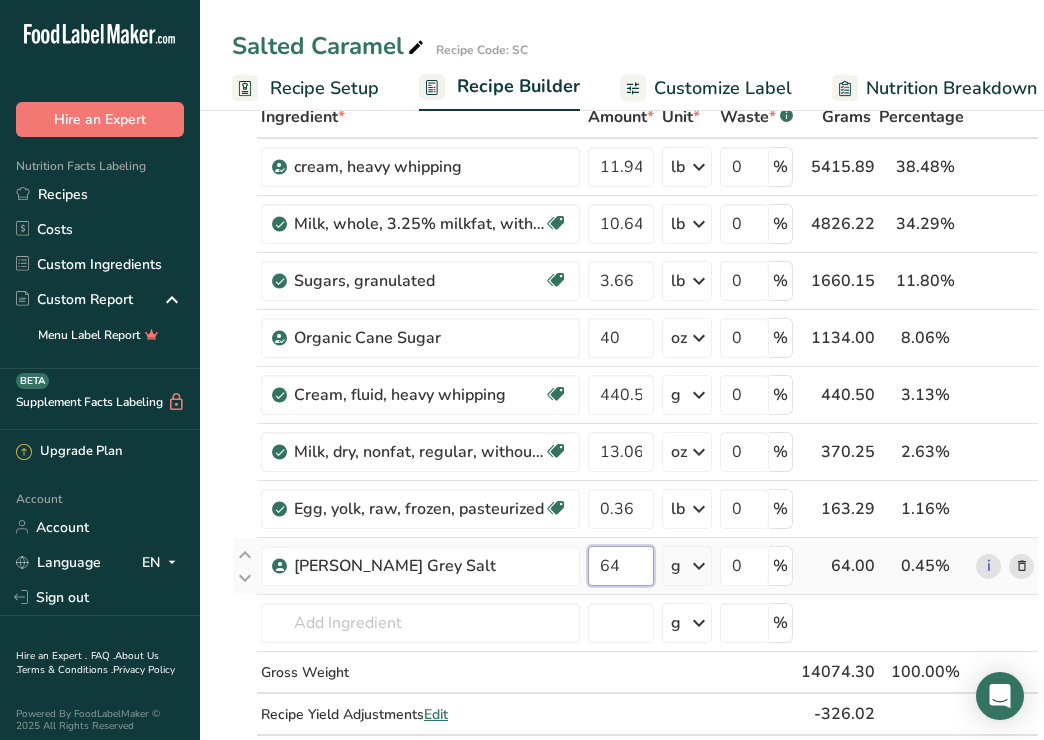 click on "64" at bounding box center (621, 566) 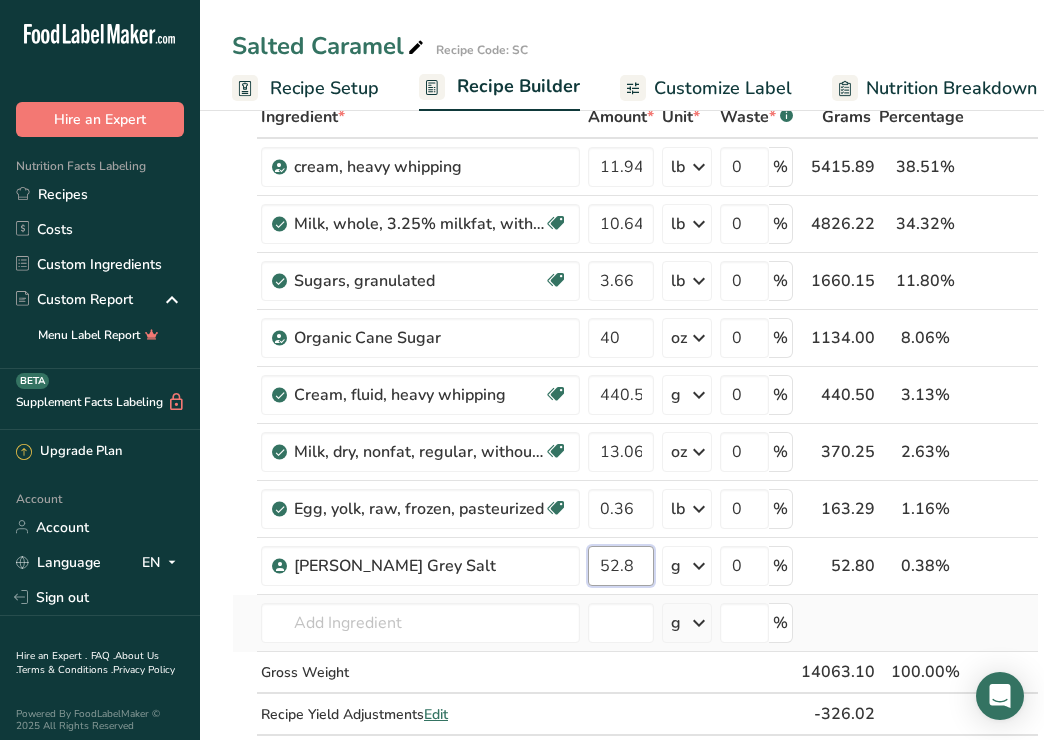 type on "52.8" 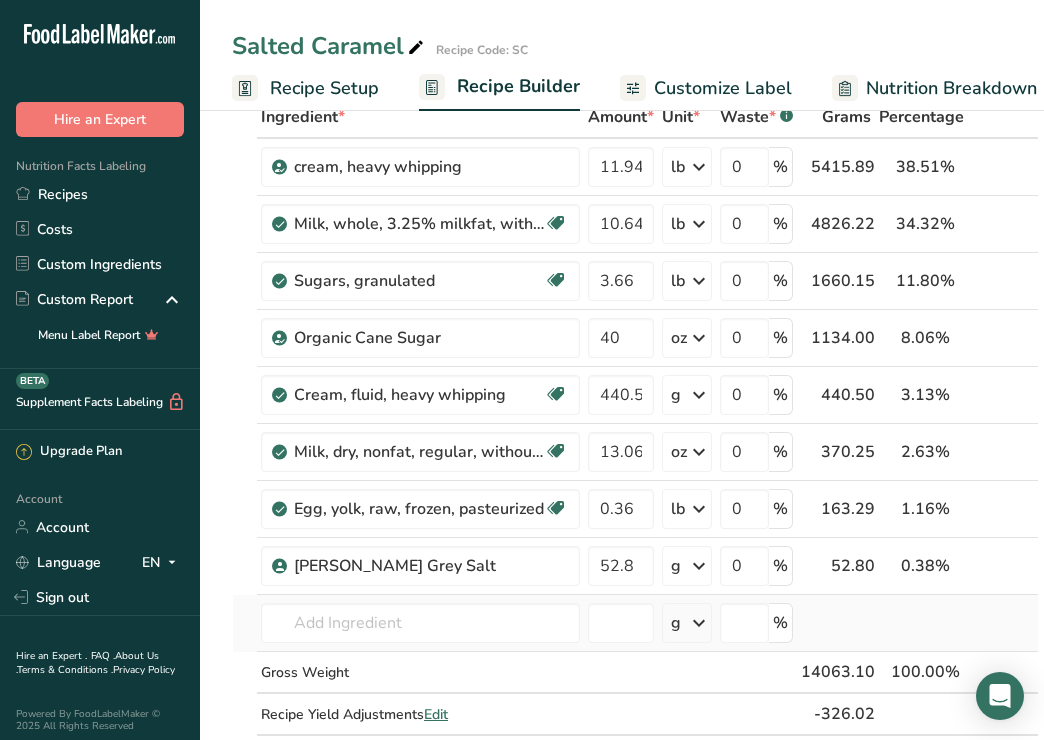 click on "Ingredient *
Amount *
Unit *
Waste *   .a-a{fill:#347362;}.b-a{fill:#fff;}          Grams
Percentage
cream, heavy whipping
11.94
lb
Weight Units
g
kg
mg
See more
Volume Units
l
Volume units require a density conversion. If you know your ingredient's density enter it below. Otherwise, click on "RIA" our AI Regulatory bot - she will be able to help you
lb/ft3
g/cm3
Confirm
mL
Volume units require a density conversion. If you know your ingredient's density enter it below. Otherwise, click on "RIA" our AI Regulatory bot - she will be able to help you
lb/ft3" at bounding box center [635, 436] 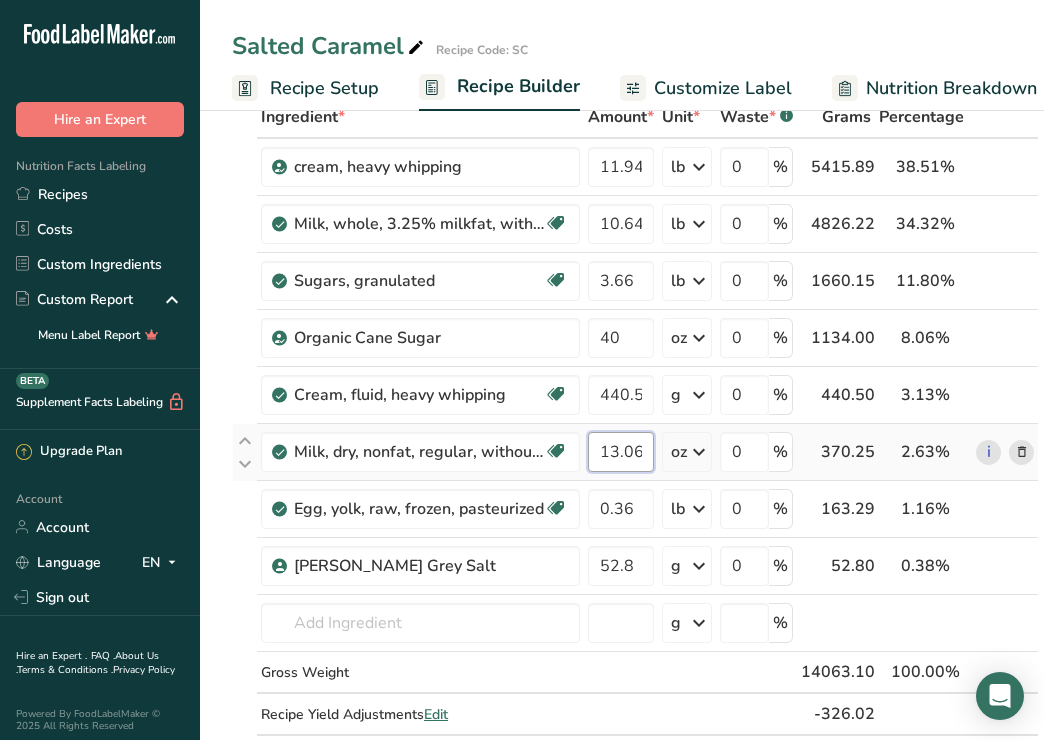 click on "13.06" at bounding box center [621, 452] 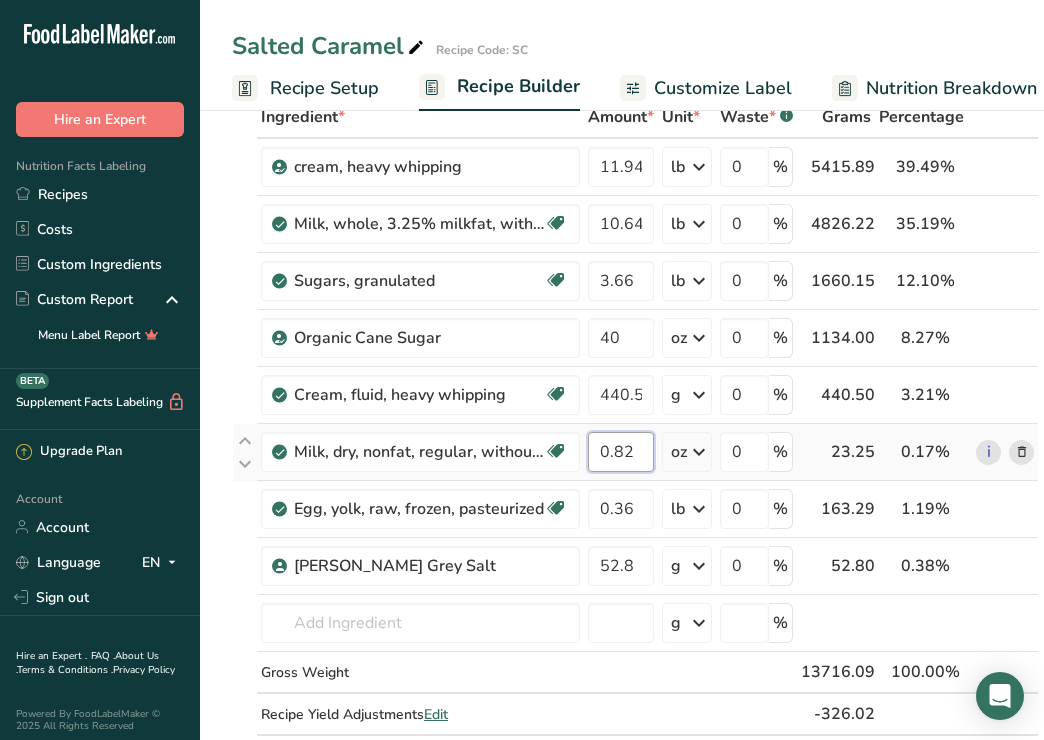 type on "0.82" 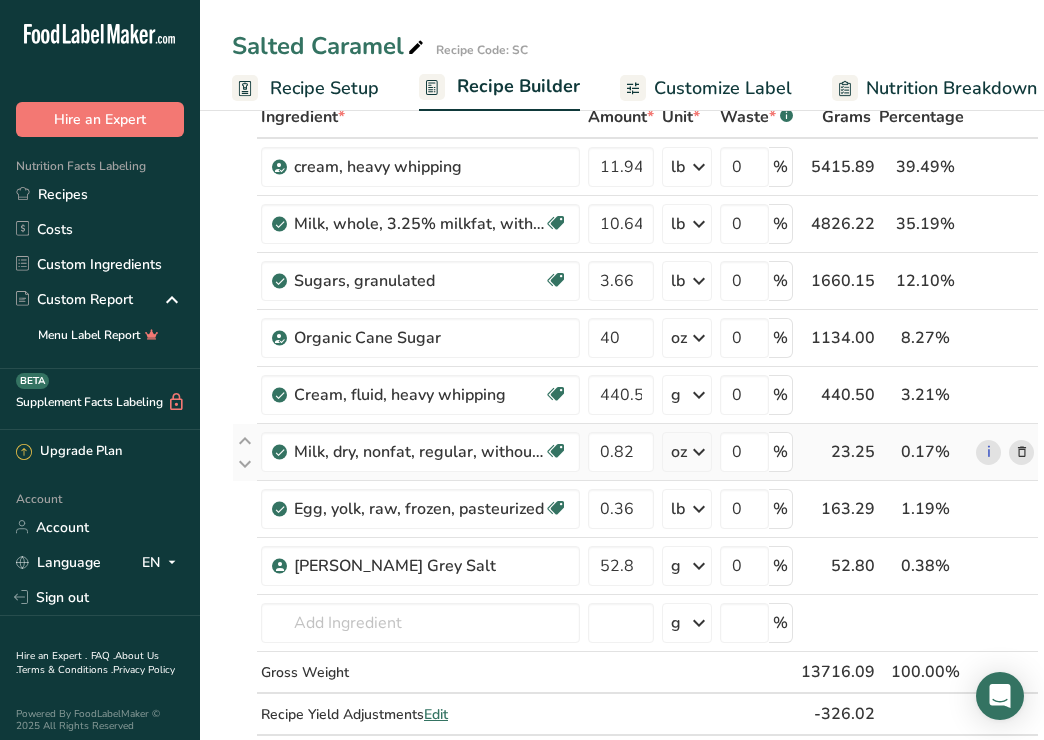 click on "Ingredient *
Amount *
Unit *
Waste *   .a-a{fill:#347362;}.b-a{fill:#fff;}          Grams
Percentage
cream, heavy whipping
11.94
lb
Weight Units
g
kg
mg
See more
Volume Units
l
Volume units require a density conversion. If you know your ingredient's density enter it below. Otherwise, click on "RIA" our AI Regulatory bot - she will be able to help you
lb/ft3
g/cm3
Confirm
mL
Volume units require a density conversion. If you know your ingredient's density enter it below. Otherwise, click on "RIA" our AI Regulatory bot - she will be able to help you
lb/ft3" at bounding box center [635, 436] 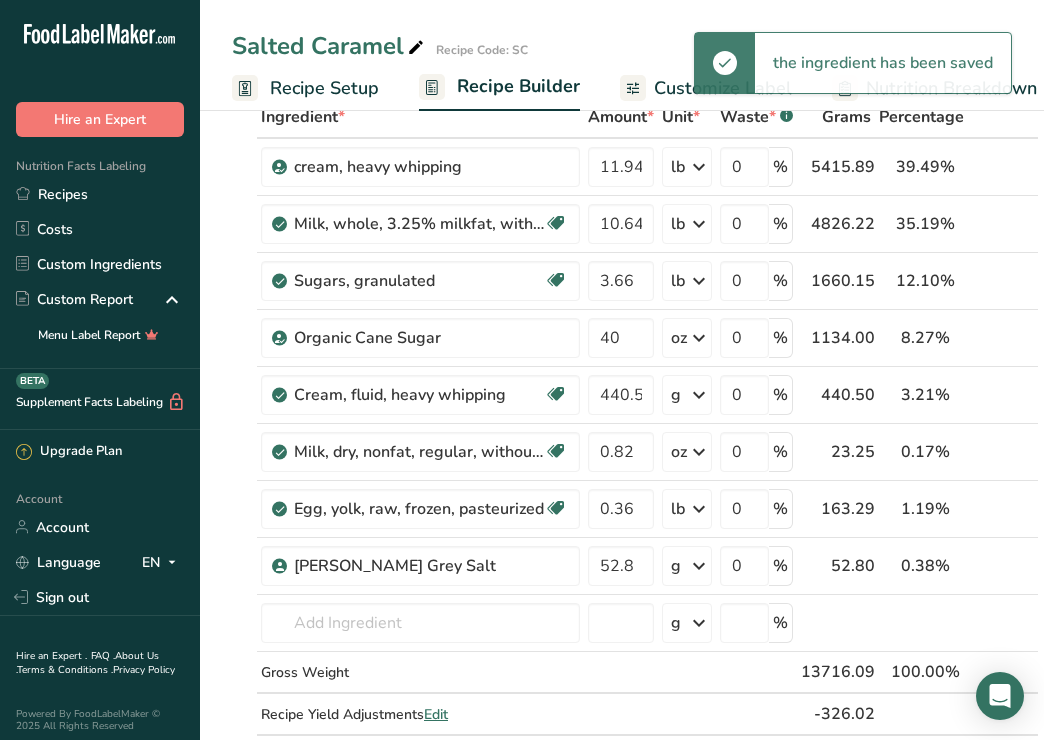 click on "oz" at bounding box center [679, 452] 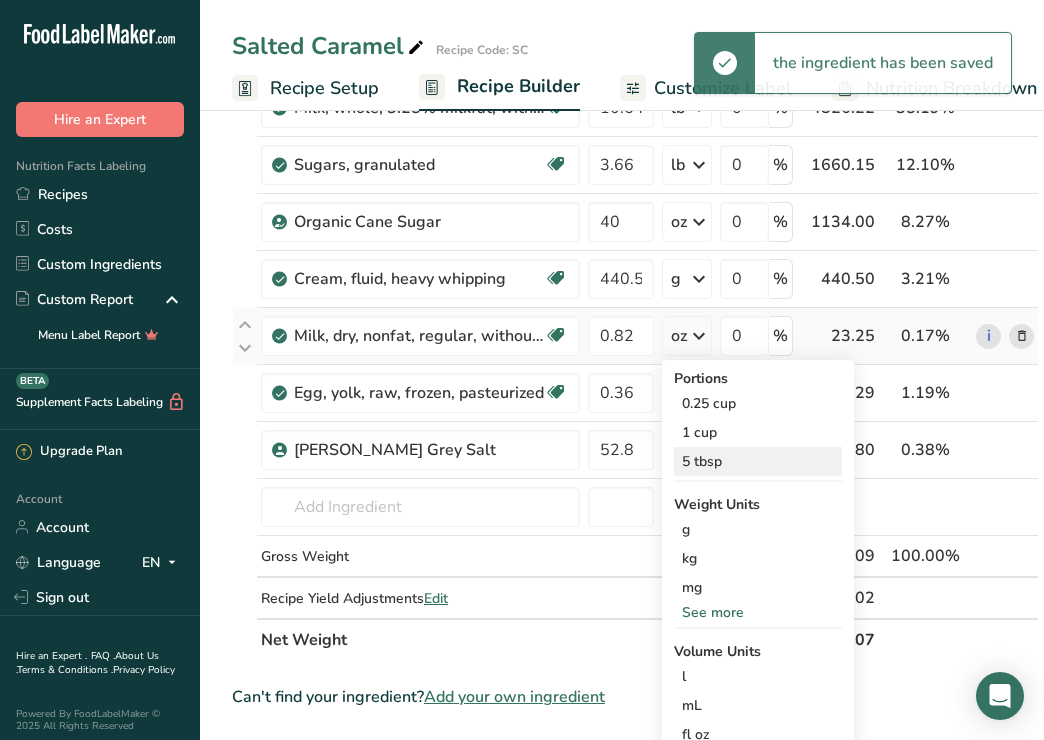scroll, scrollTop: 308, scrollLeft: 0, axis: vertical 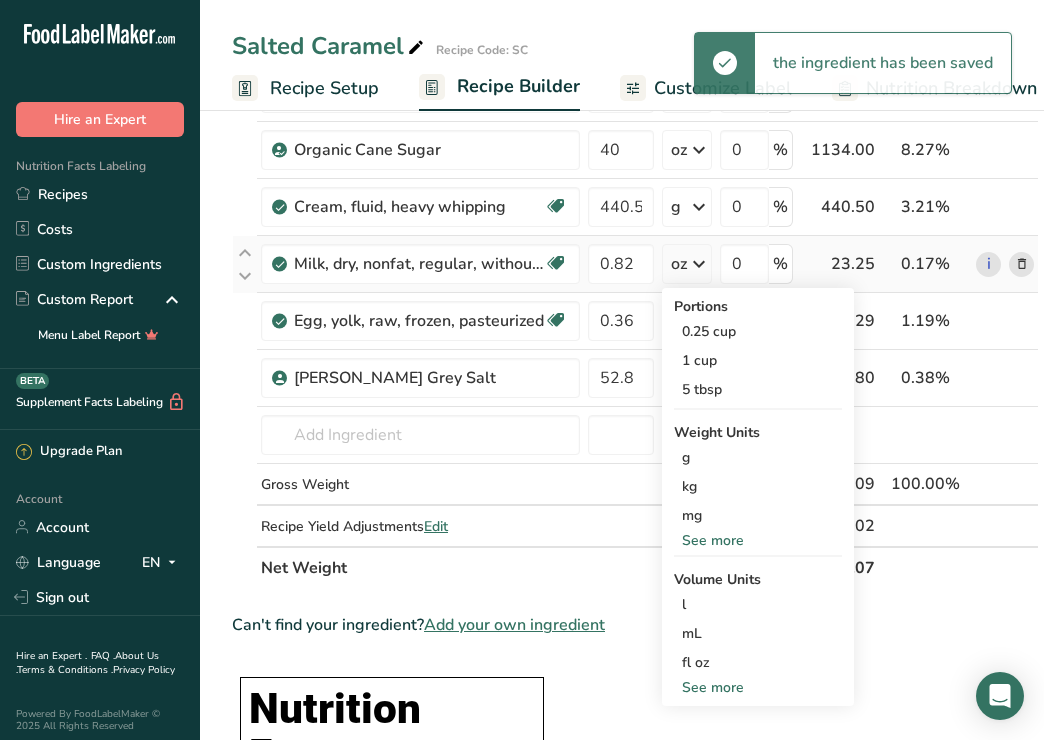 click on "See more" at bounding box center (758, 540) 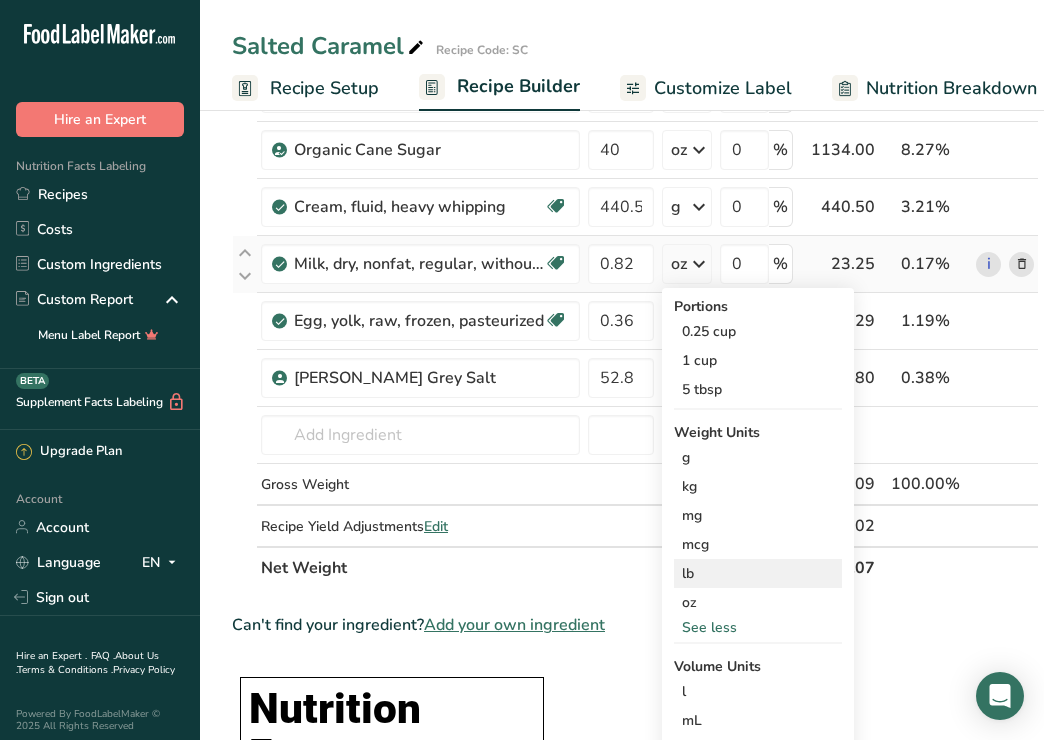 click on "lb" at bounding box center (758, 573) 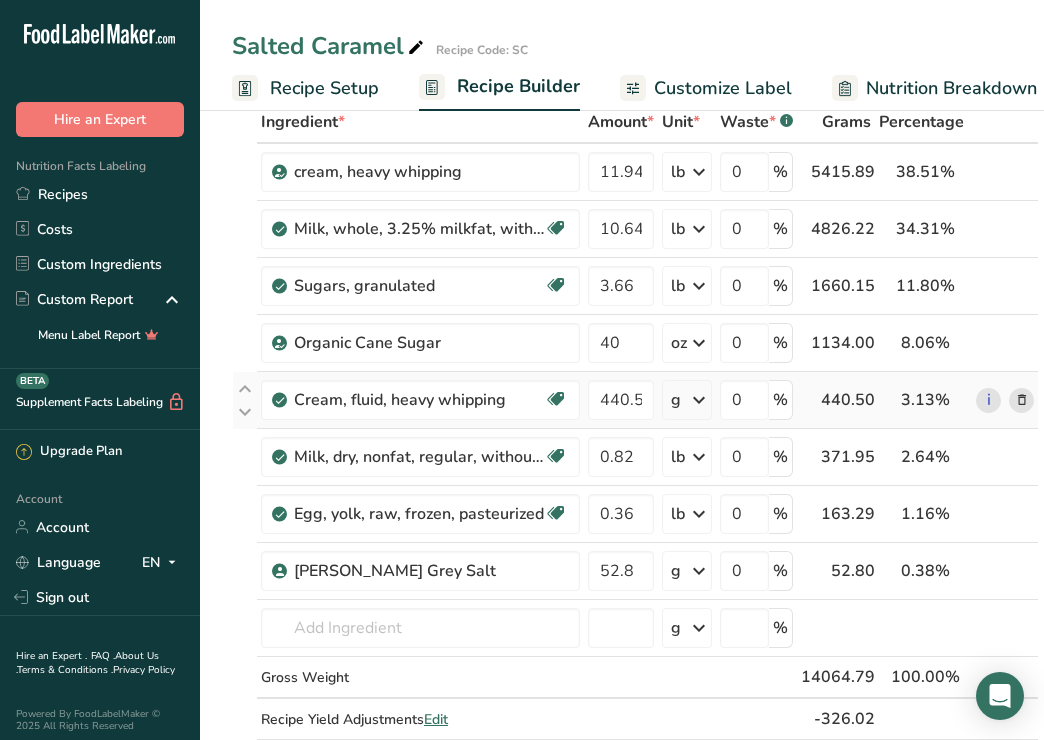scroll, scrollTop: 107, scrollLeft: 0, axis: vertical 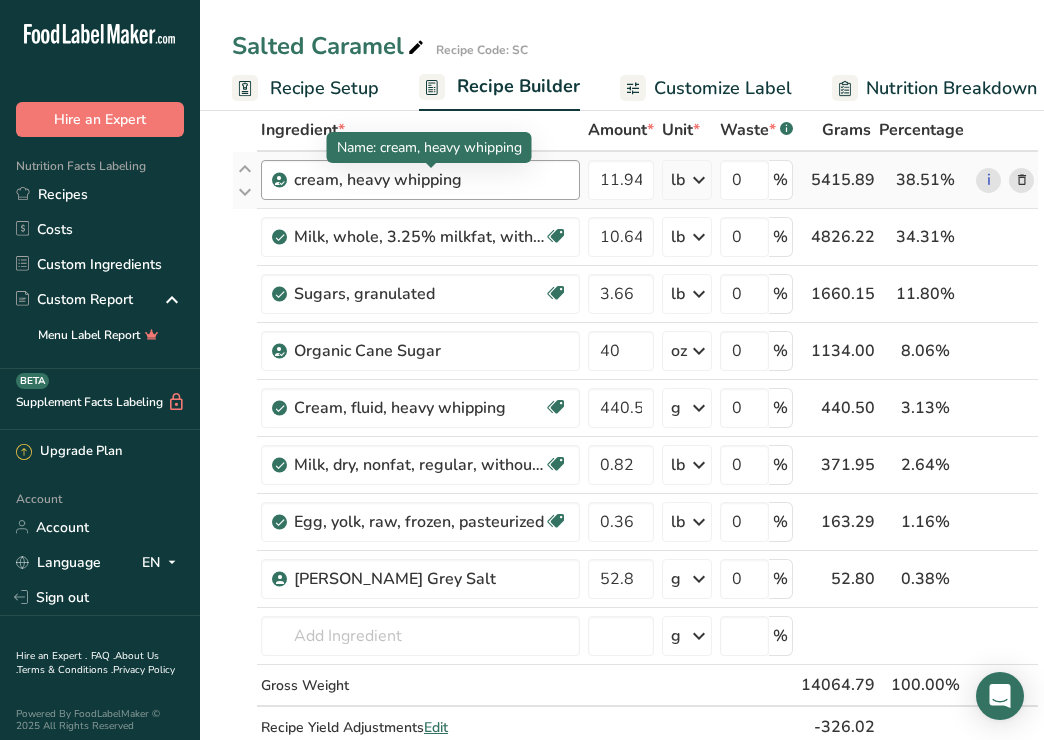 click on "cream, heavy whipping" at bounding box center [419, 180] 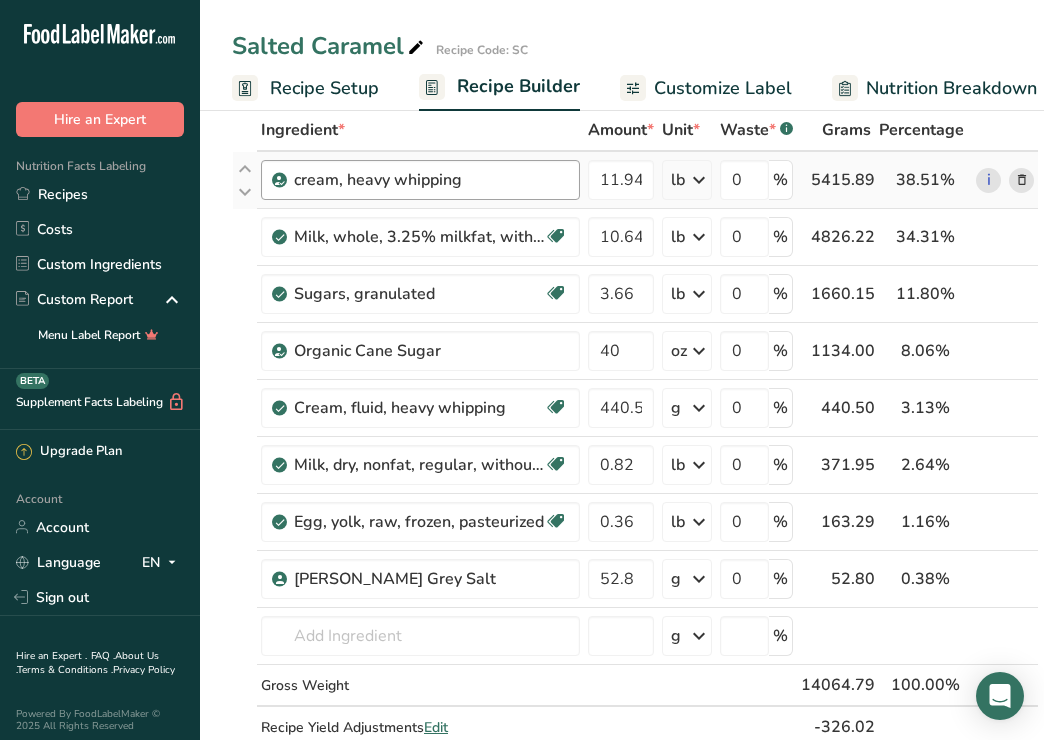 click on "cream, heavy whipping" at bounding box center [419, 180] 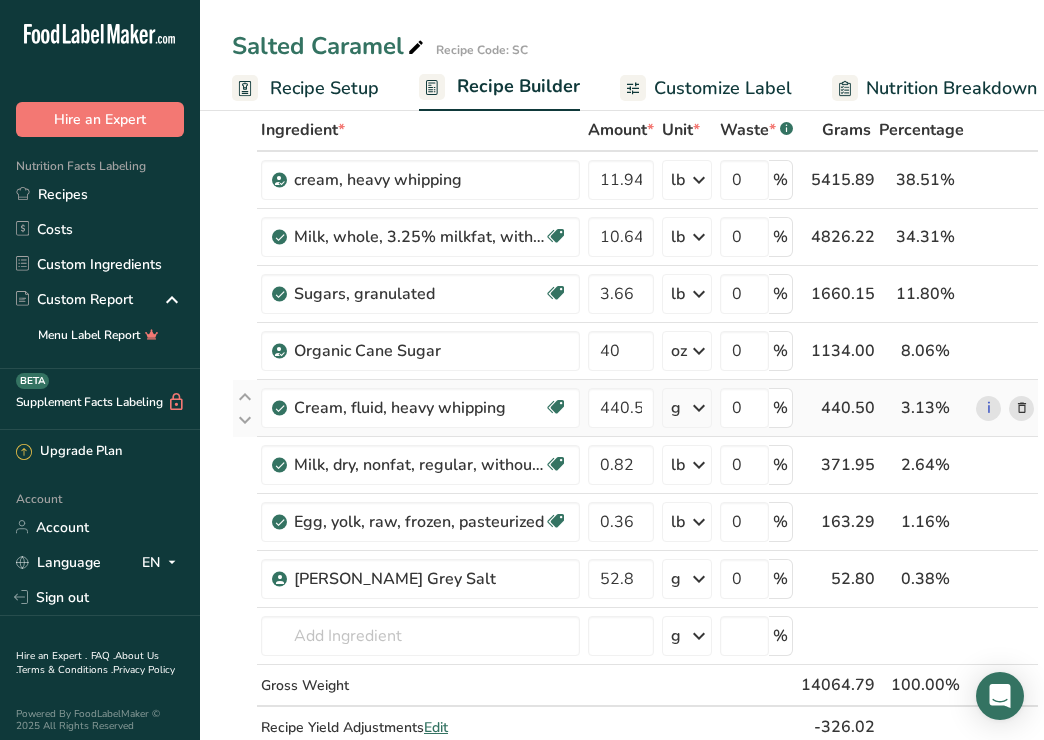 click at bounding box center (1022, 408) 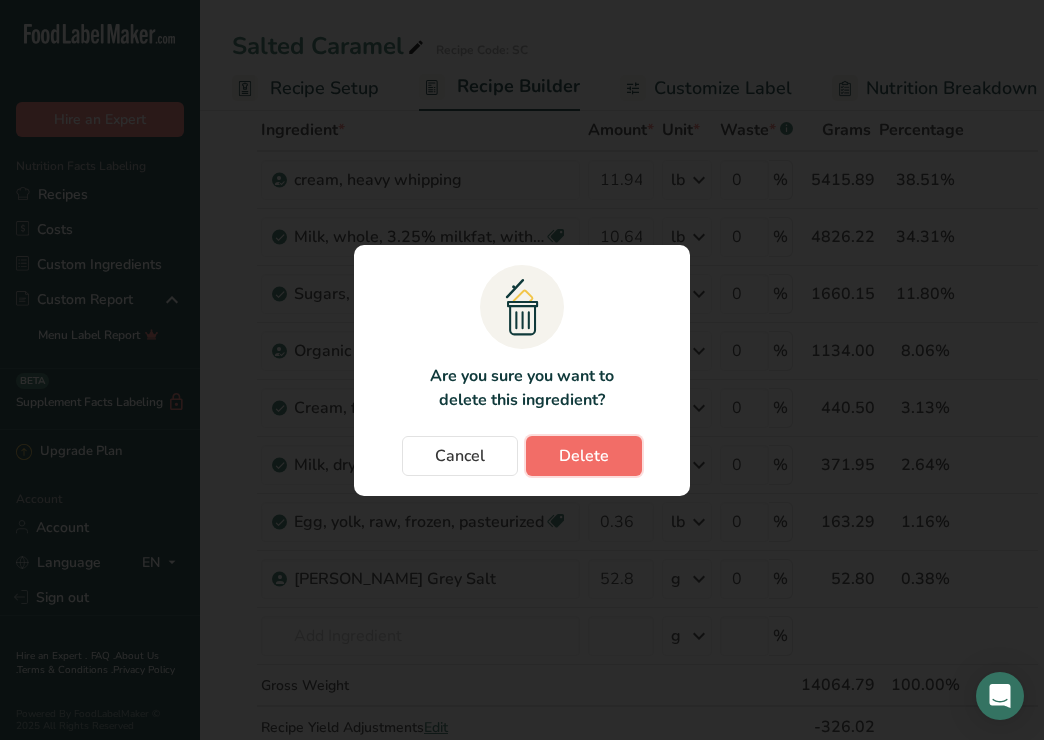 click on "Delete" at bounding box center (584, 456) 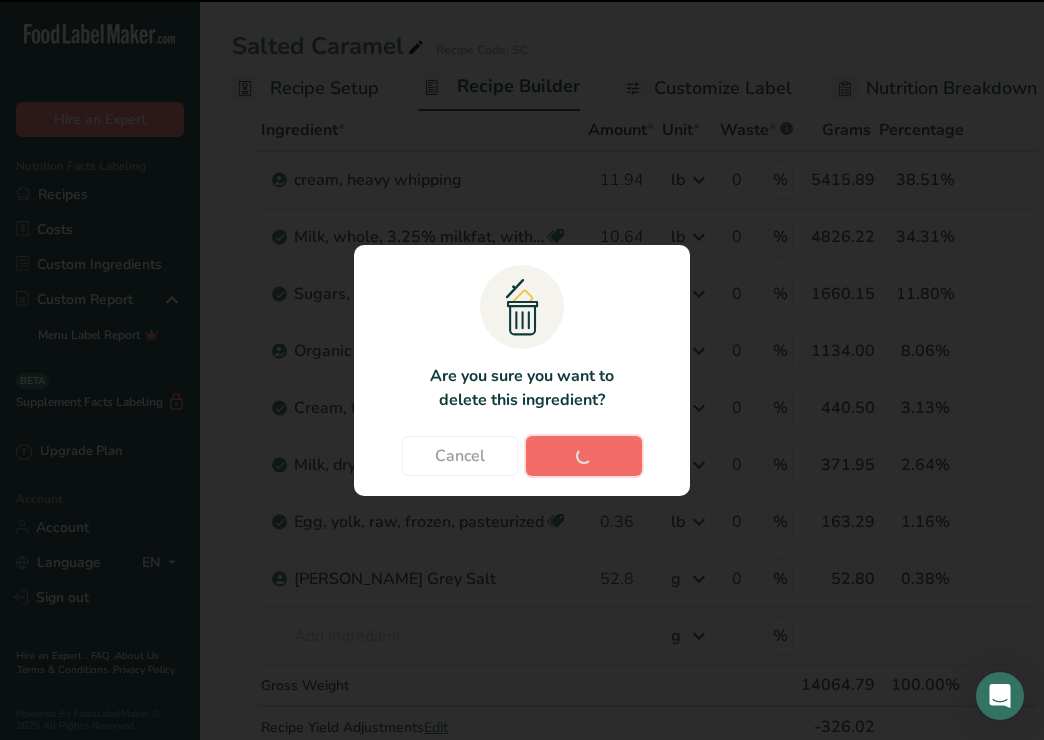 type on "0.82" 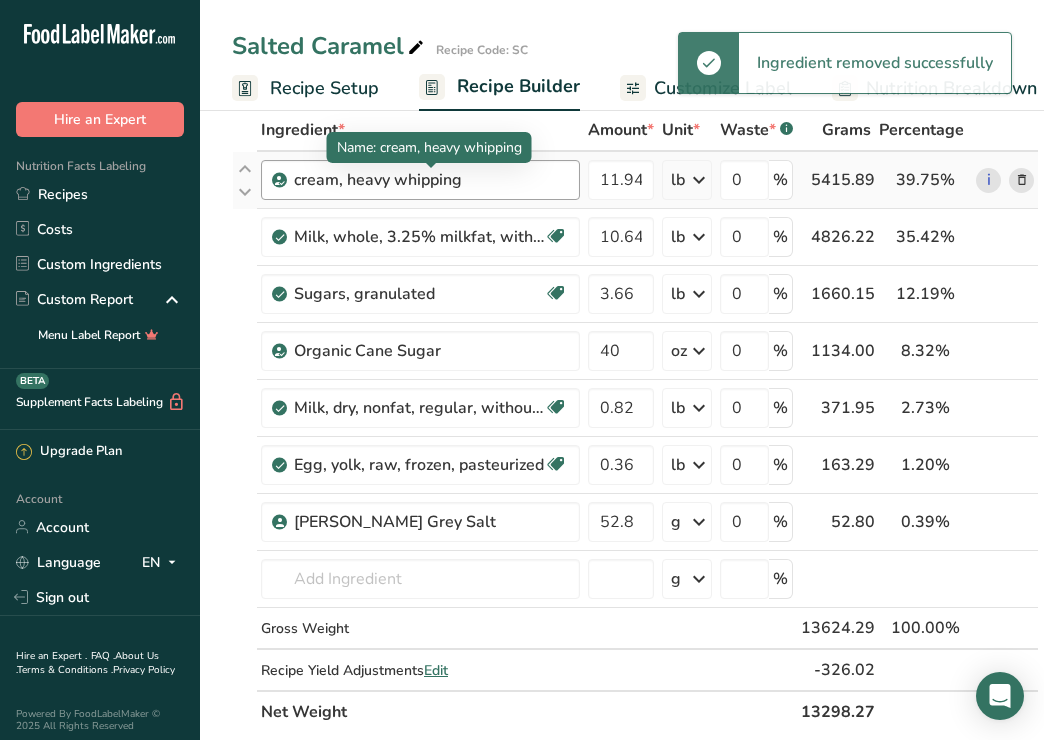 click on "cream, heavy whipping" at bounding box center (419, 180) 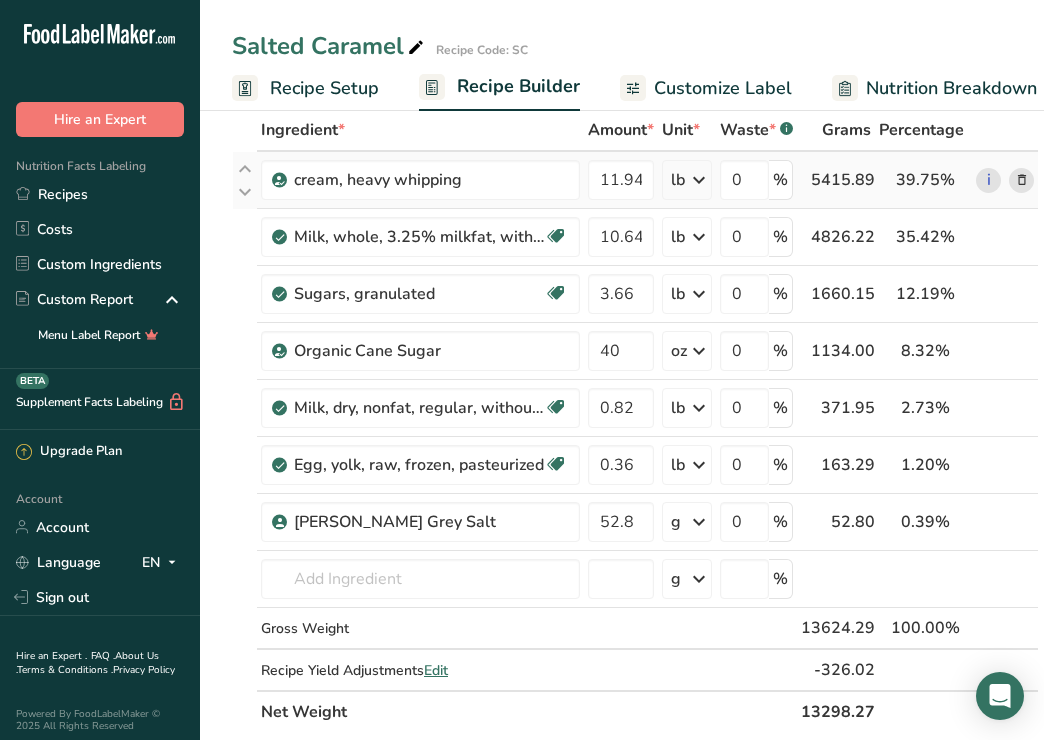 click at bounding box center (1022, 180) 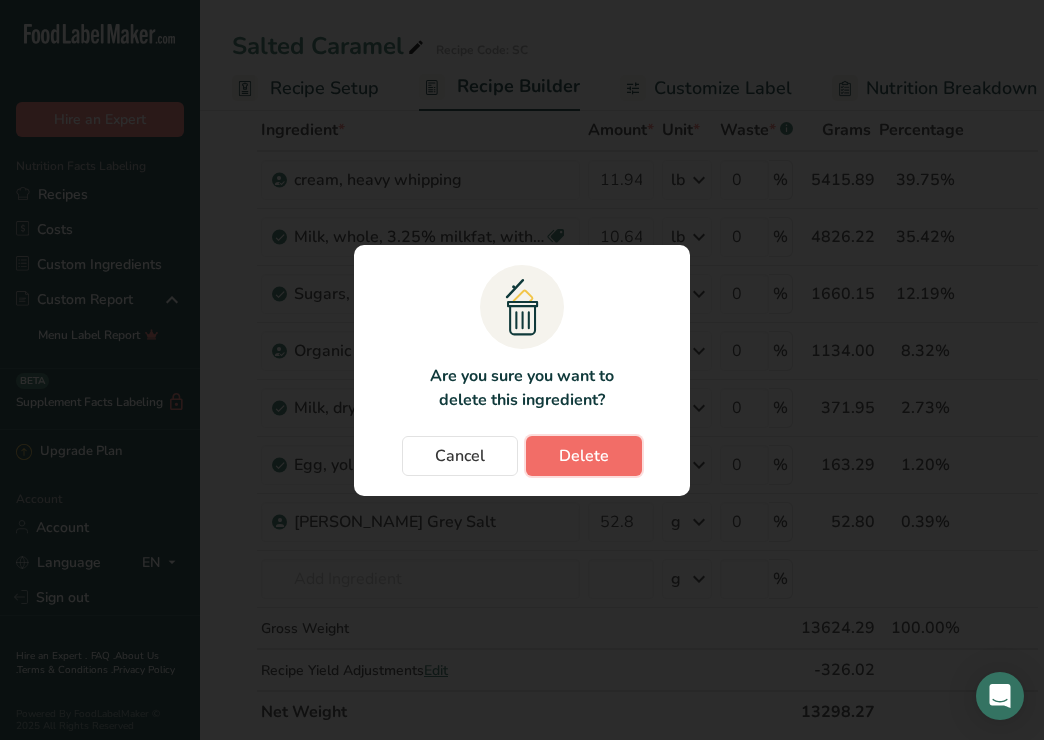 click on "Delete" at bounding box center (584, 456) 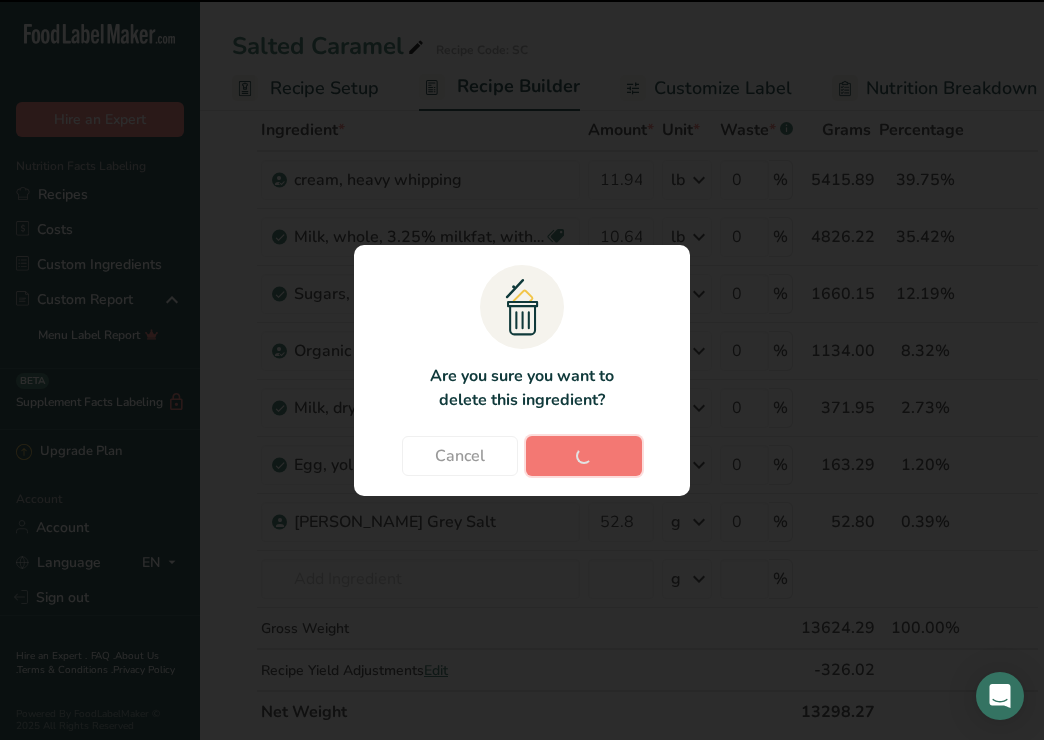 type on "10.64" 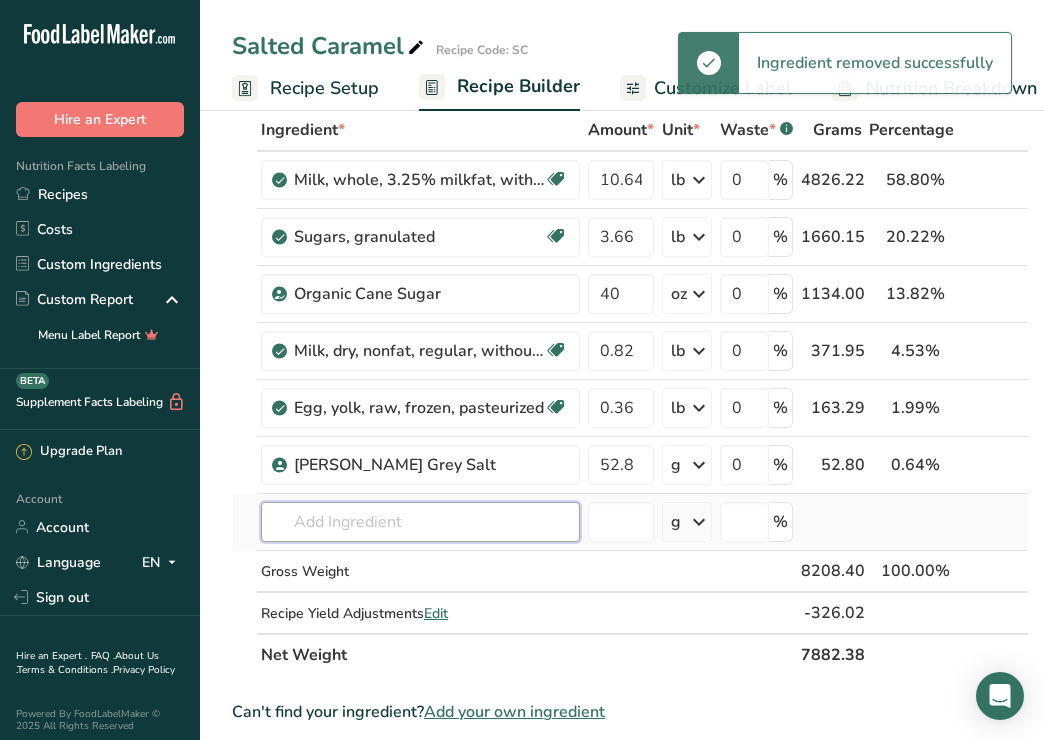 click at bounding box center (420, 522) 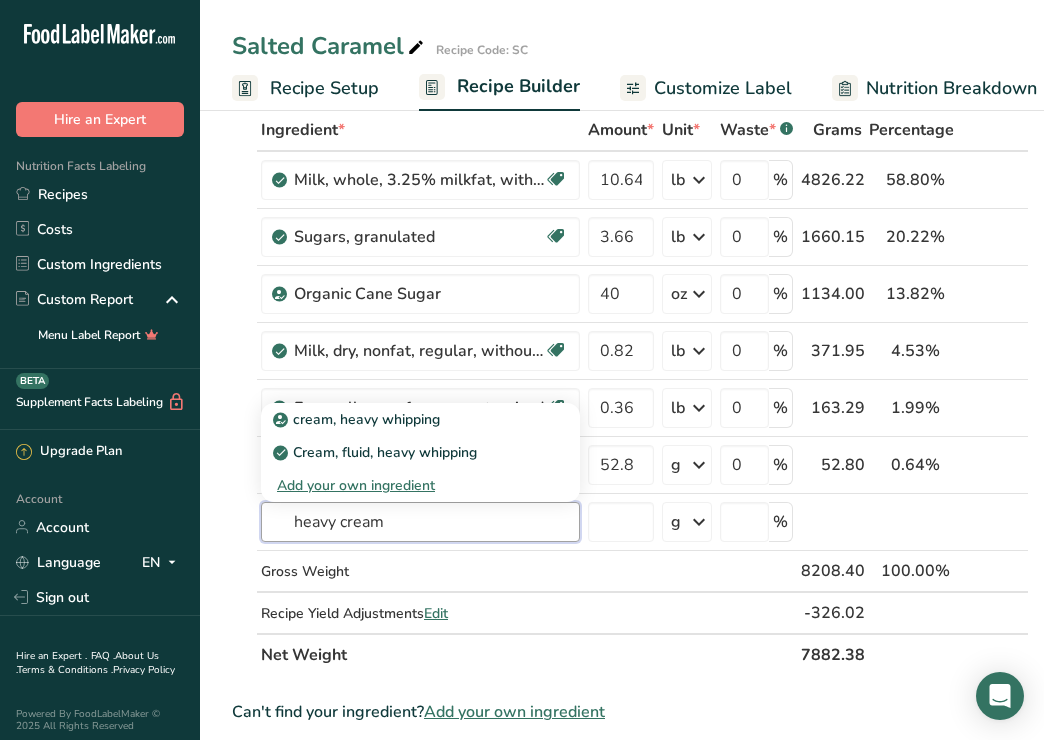type on "heavy cream" 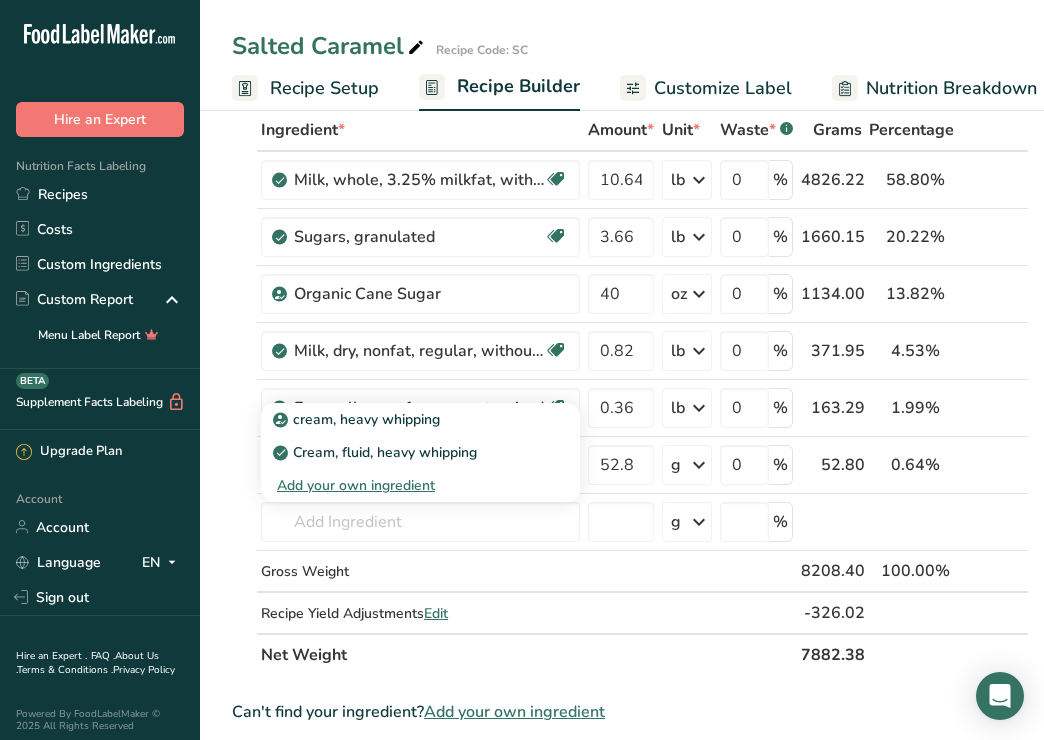 click on "Salted Caramel
Recipe Code: SC
Recipe Setup                       Recipe Builder   Customize Label               Nutrition Breakdown               Notes & Attachments                 Recipe Costing" at bounding box center (622, 55) 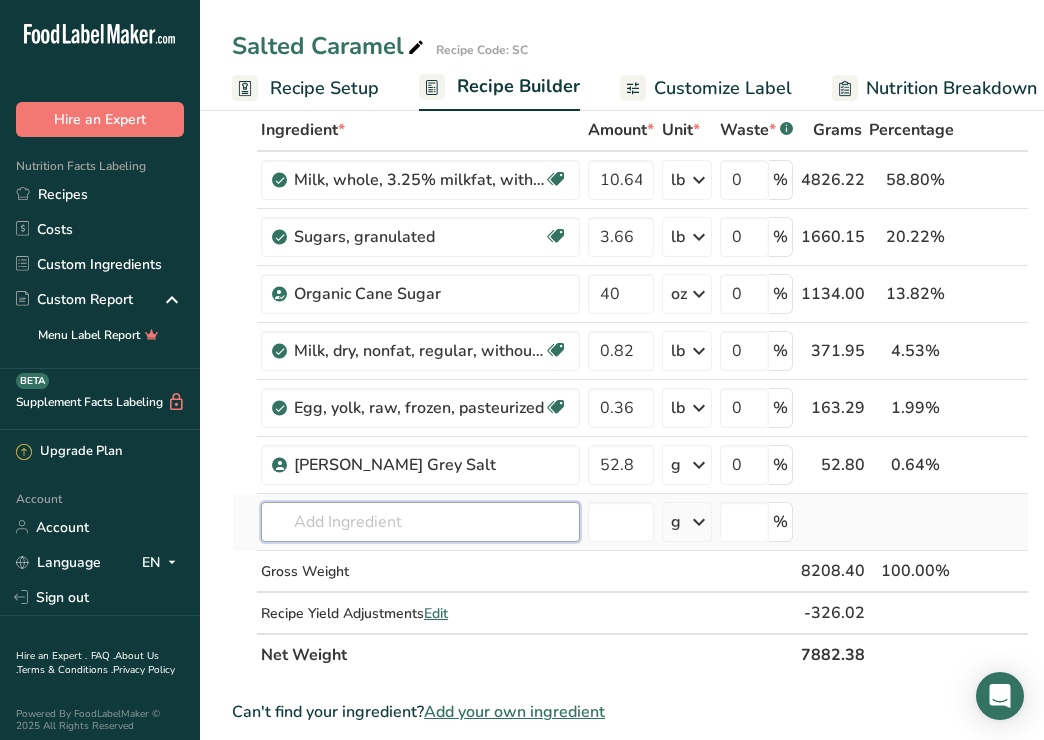 click at bounding box center [420, 522] 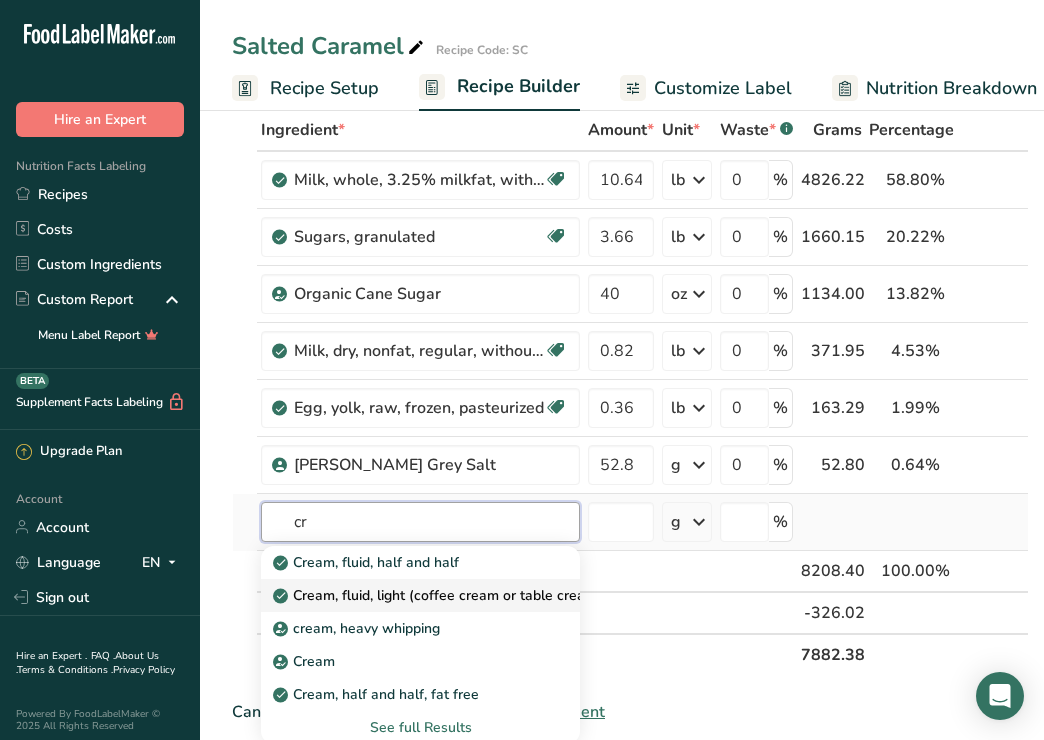 type on "c" 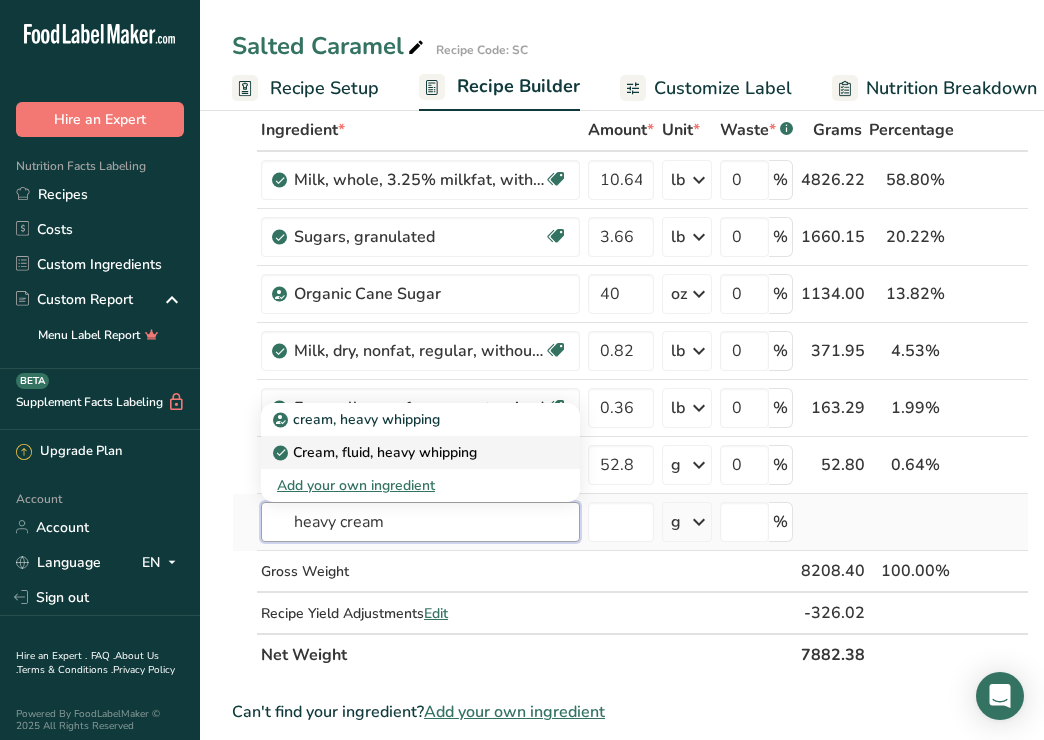 type on "heavy cream" 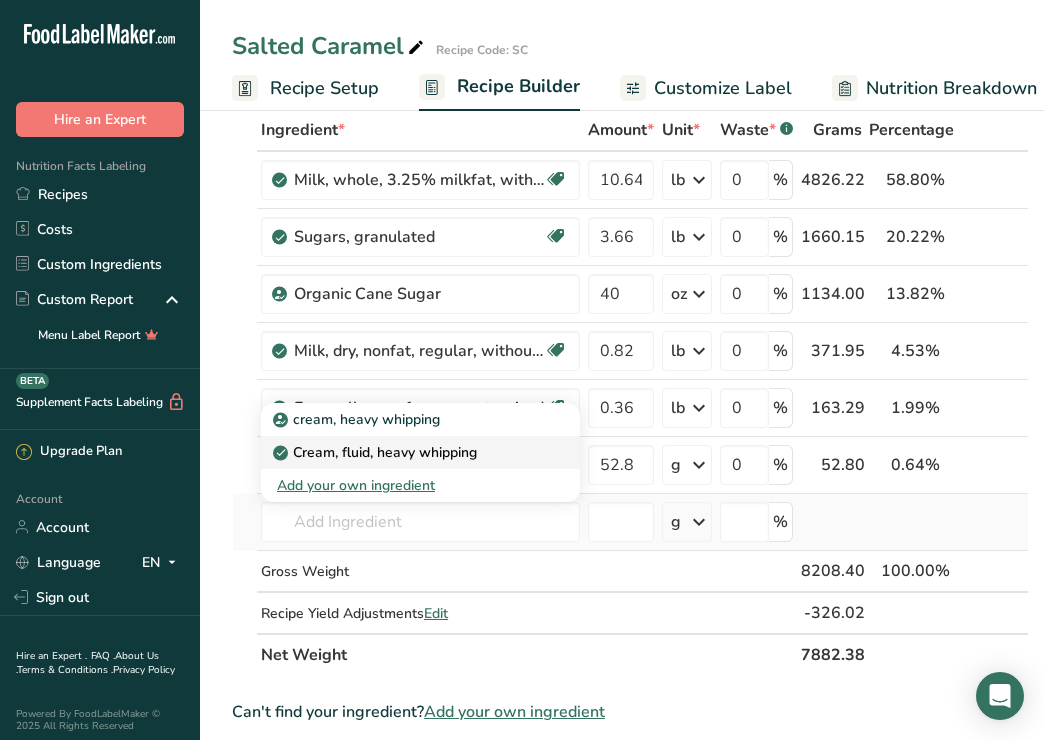 click on "Cream, fluid, heavy whipping" at bounding box center (377, 452) 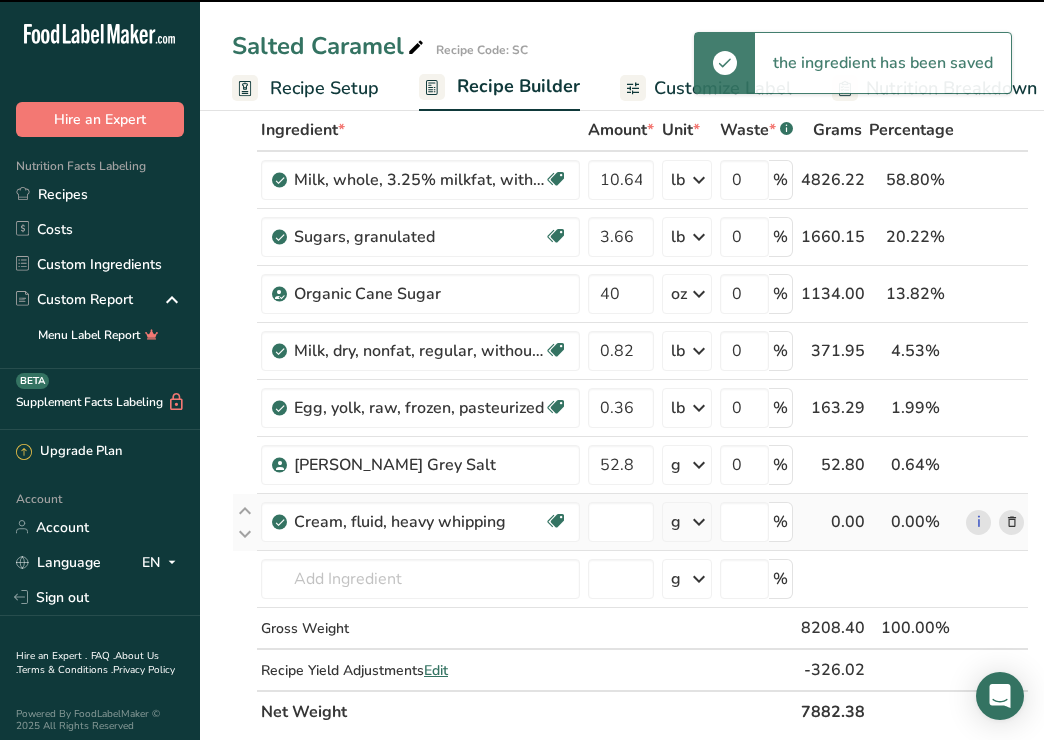 type on "0" 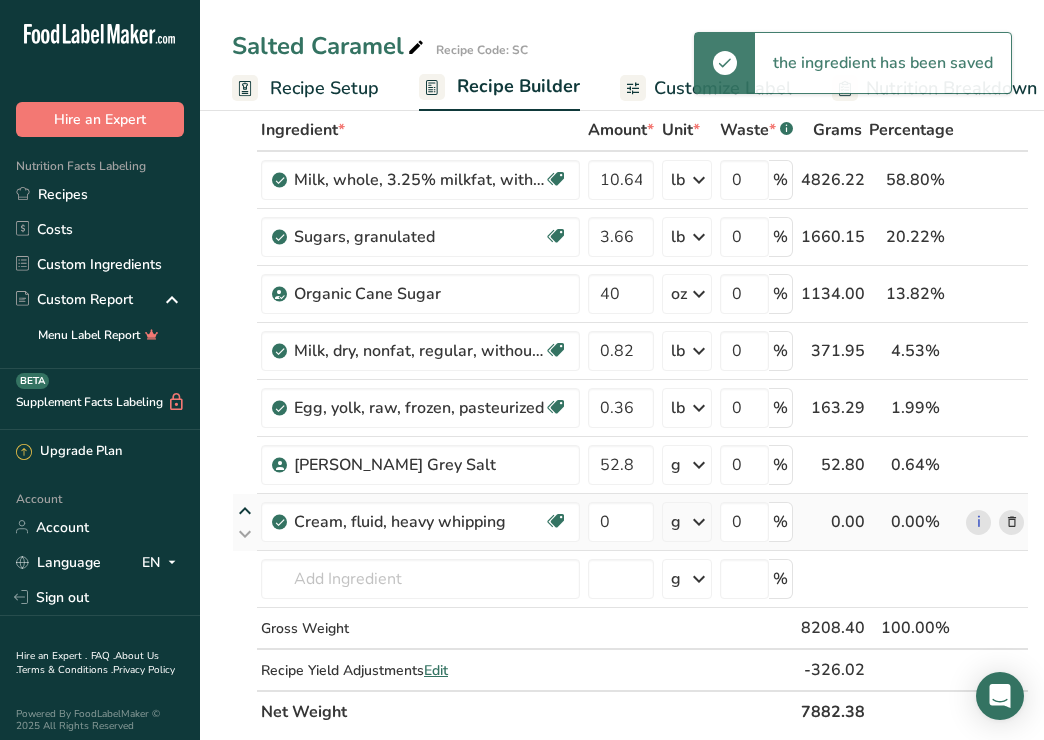 click at bounding box center [245, 511] 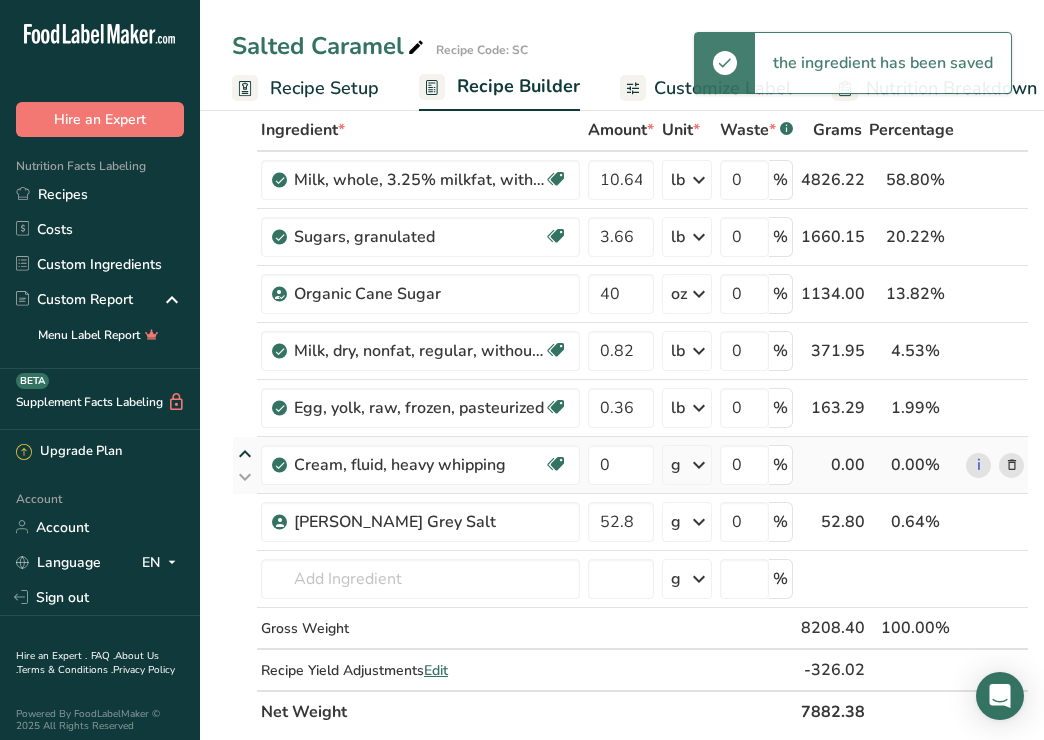 click at bounding box center (245, 454) 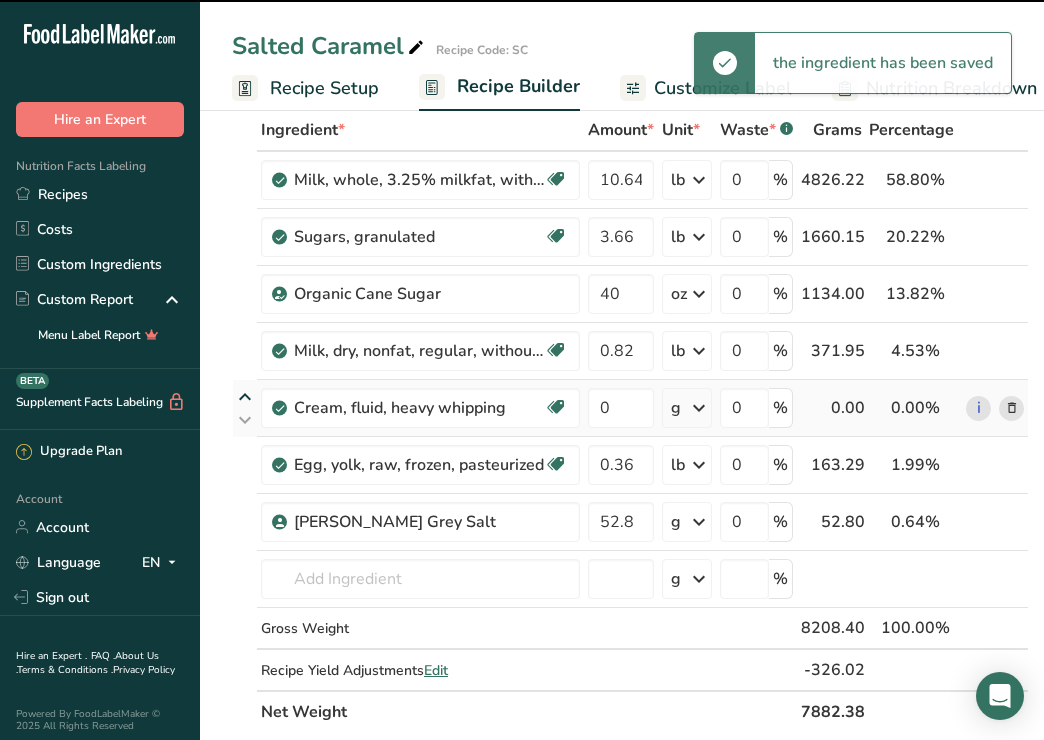 type on "0.36" 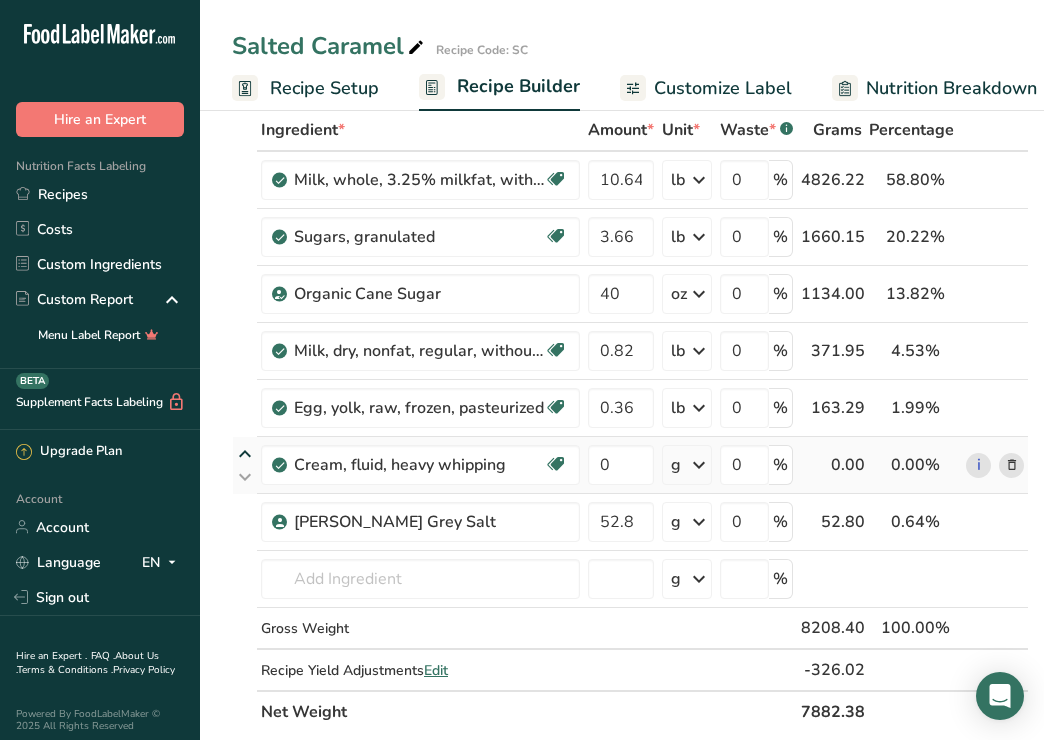 click at bounding box center [245, 454] 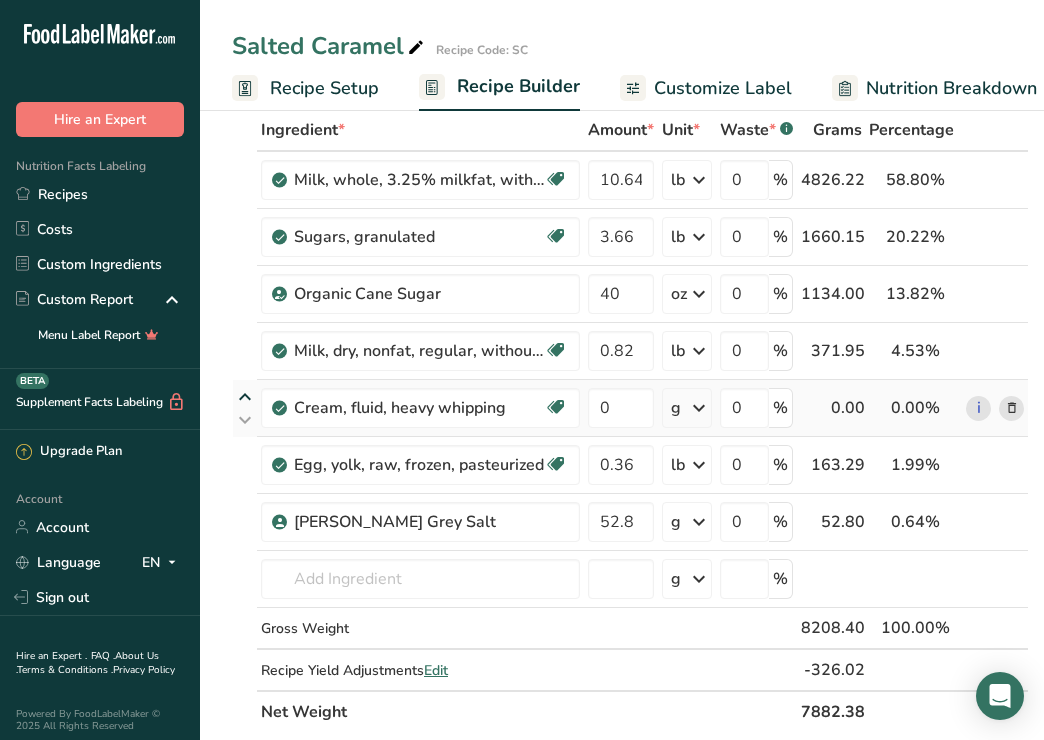 click at bounding box center (245, 397) 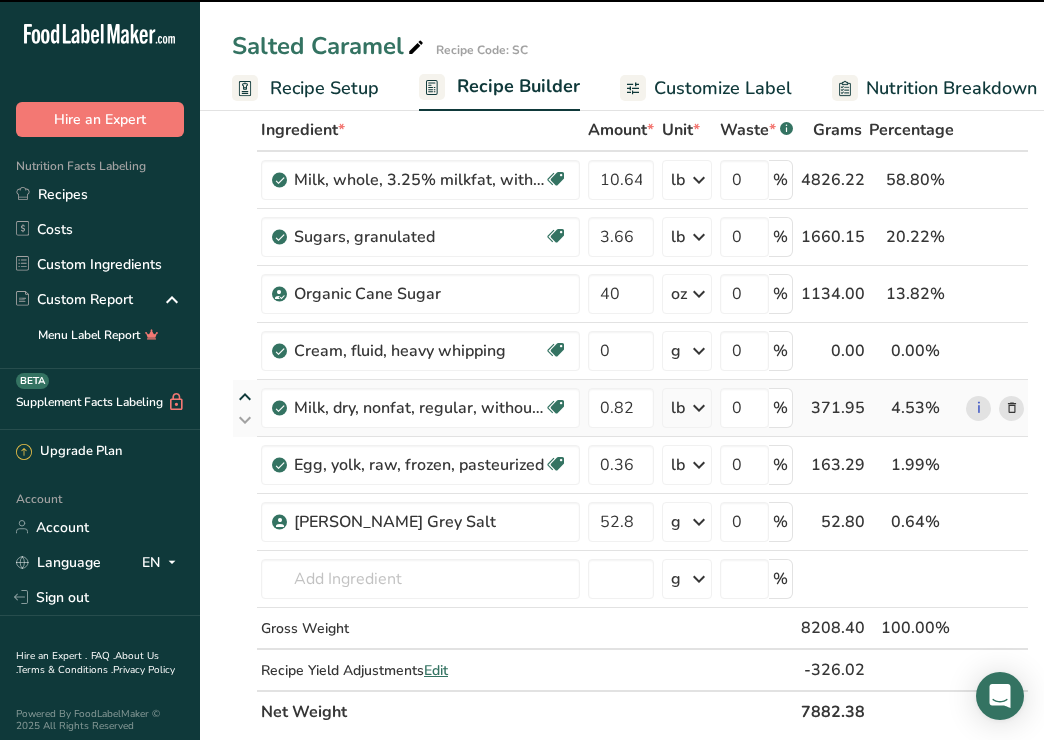 type on "0.82" 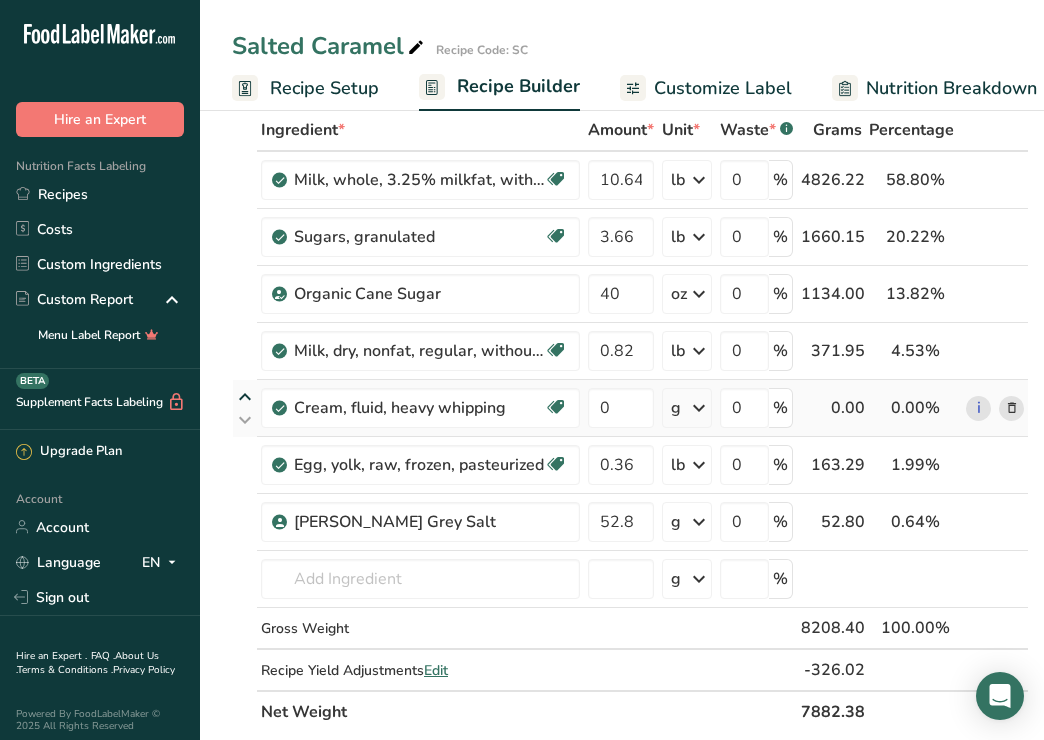 click at bounding box center (245, 397) 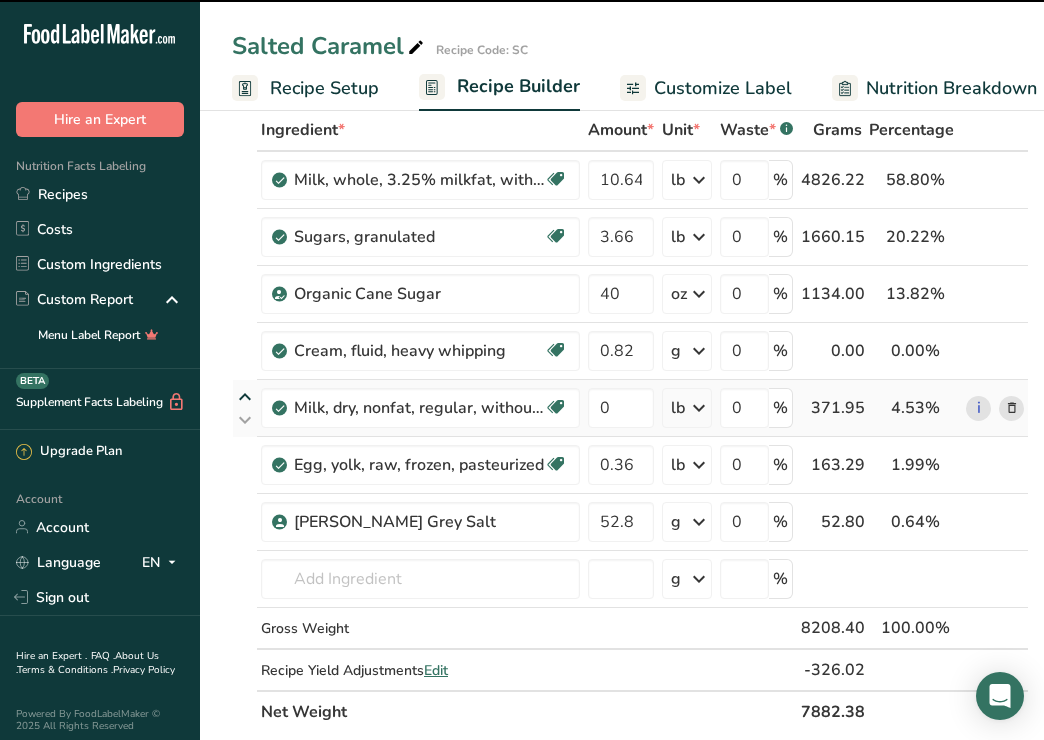 type on "0" 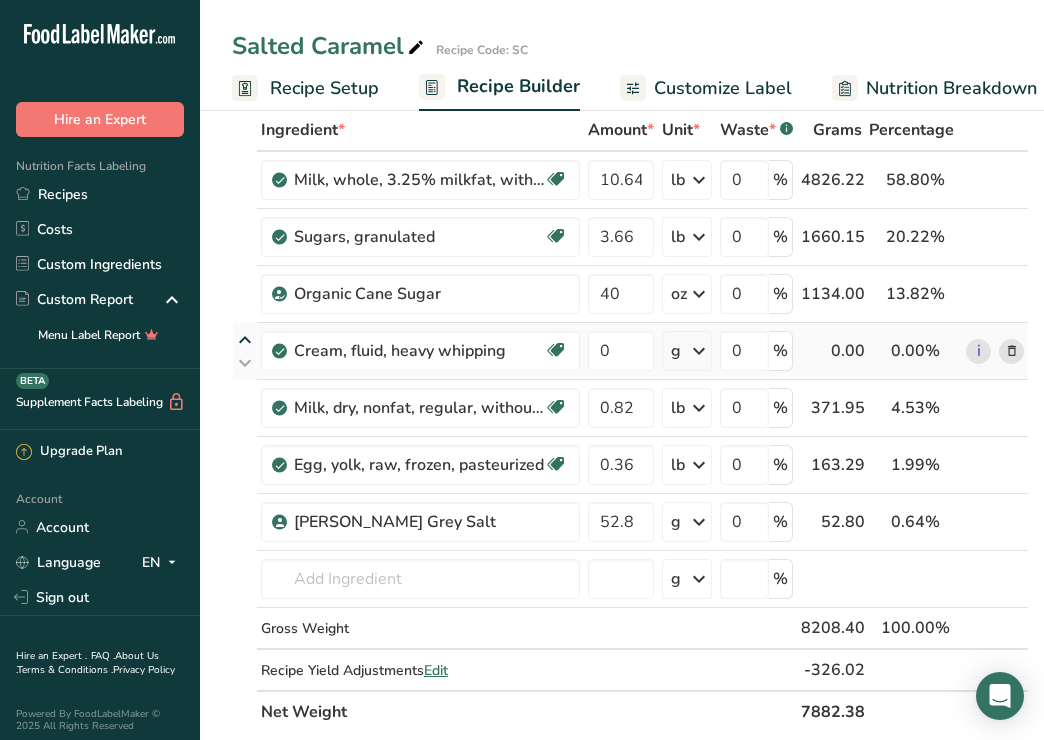 click at bounding box center (245, 340) 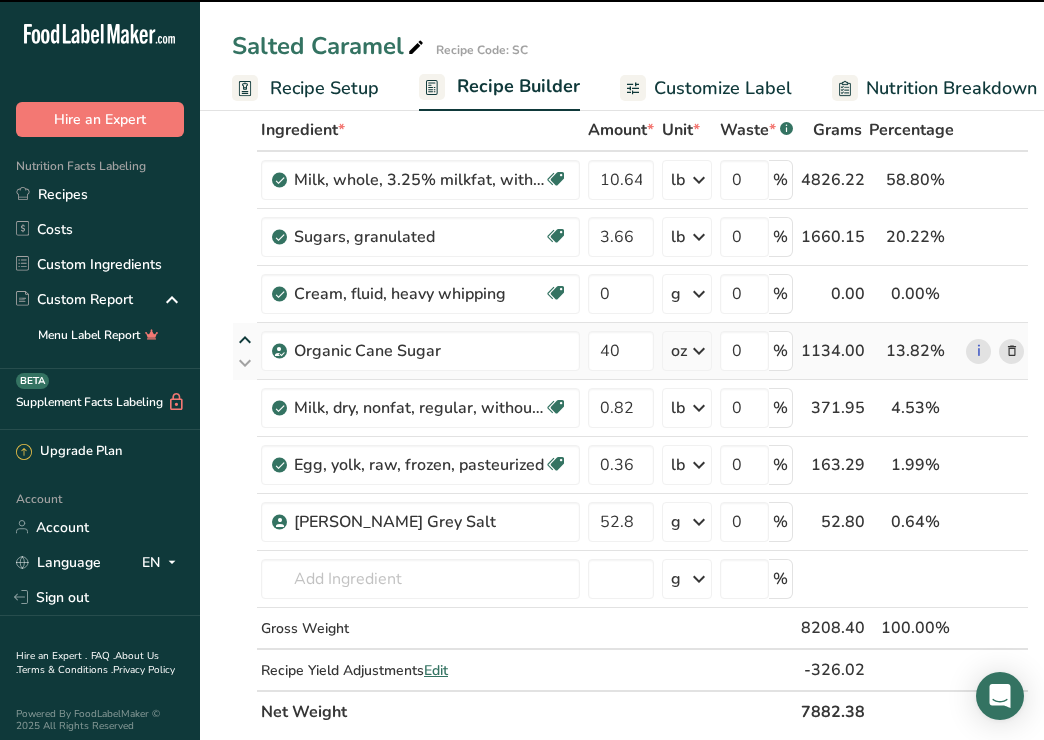 type on "40" 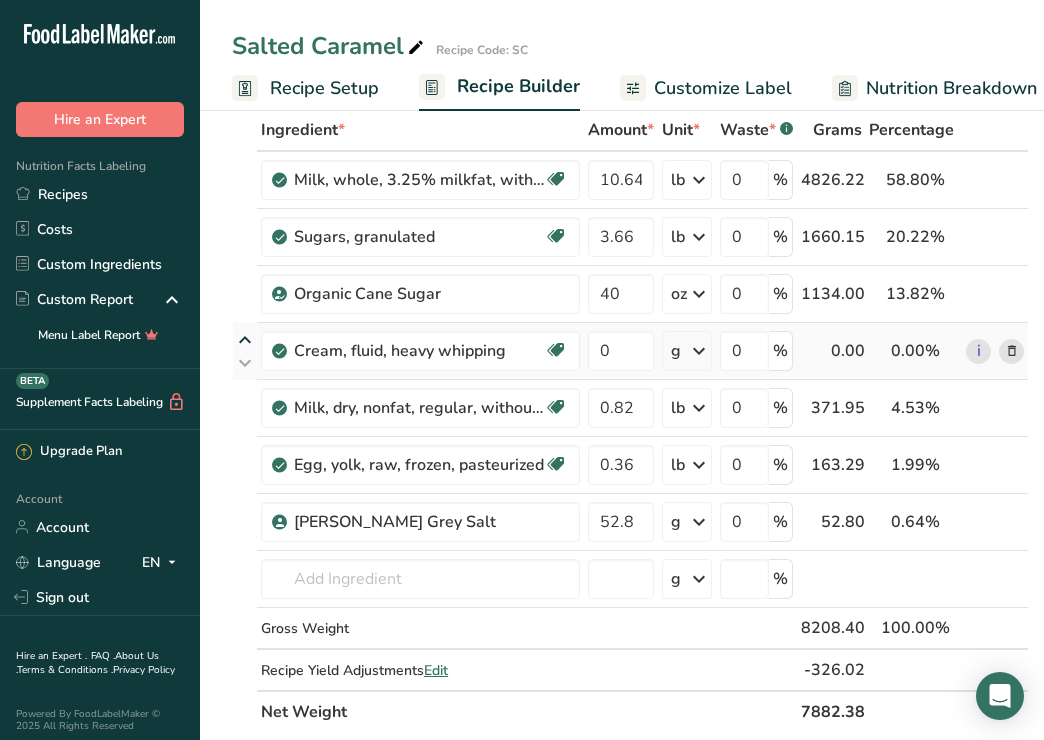 click at bounding box center [245, 340] 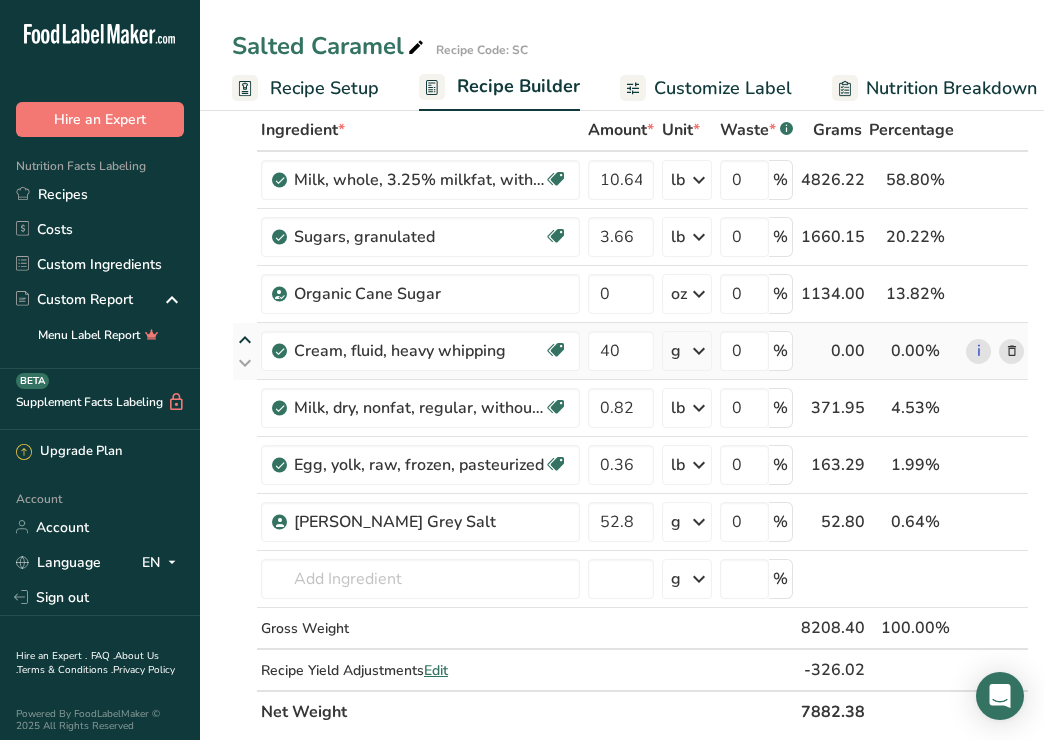 type on "40" 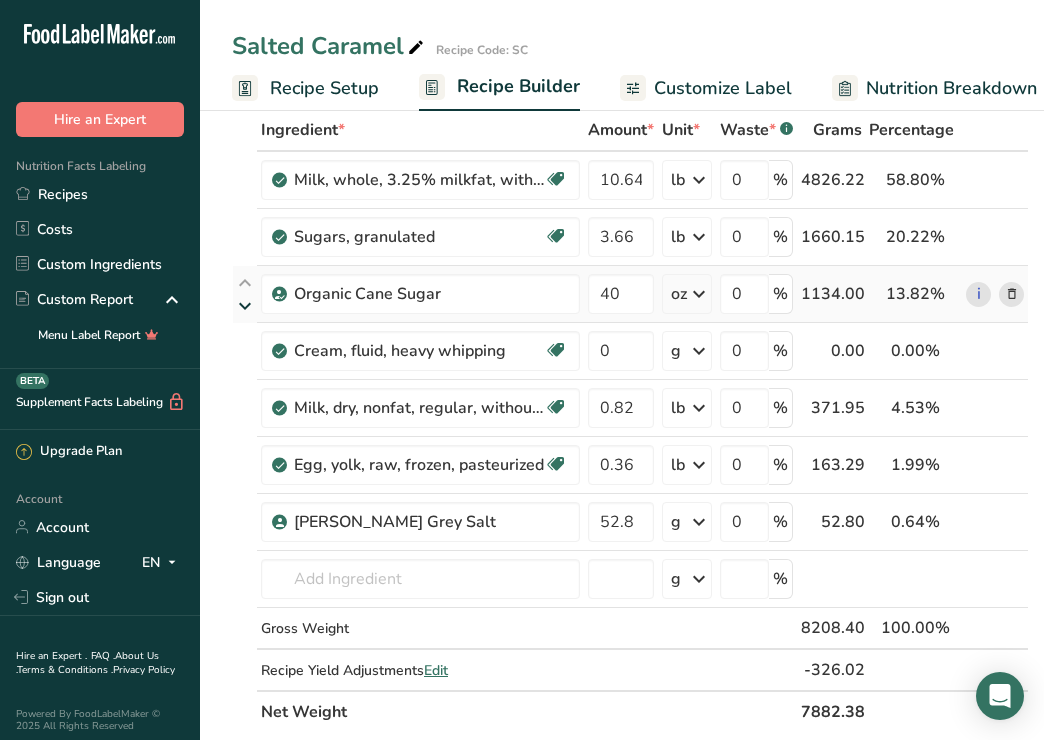 drag, startPoint x: 252, startPoint y: 276, endPoint x: 237, endPoint y: 312, distance: 39 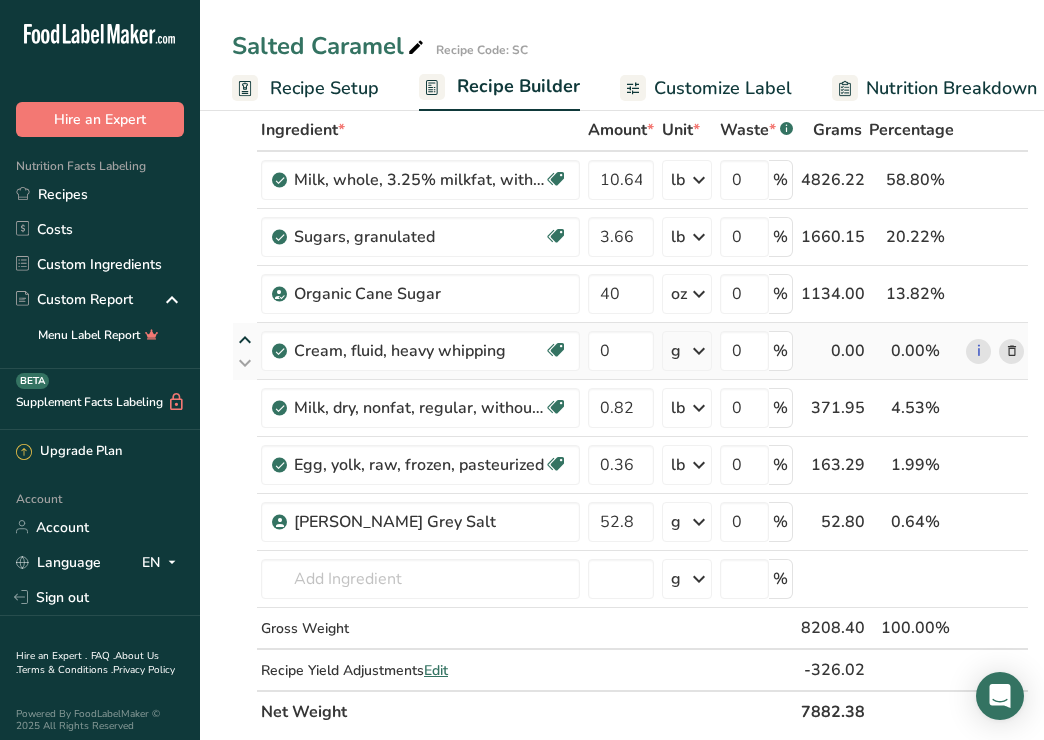 click at bounding box center (245, 340) 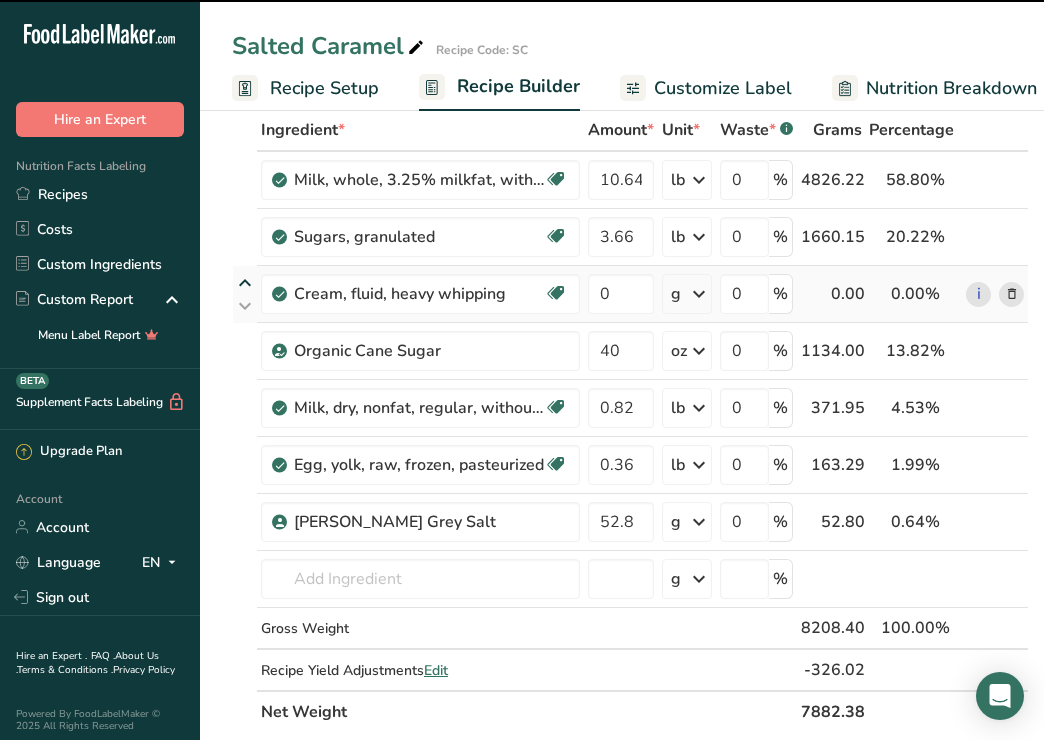 click at bounding box center (245, 283) 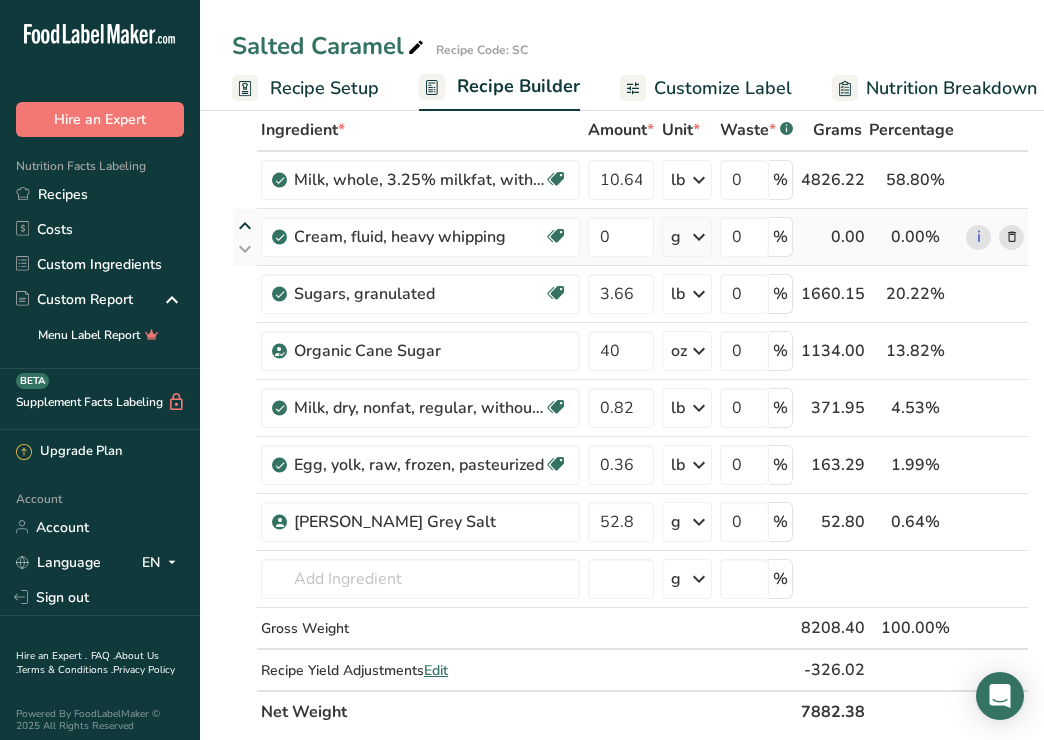 click at bounding box center (245, 226) 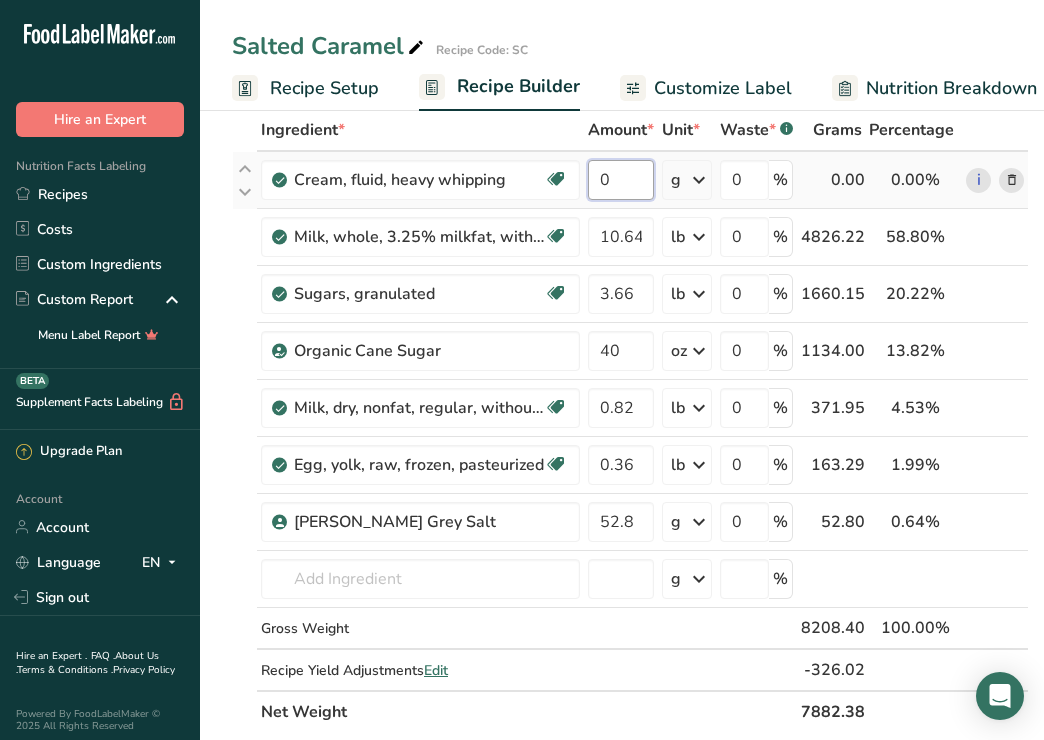 click on "0" at bounding box center (621, 180) 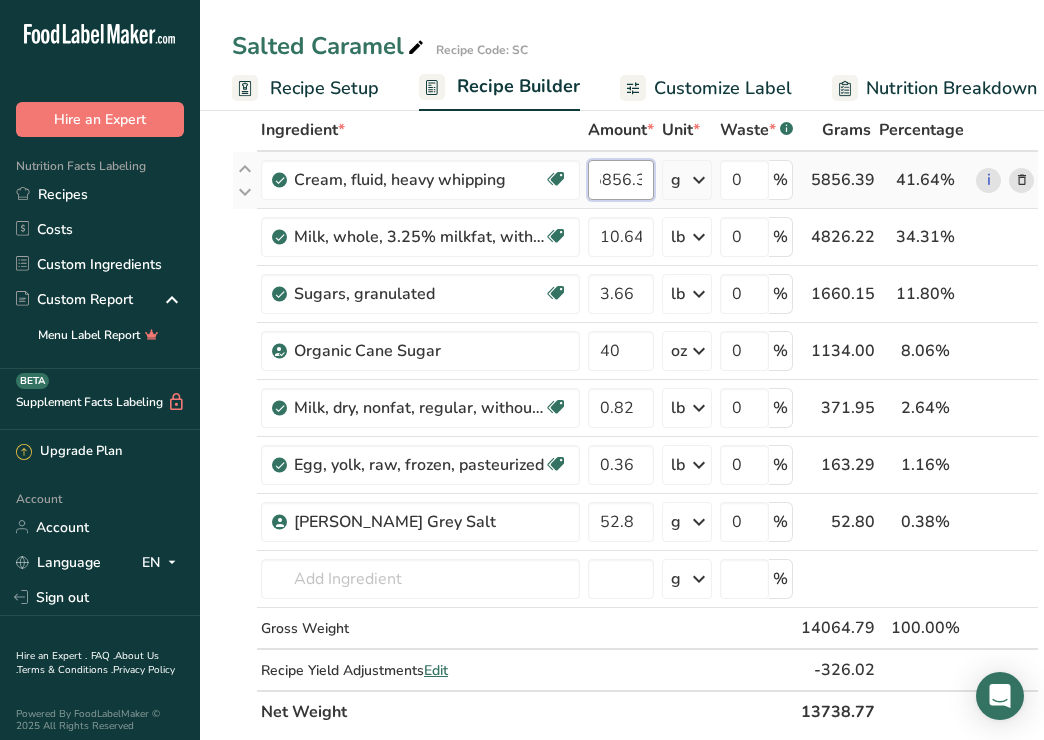 scroll, scrollTop: 0, scrollLeft: 17, axis: horizontal 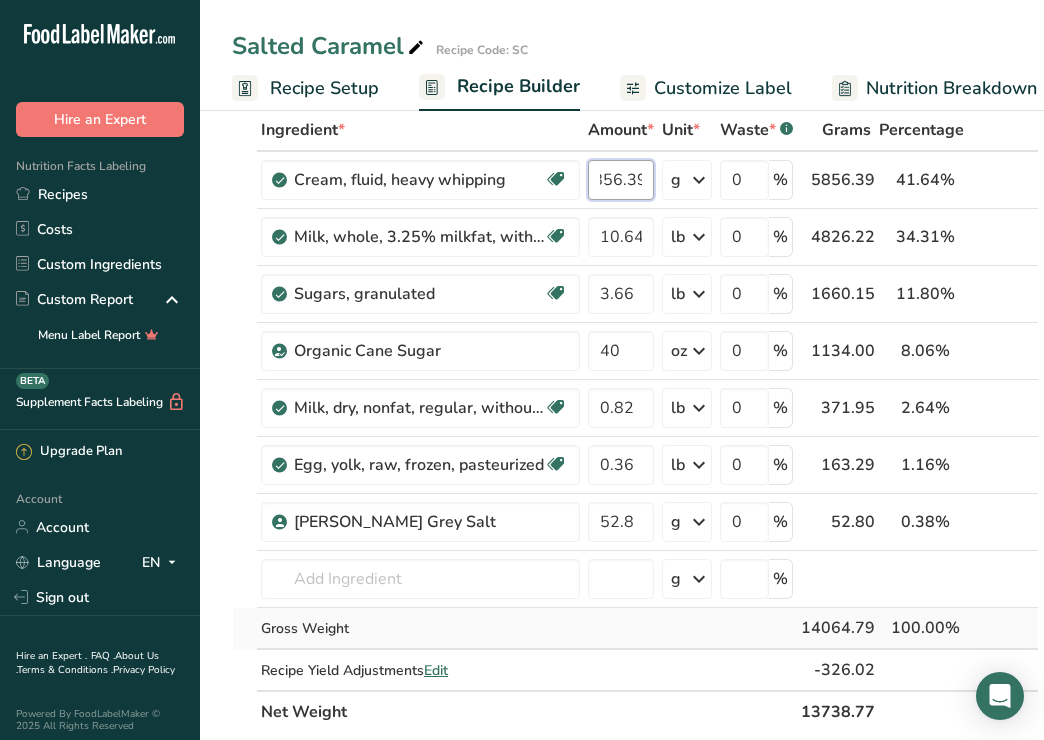 type on "5856.39" 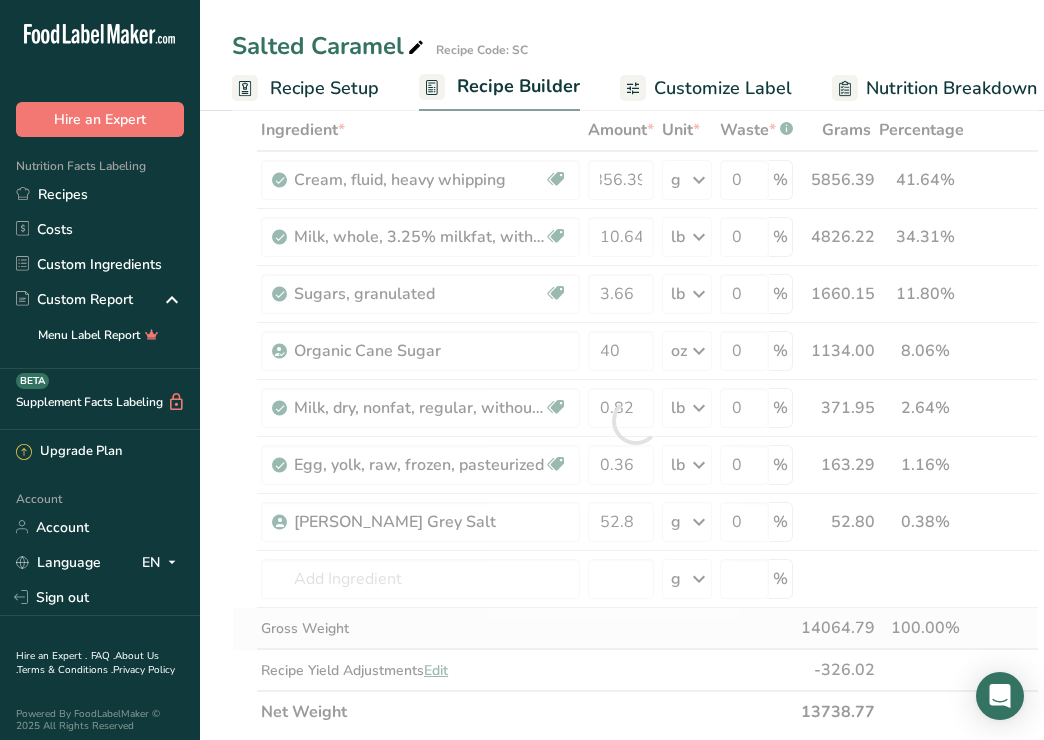 click on "Ingredient *
Amount *
Unit *
Waste *   .a-a{fill:#347362;}.b-a{fill:#fff;}          Grams
Percentage
Cream, fluid, heavy whipping
Gluten free
Vegetarian
Soy free
5856.39
g
Portions
1 cup, whipped
1 cup, fluid (yields 2 cups whipped)
1 tbsp
See more
Weight Units
g
kg
mg
See more
Volume Units
l
Volume units require a density conversion. If you know your ingredient's density enter it below. Otherwise, click on "RIA" our AI Regulatory bot - she will be able to help you
lb/ft3
g/cm3
Confirm
mL" at bounding box center (635, 421) 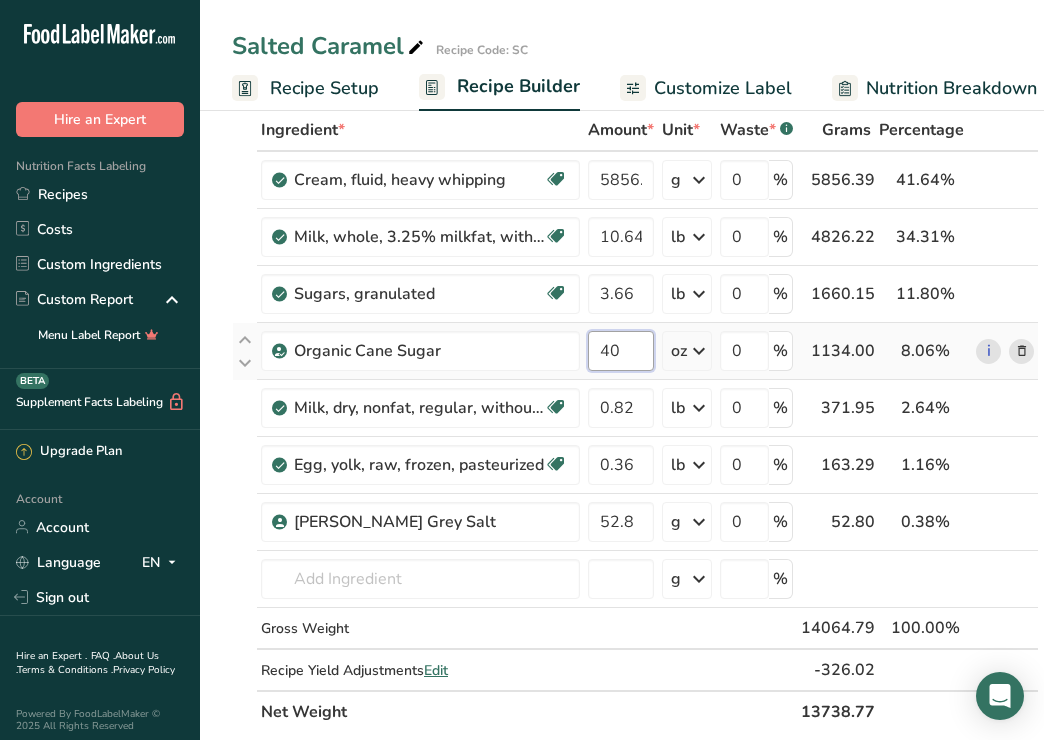 click on "40" at bounding box center (621, 351) 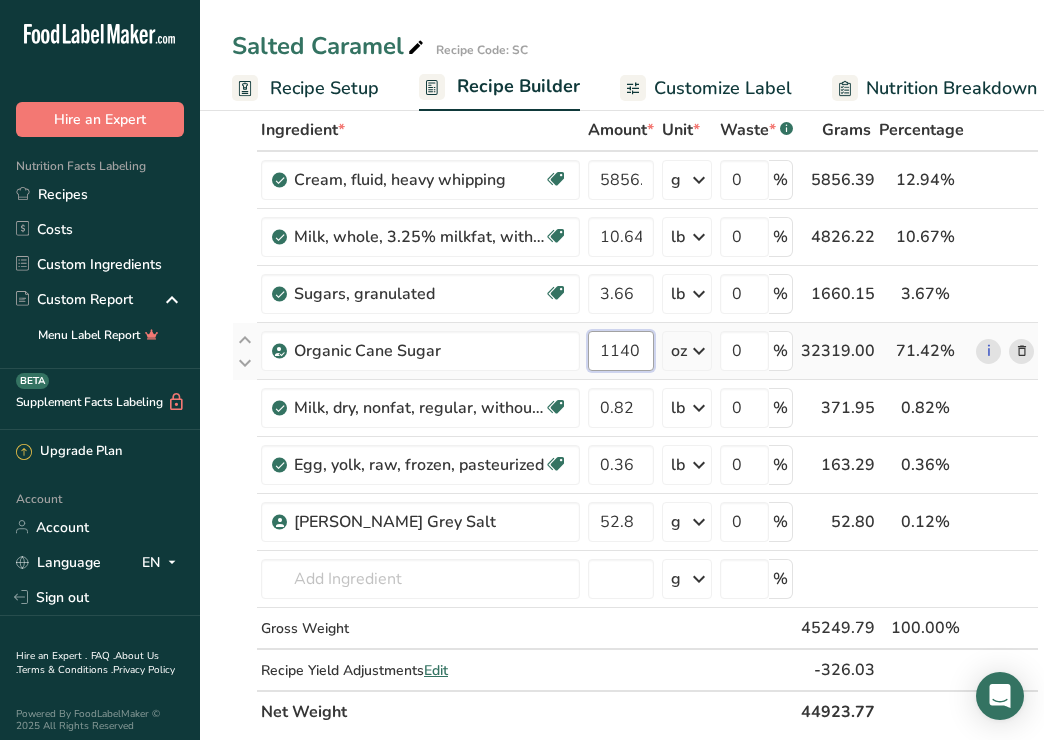type on "1140" 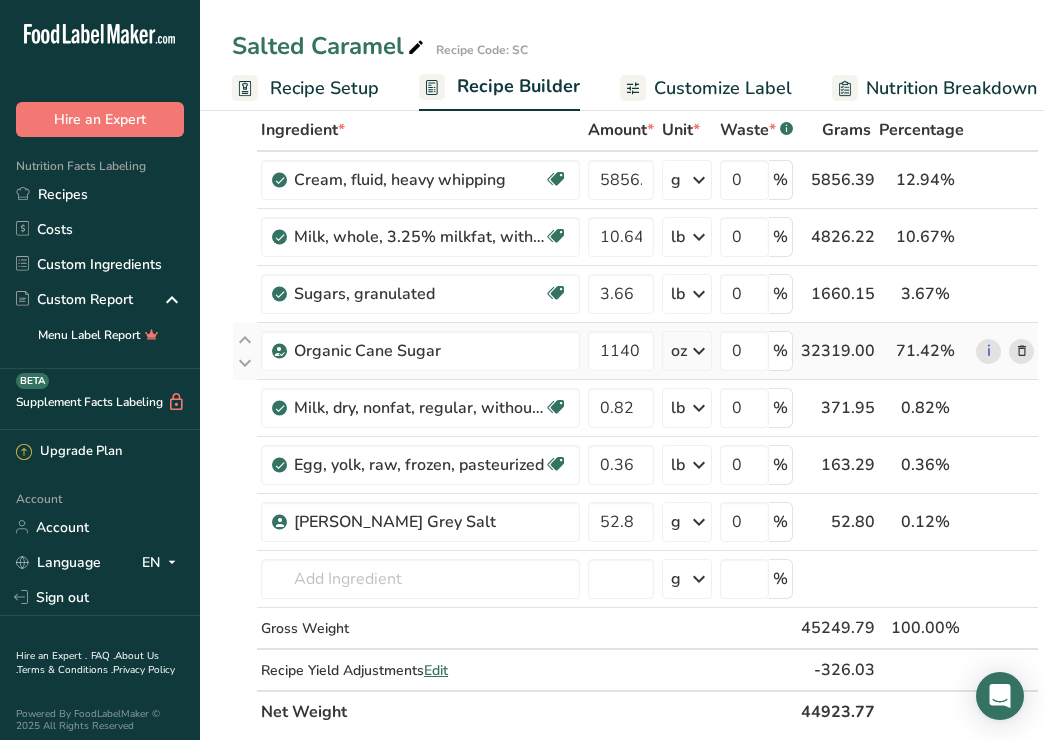 click on "Ingredient *
Amount *
Unit *
Waste *   .a-a{fill:#347362;}.b-a{fill:#fff;}          Grams
Percentage
Cream, fluid, heavy whipping
Gluten free
Vegetarian
Soy free
5856.39
g
Portions
1 cup, whipped
1 cup, fluid (yields 2 cups whipped)
1 tbsp
See more
Weight Units
g
kg
mg
See more
Volume Units
l
Volume units require a density conversion. If you know your ingredient's density enter it below. Otherwise, click on "RIA" our AI Regulatory bot - she will be able to help you
lb/ft3
g/cm3
Confirm
mL" at bounding box center (635, 421) 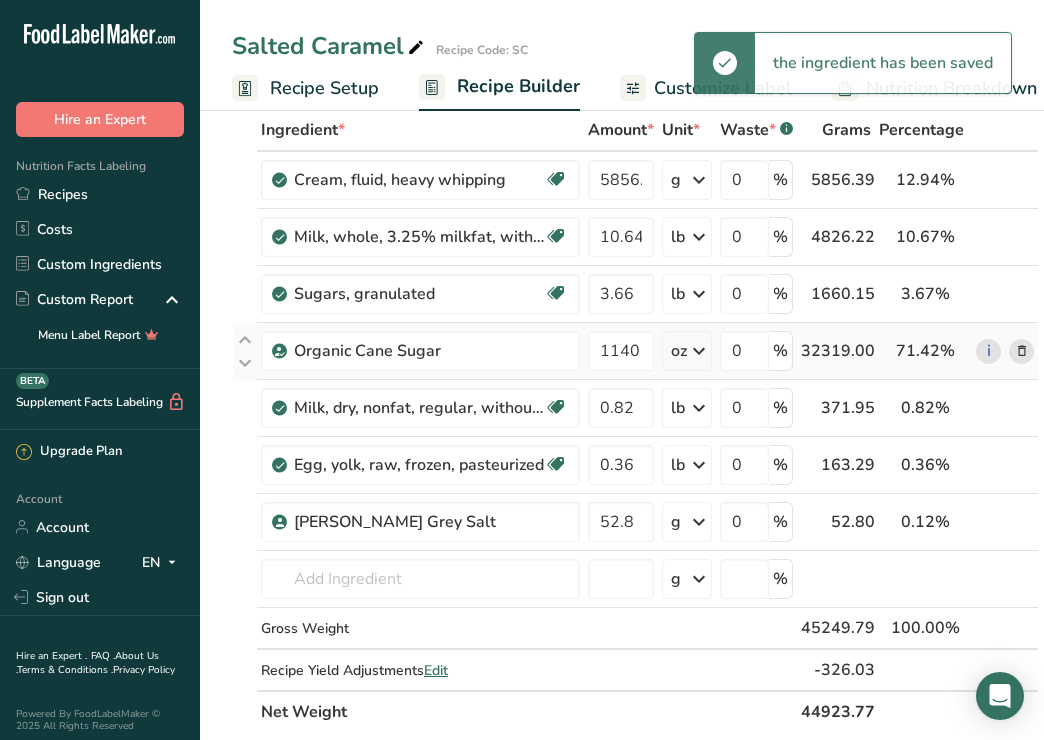click at bounding box center (699, 351) 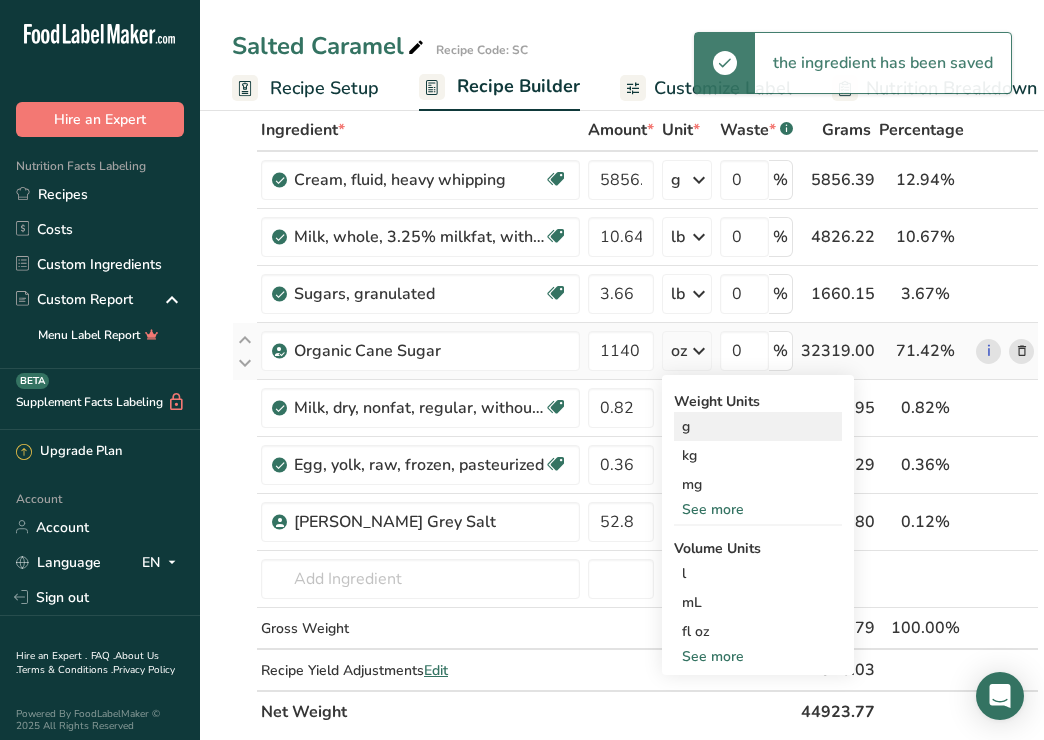 click on "g" at bounding box center [758, 426] 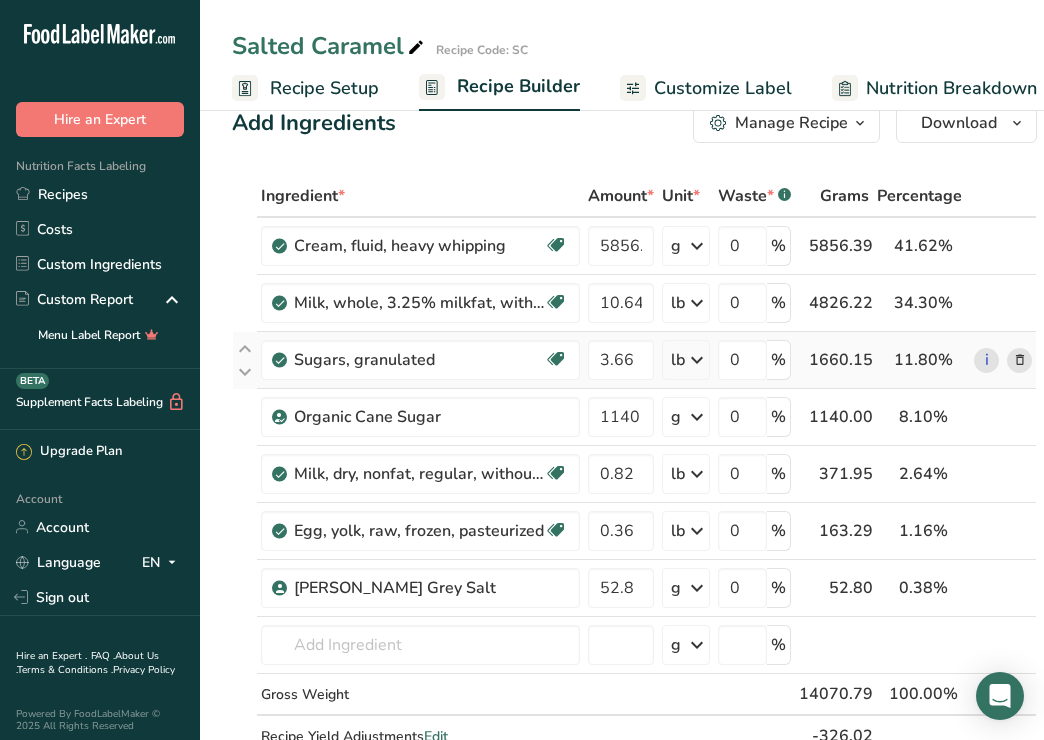 scroll, scrollTop: 0, scrollLeft: 0, axis: both 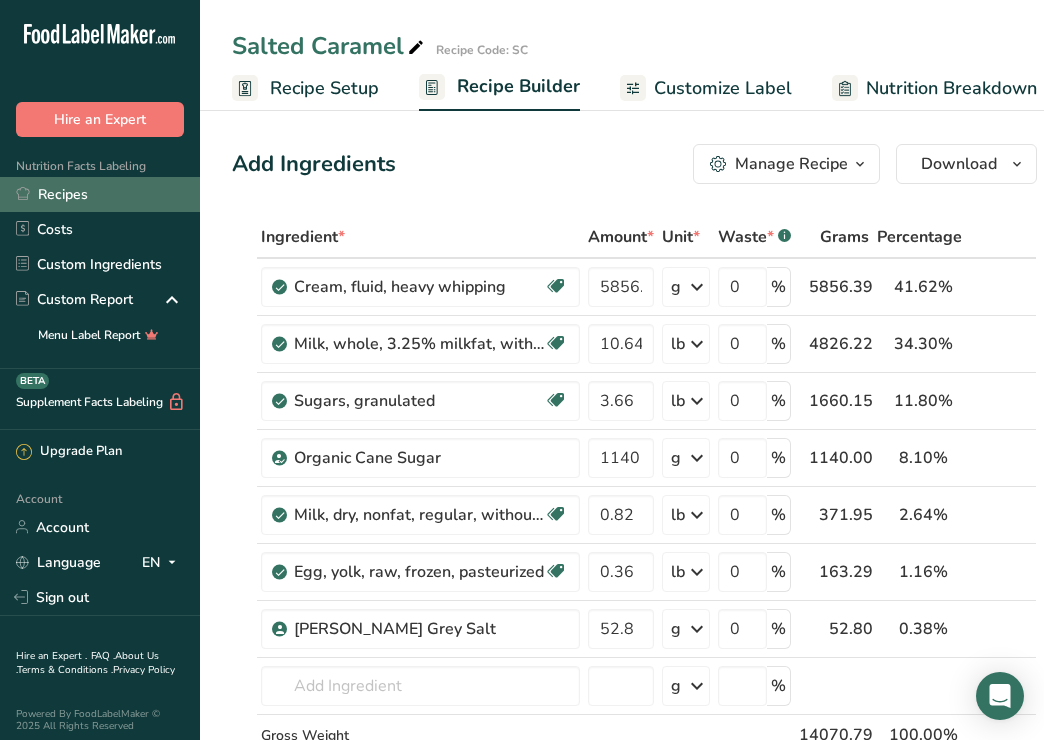 click on "Recipes" at bounding box center [100, 194] 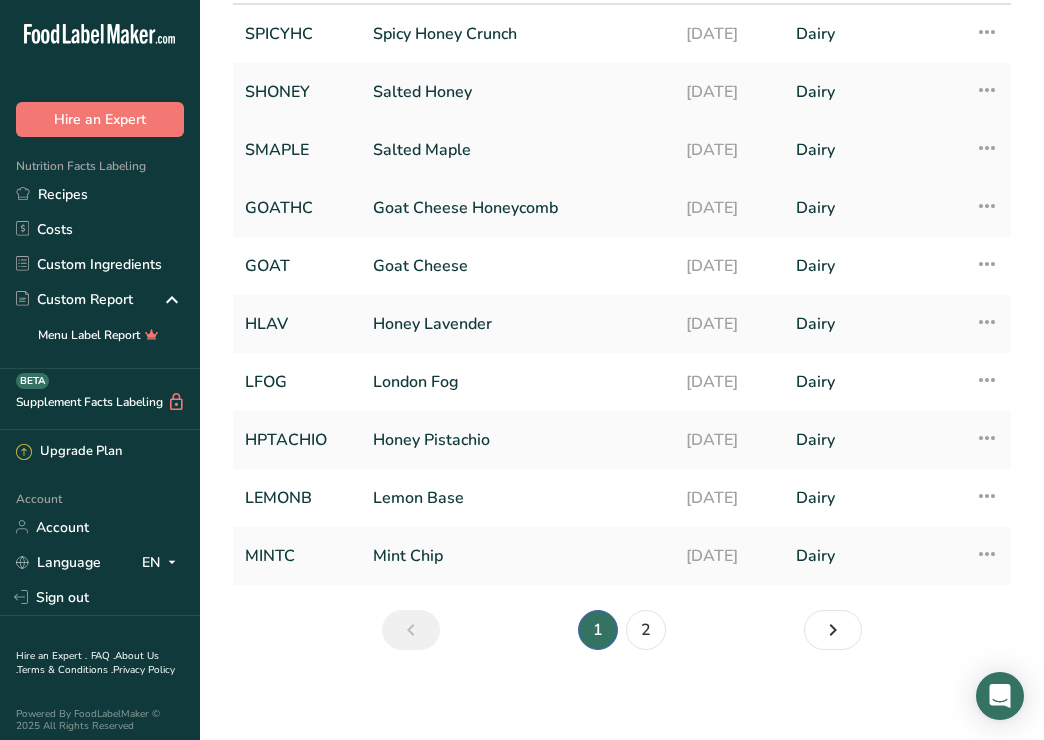 scroll, scrollTop: 182, scrollLeft: 0, axis: vertical 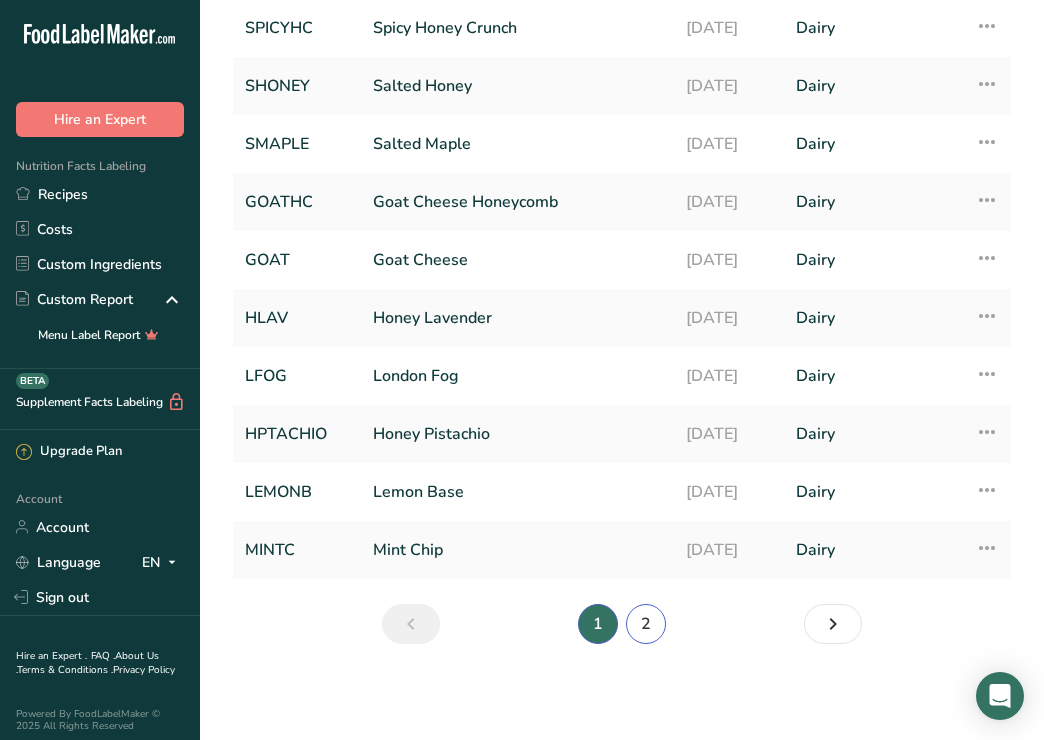 click on "2" at bounding box center (646, 624) 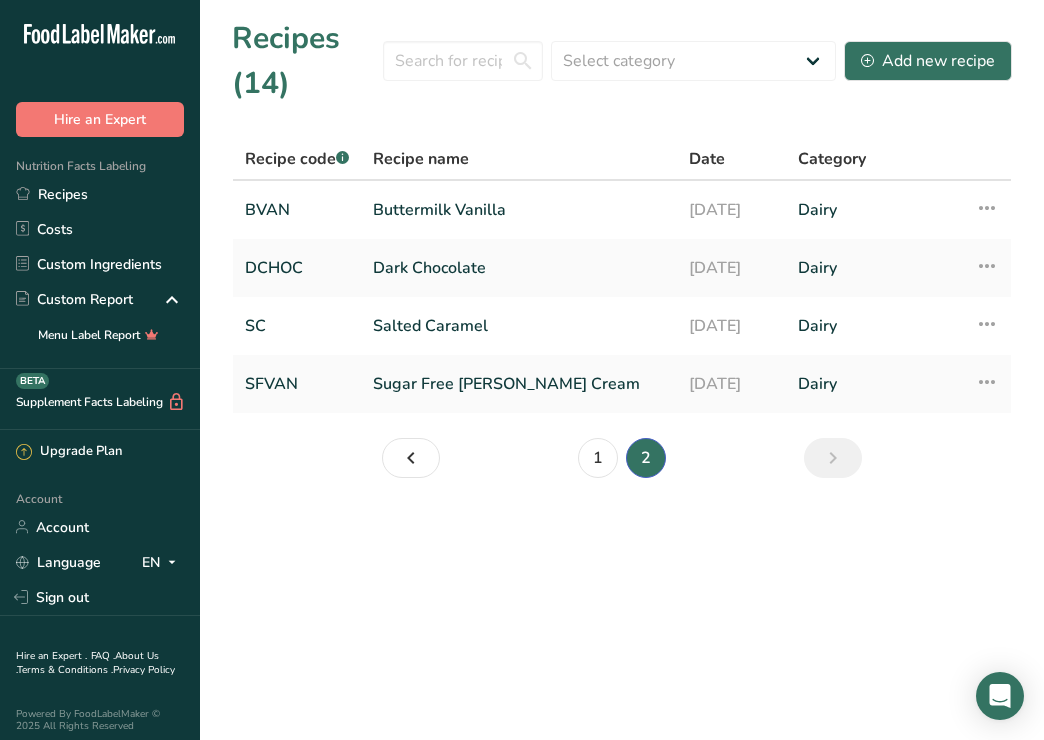 scroll, scrollTop: 0, scrollLeft: 0, axis: both 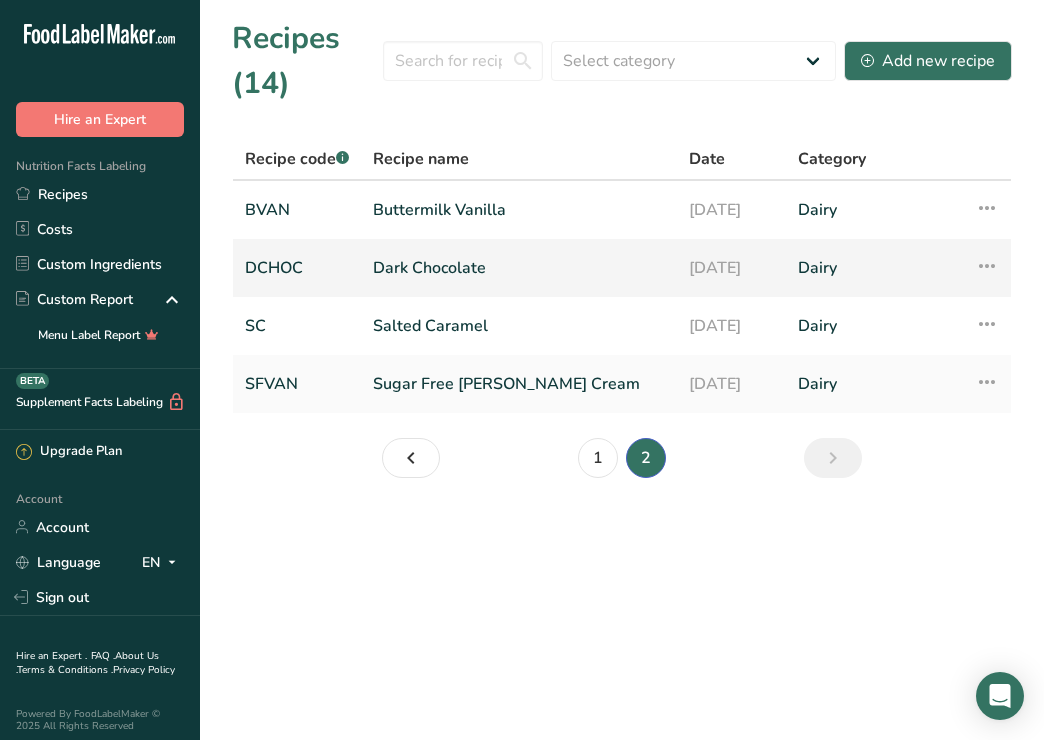 click on "Dark Chocolate" at bounding box center (519, 268) 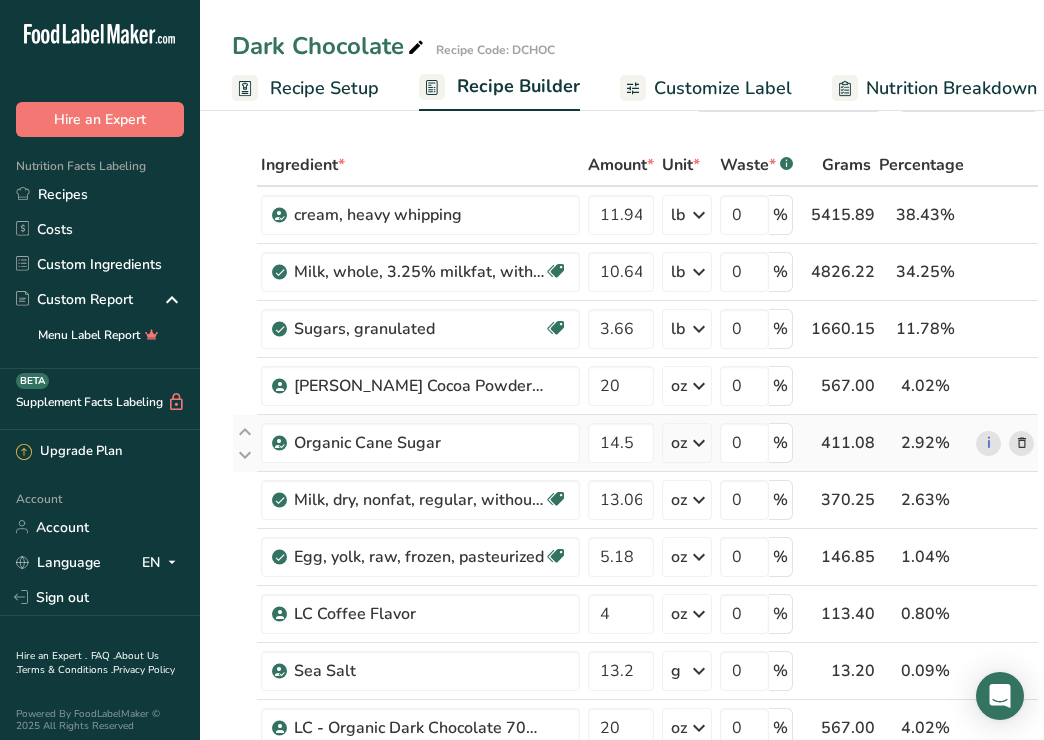 scroll, scrollTop: 73, scrollLeft: 0, axis: vertical 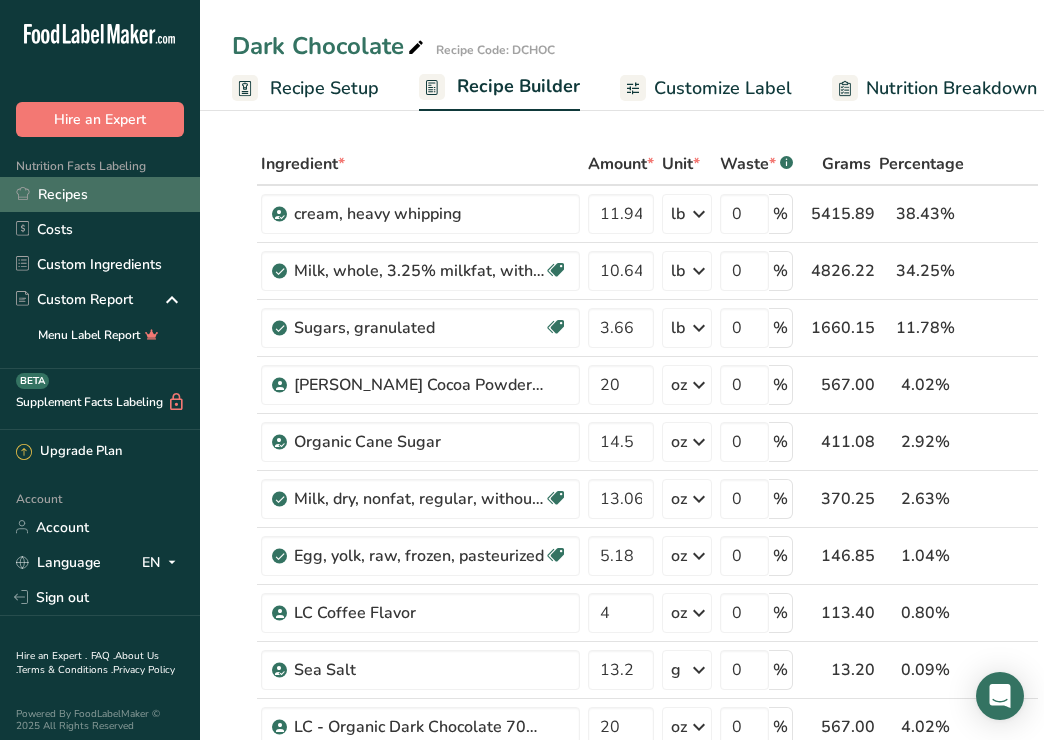 click on "Recipes" at bounding box center (100, 194) 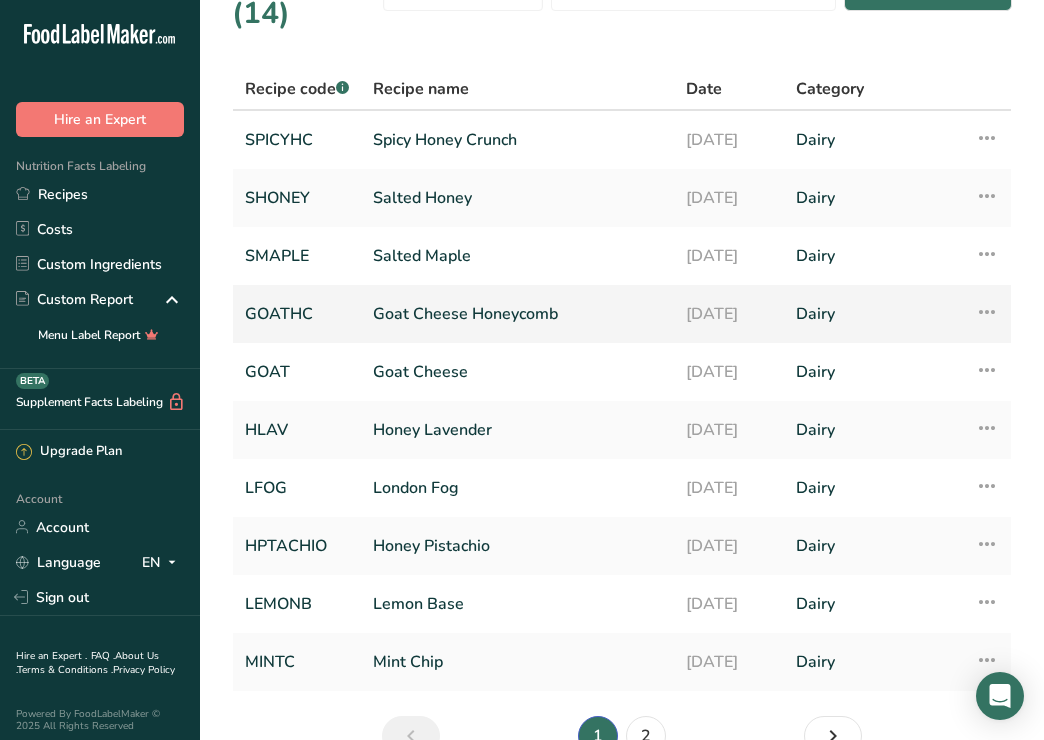 scroll, scrollTop: 68, scrollLeft: 0, axis: vertical 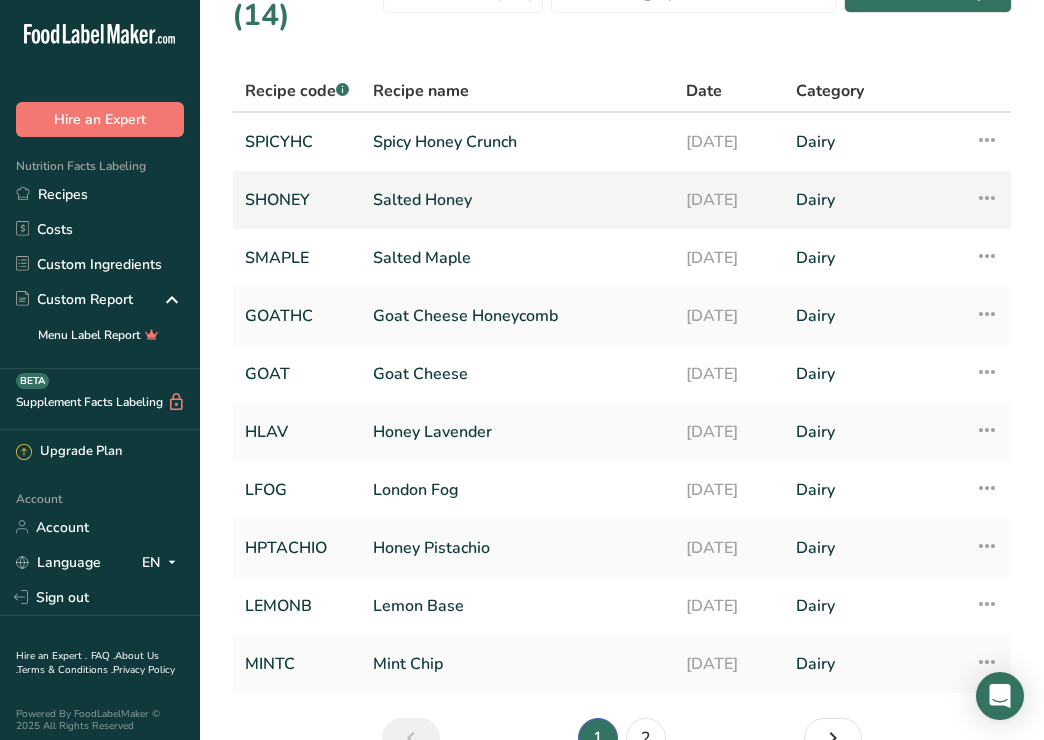click on "Salted Honey" at bounding box center [517, 200] 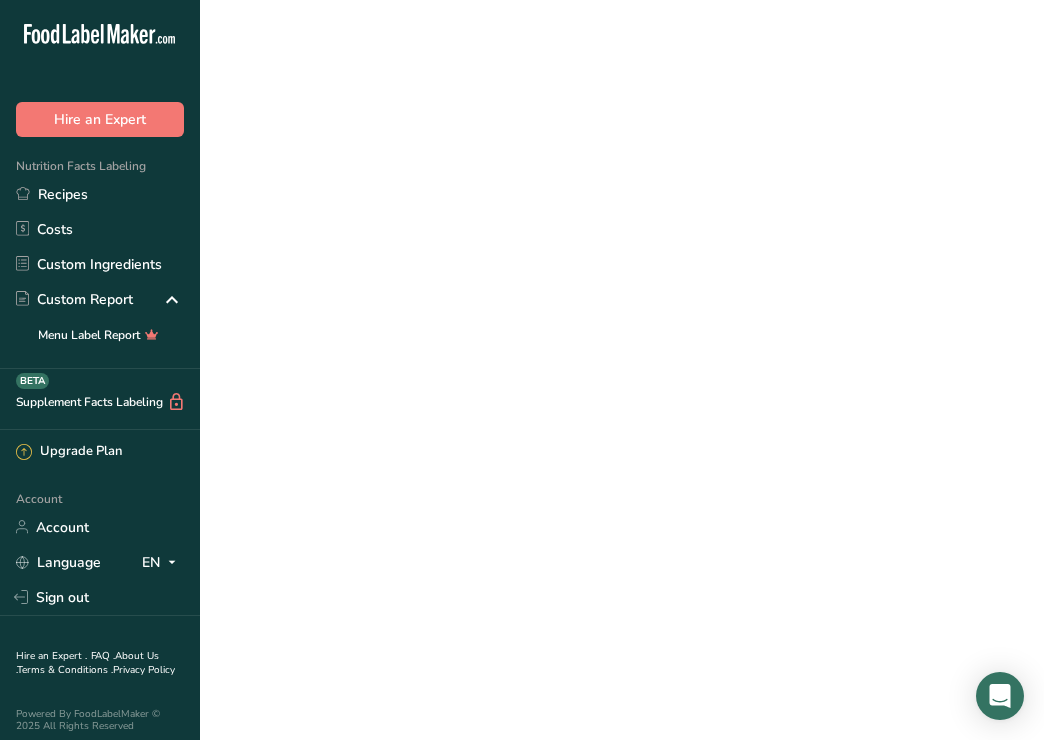 scroll, scrollTop: 0, scrollLeft: 0, axis: both 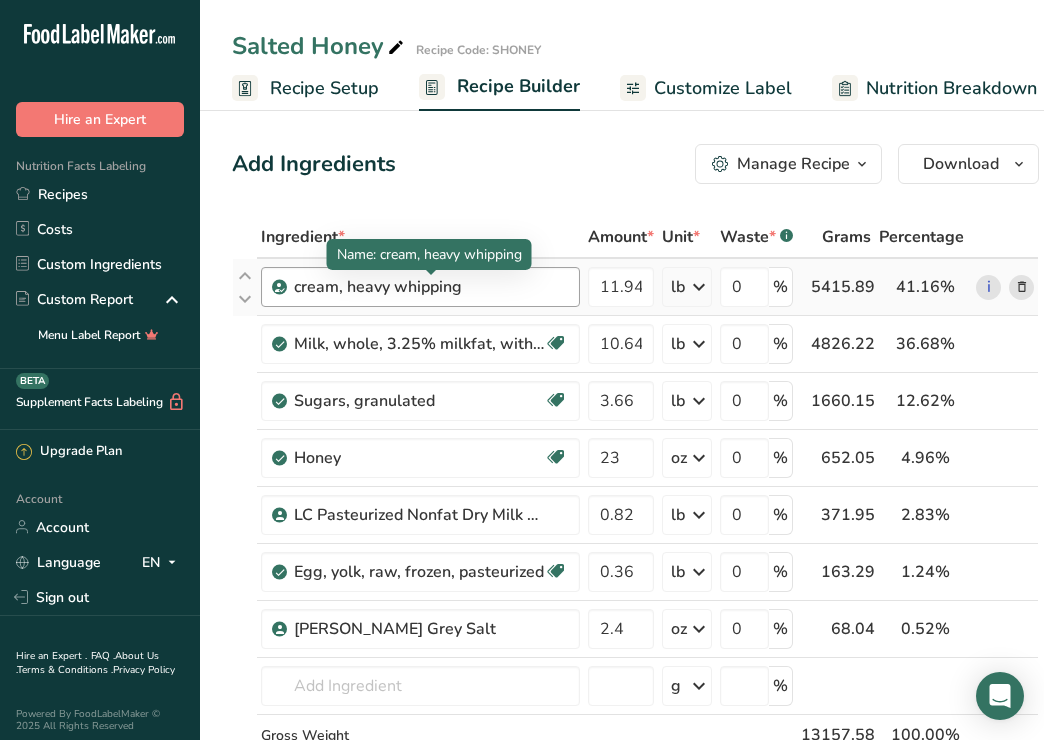 click on "cream, heavy whipping" at bounding box center [419, 287] 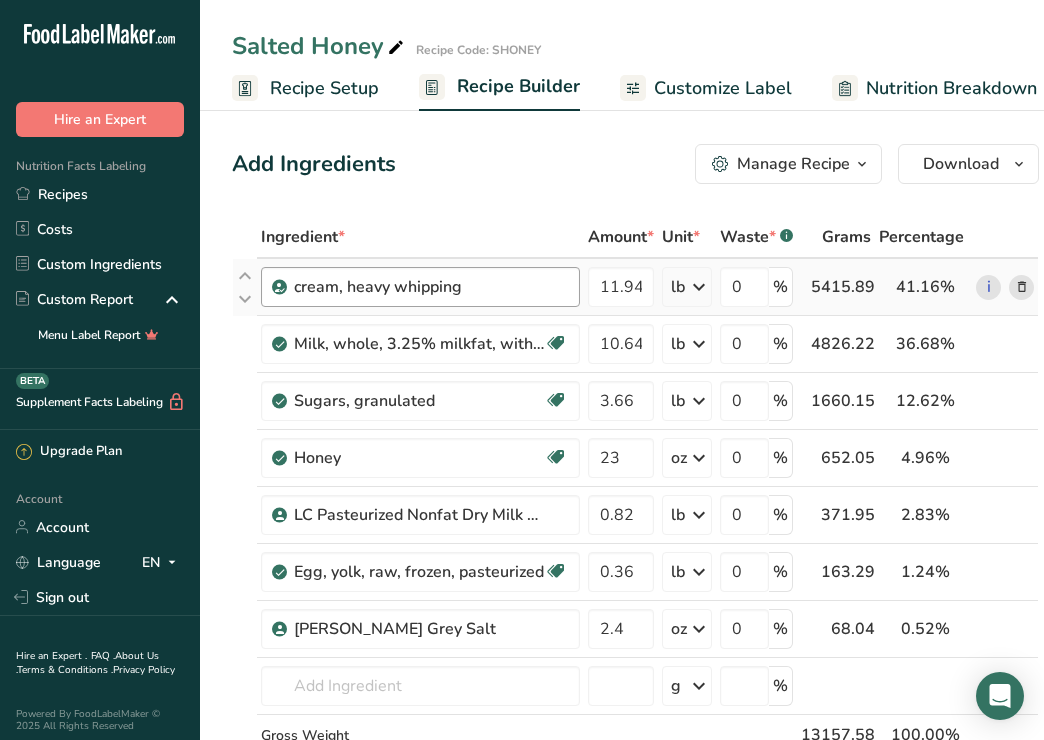 click on "cream, heavy whipping" at bounding box center [419, 287] 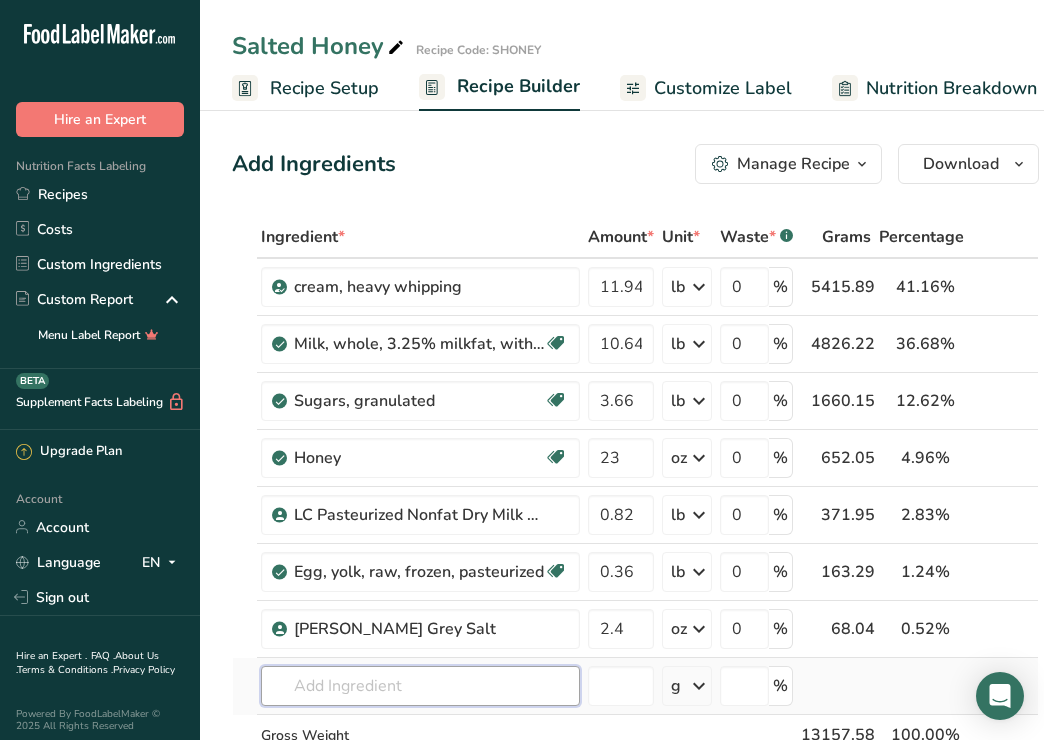 click at bounding box center (420, 686) 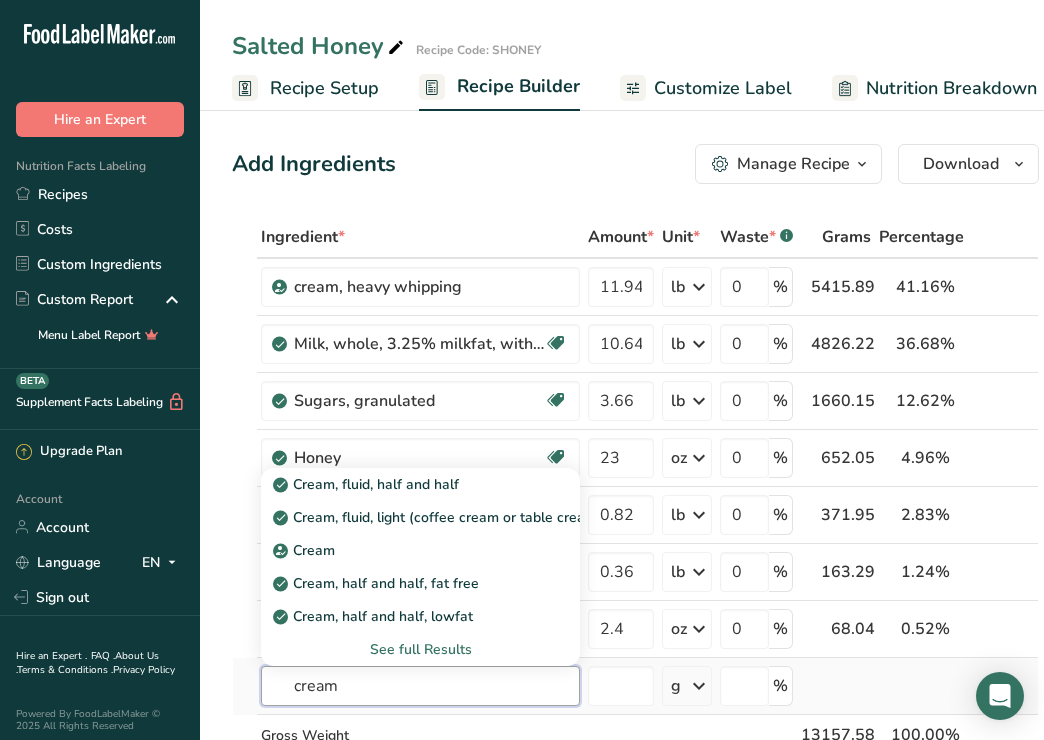 type on "cream" 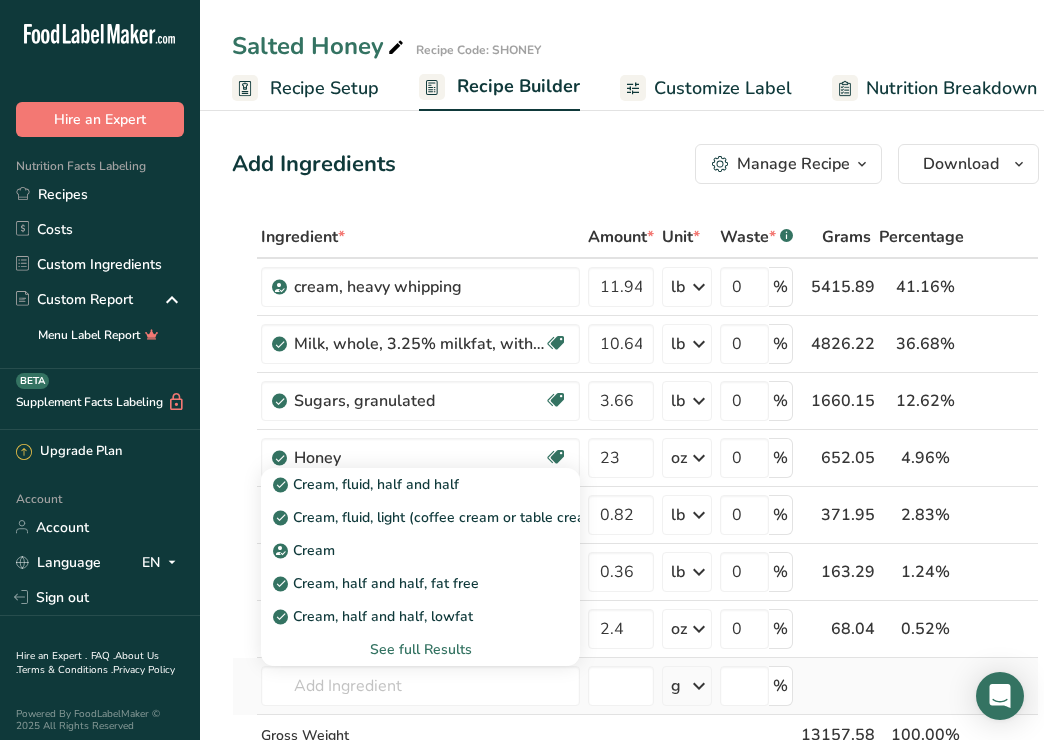 click on "See full Results" at bounding box center (420, 649) 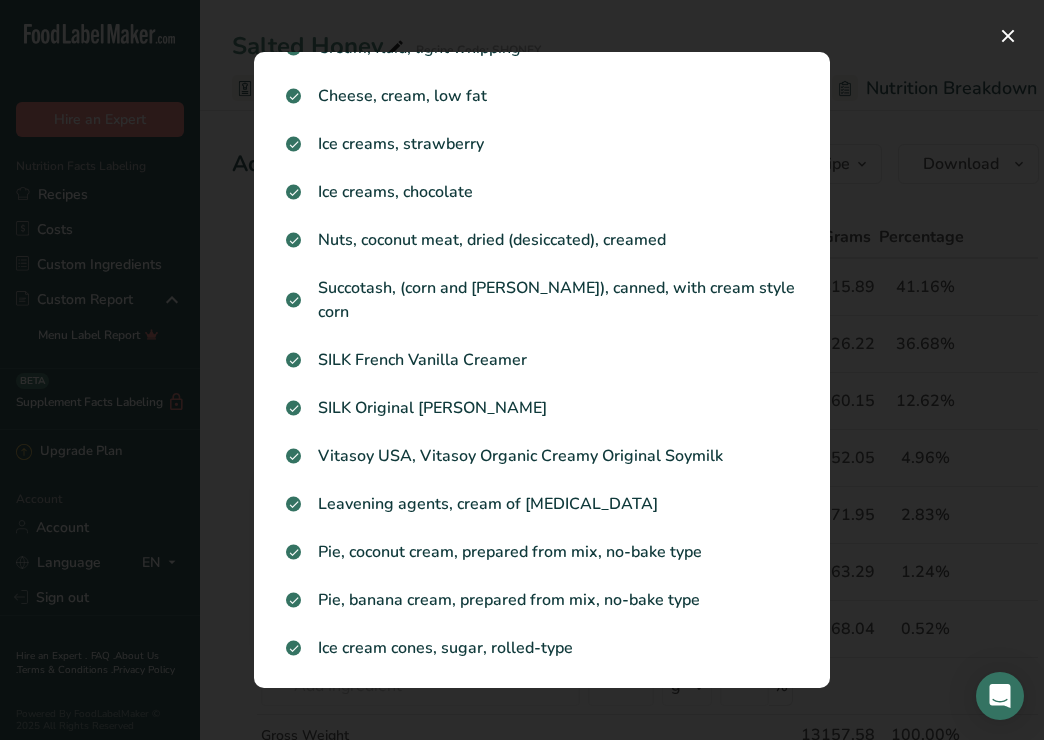 scroll, scrollTop: 855, scrollLeft: 0, axis: vertical 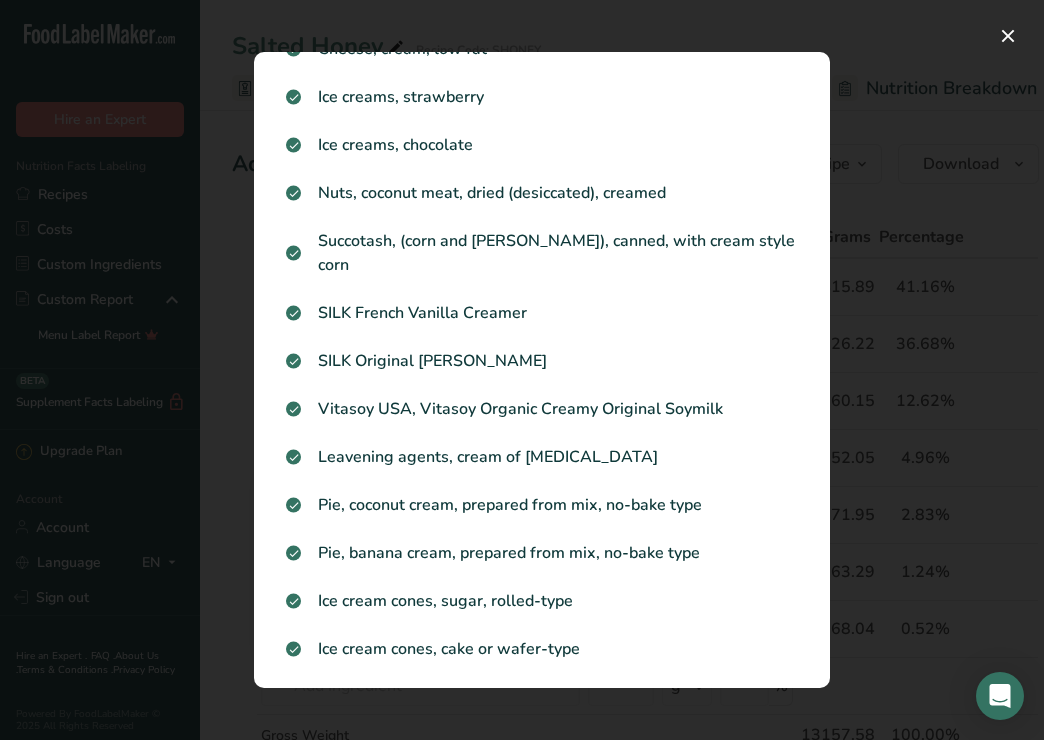 click on "Search Results
Cream, fluid, half and half
Cream, fluid, light (coffee cream or table cream)
Cream
Cream, half and half, fat free
Cream, half and half, lowfat
Alcoholic beverage, liqueur, coffee with cream, 34 proof
Ice creams, vanilla
Sour cream, fat free
Sour cream, light
Cheese, cream
Cheese, cream, fat free
Cheese, cottage, creamed, large or small curd
Cream, sour, cultured
Cream, whipped, cream topping, pressurized
Cream, fluid, heavy whipping" at bounding box center [542, 370] 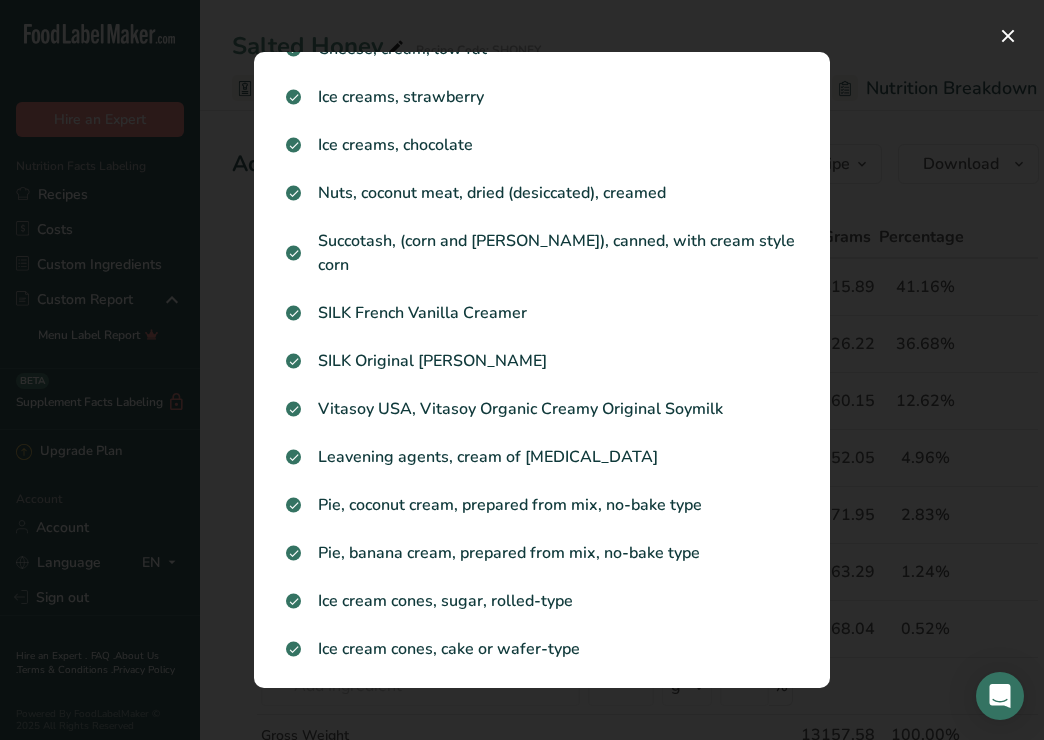 click on "Search Results
Cream, fluid, half and half
Cream, fluid, light (coffee cream or table cream)
Cream
Cream, half and half, fat free
Cream, half and half, lowfat
Alcoholic beverage, liqueur, coffee with cream, 34 proof
Ice creams, vanilla
Sour cream, fat free
Sour cream, light
Cheese, cream
Cheese, cream, fat free
Cheese, cottage, creamed, large or small curd
Cream, sour, cultured
Cream, whipped, cream topping, pressurized
Cream, fluid, heavy whipping" at bounding box center (542, 370) 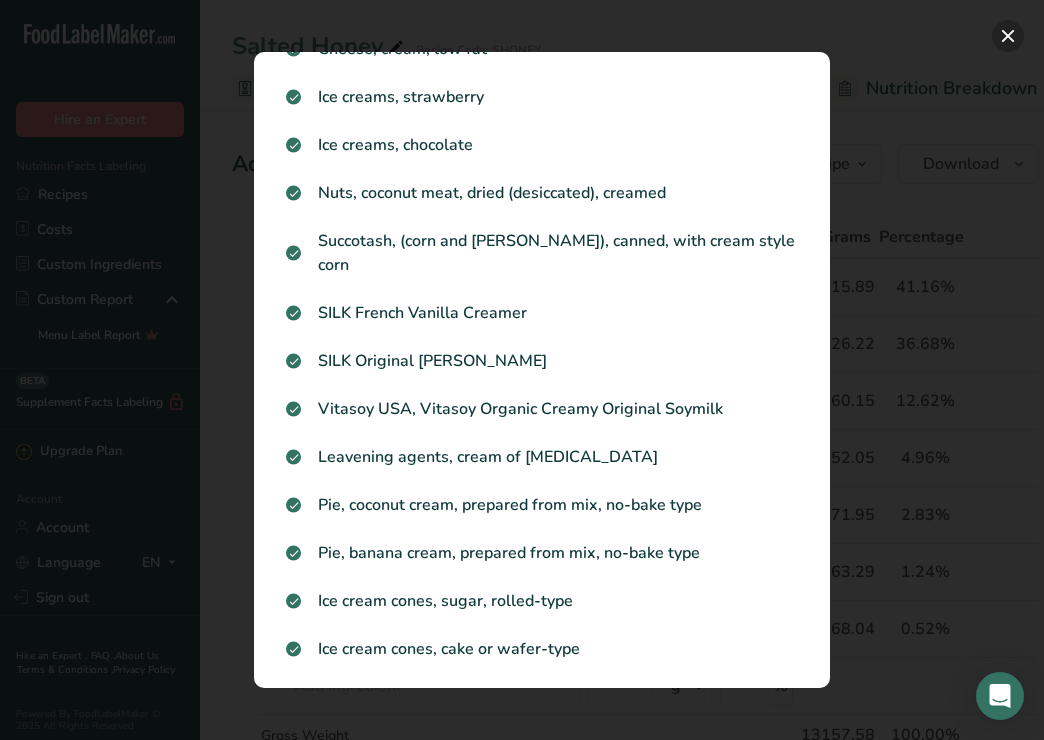 click at bounding box center (1008, 36) 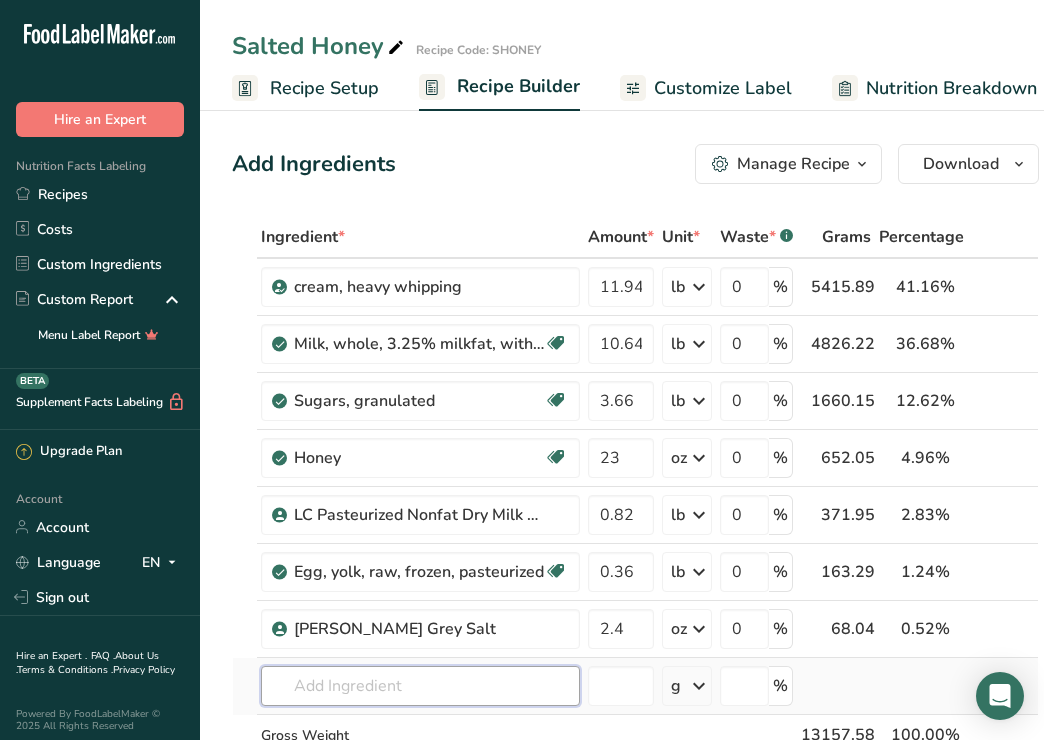 click at bounding box center (420, 686) 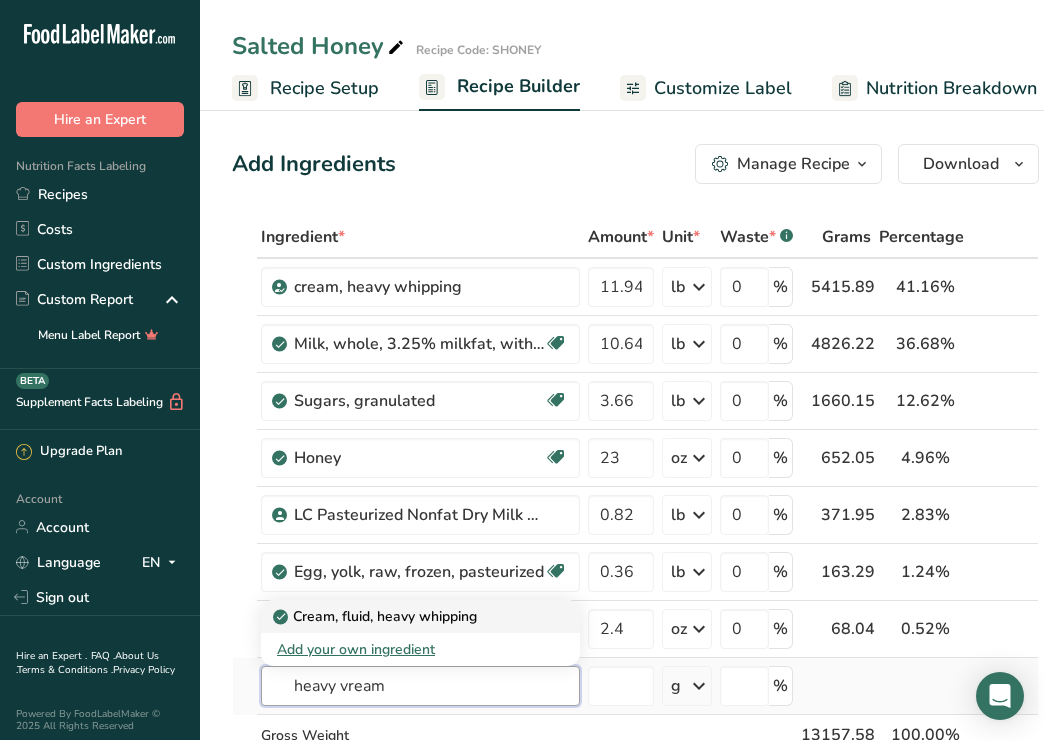 type on "heavy vream" 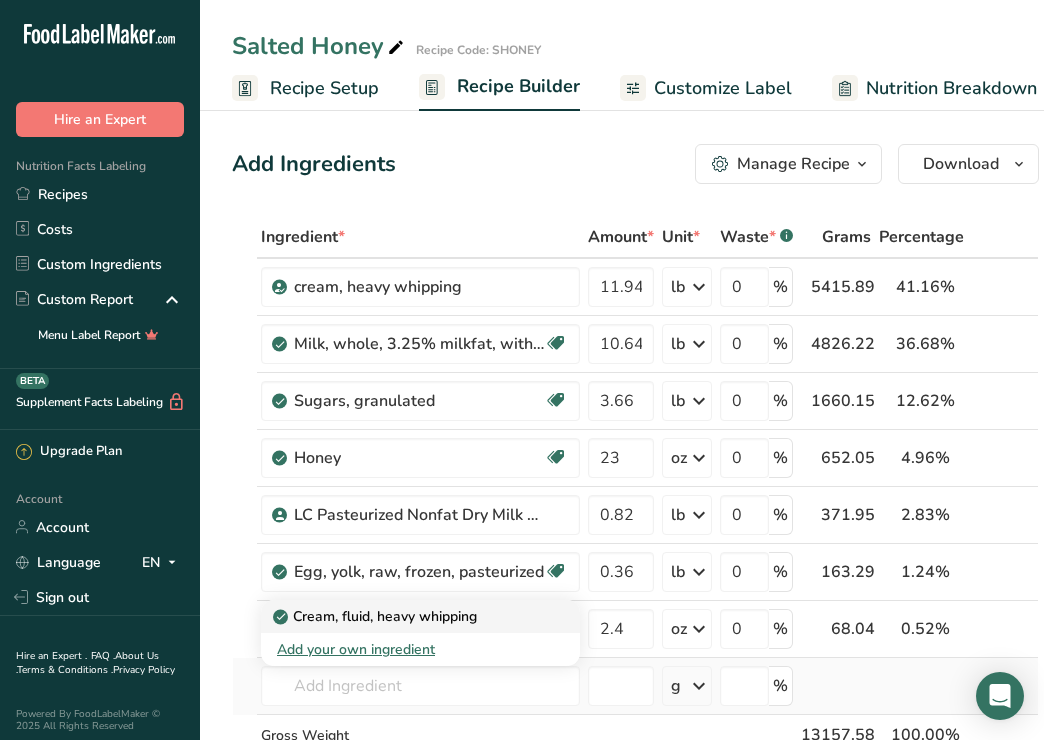 click on "Cream, fluid, heavy whipping" at bounding box center [377, 616] 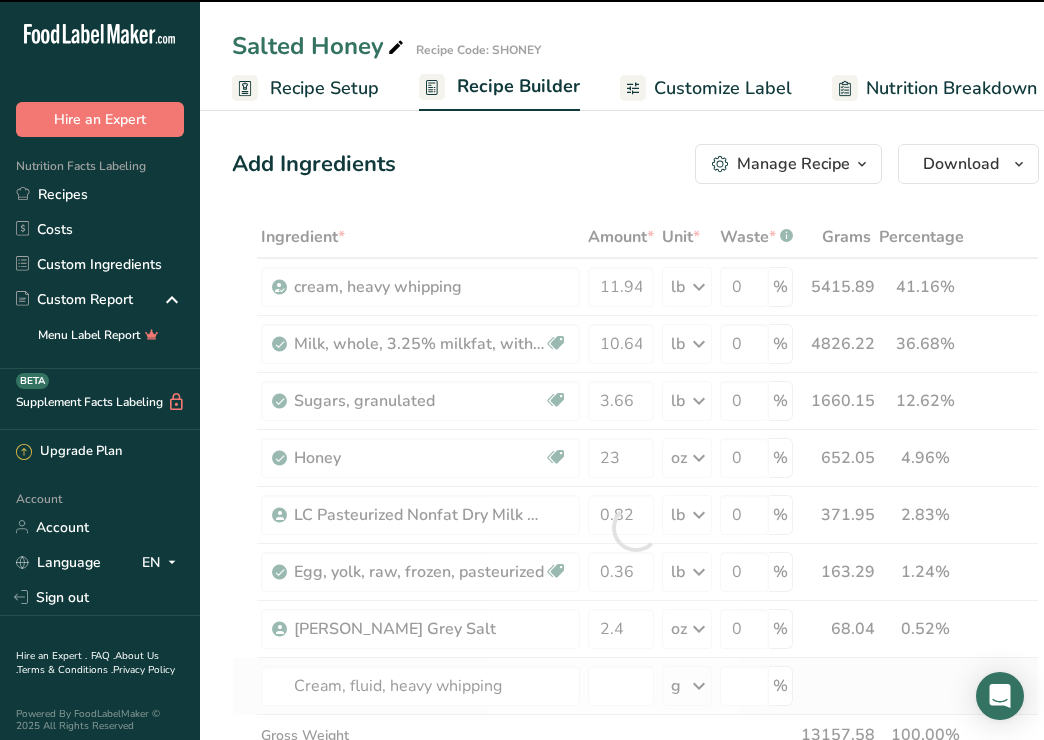 type on "0" 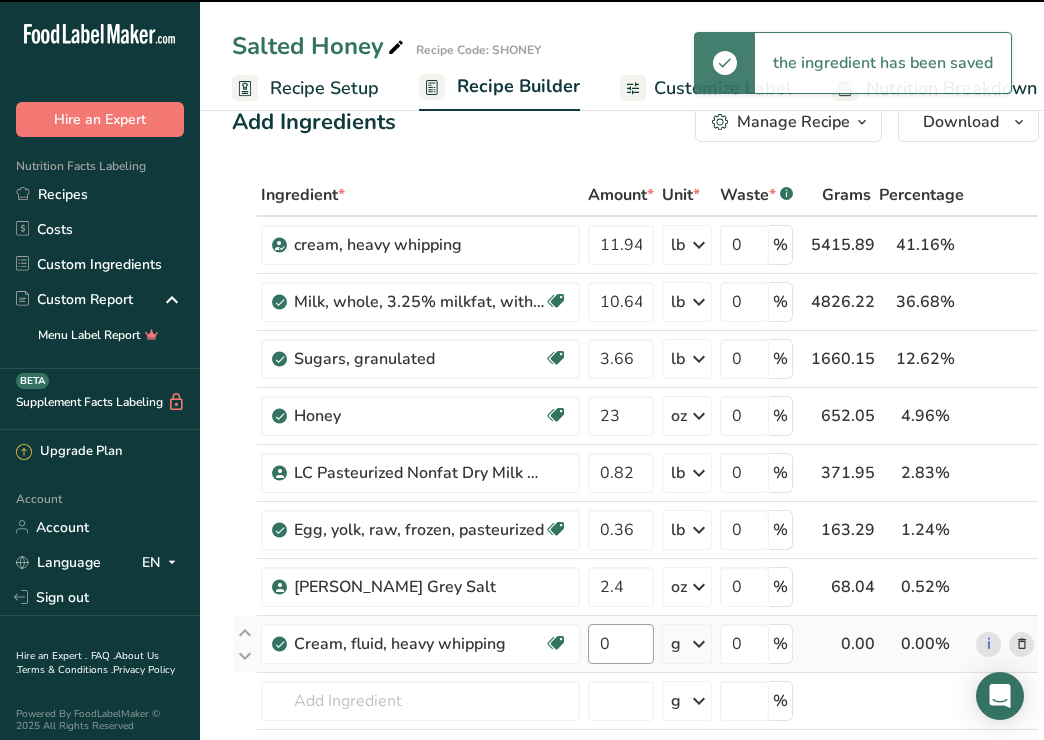 scroll, scrollTop: 50, scrollLeft: 0, axis: vertical 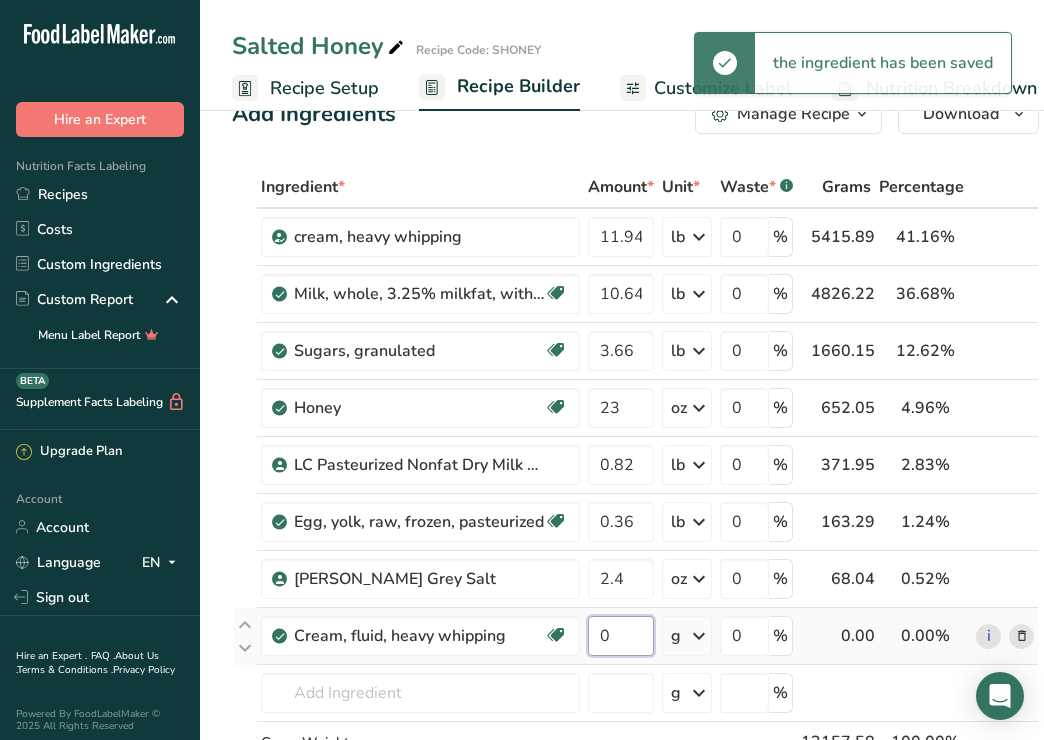 click on "0" at bounding box center (621, 636) 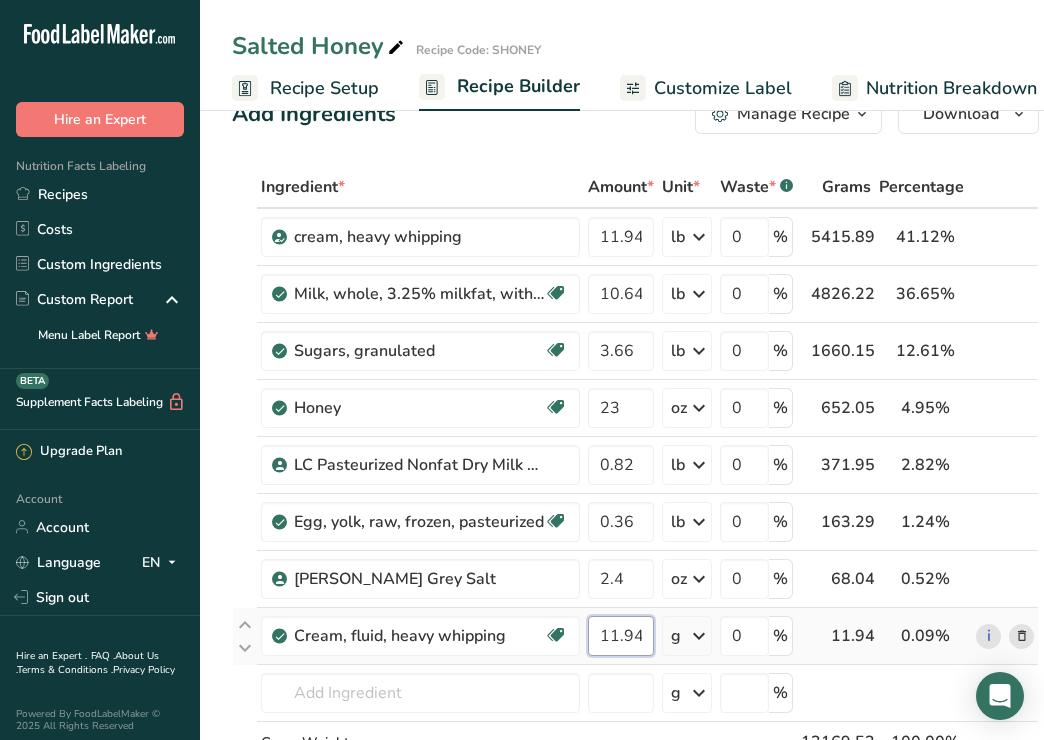 type on "11.94" 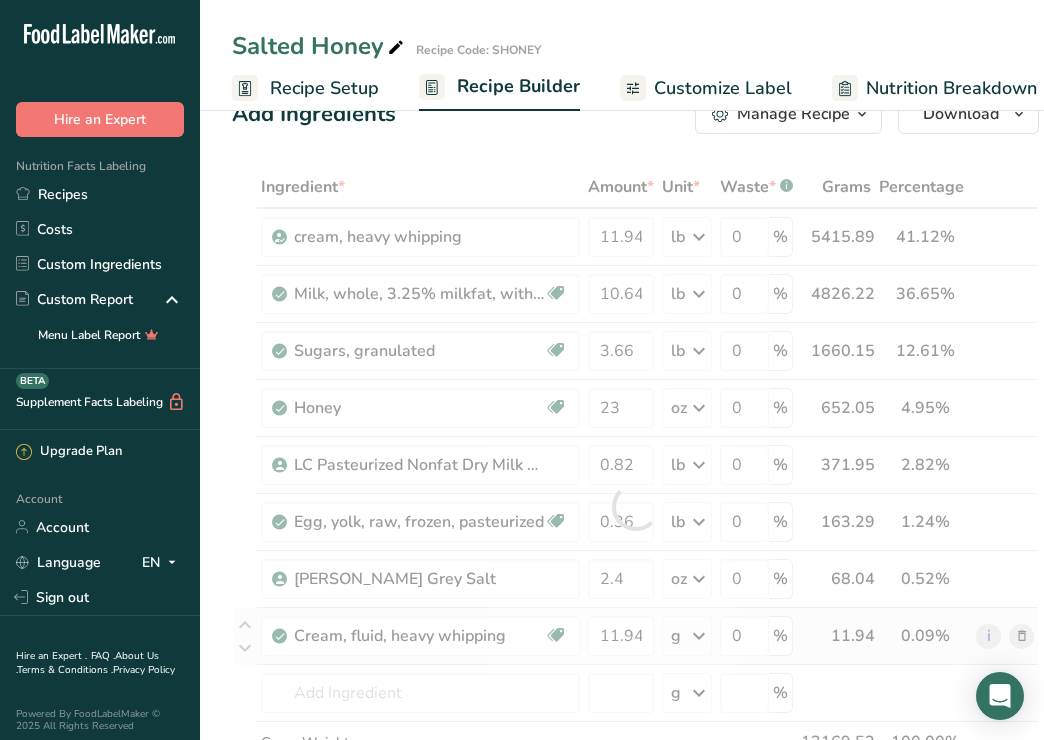 click on "Ingredient *
Amount *
Unit *
Waste *   .a-a{fill:#347362;}.b-a{fill:#fff;}          Grams
Percentage
cream, heavy whipping
11.94
lb
Weight Units
g
kg
mg
See more
Volume Units
l
Volume units require a density conversion. If you know your ingredient's density enter it below. Otherwise, click on "RIA" our AI Regulatory bot - she will be able to help you
lb/ft3
g/cm3
Confirm
mL
Volume units require a density conversion. If you know your ingredient's density enter it below. Otherwise, click on "RIA" our AI Regulatory bot - she will be able to help you
lb/ft3" at bounding box center [635, 506] 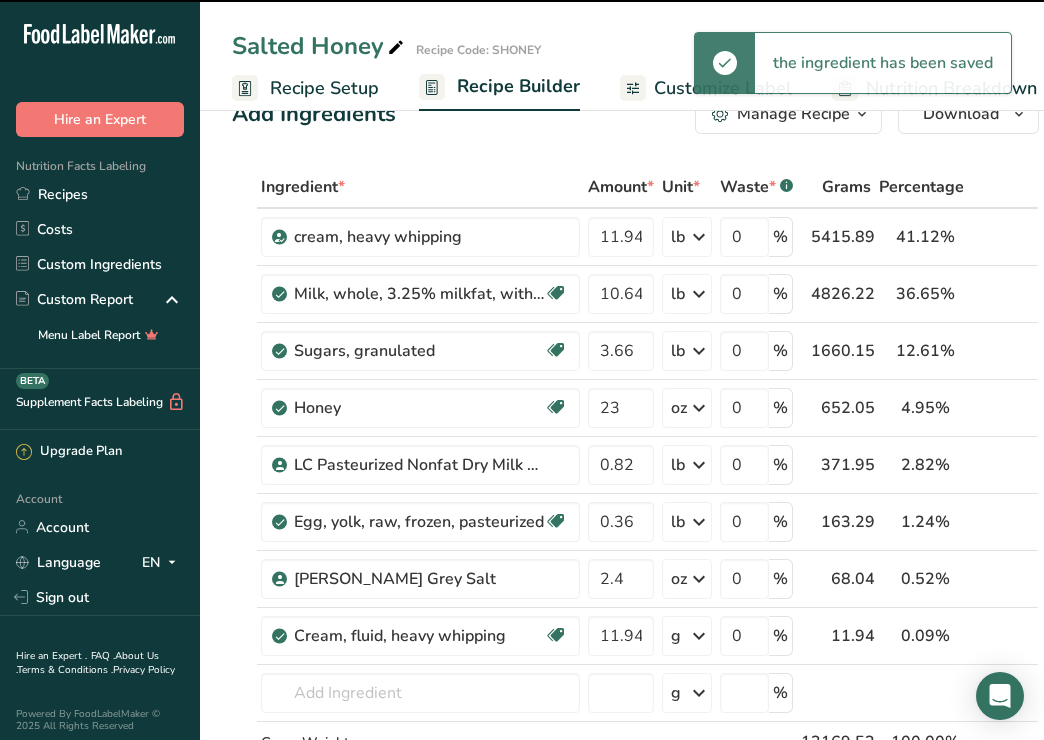 click on "g" at bounding box center [676, 636] 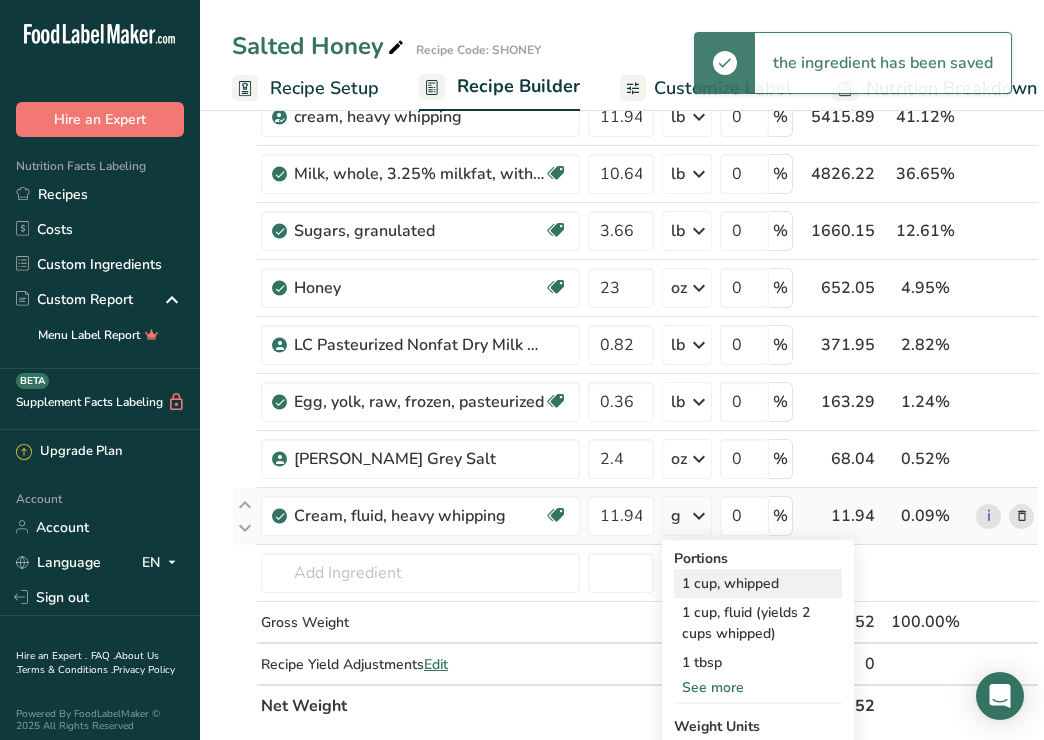scroll, scrollTop: 171, scrollLeft: 0, axis: vertical 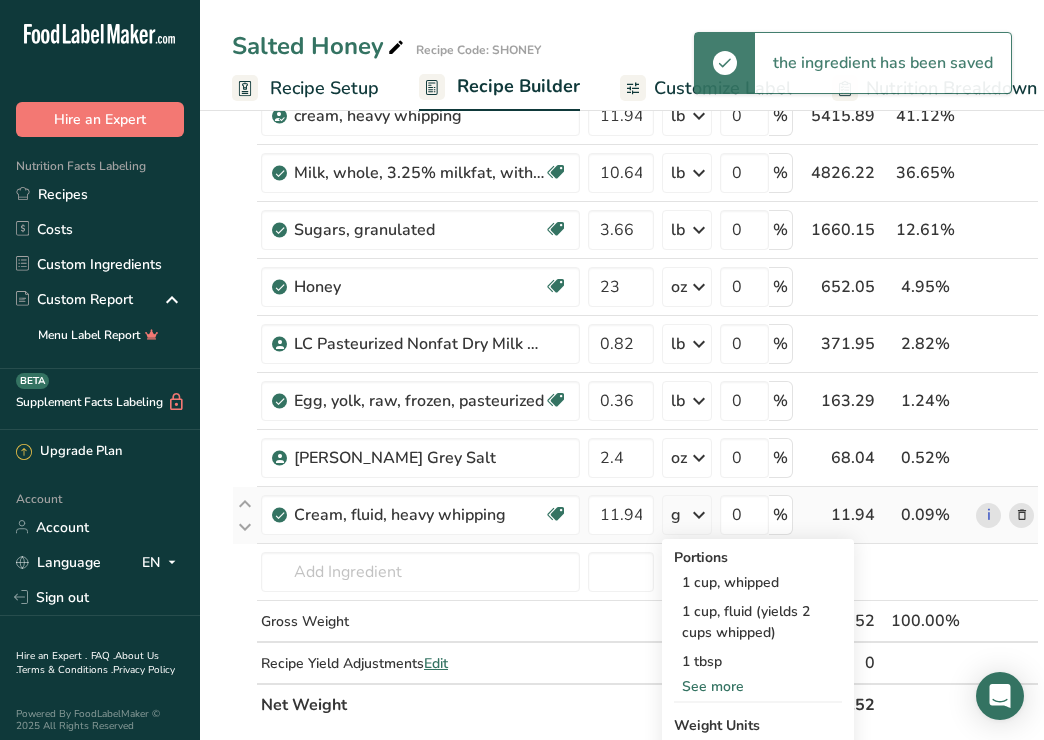 click on "See more" at bounding box center (758, 686) 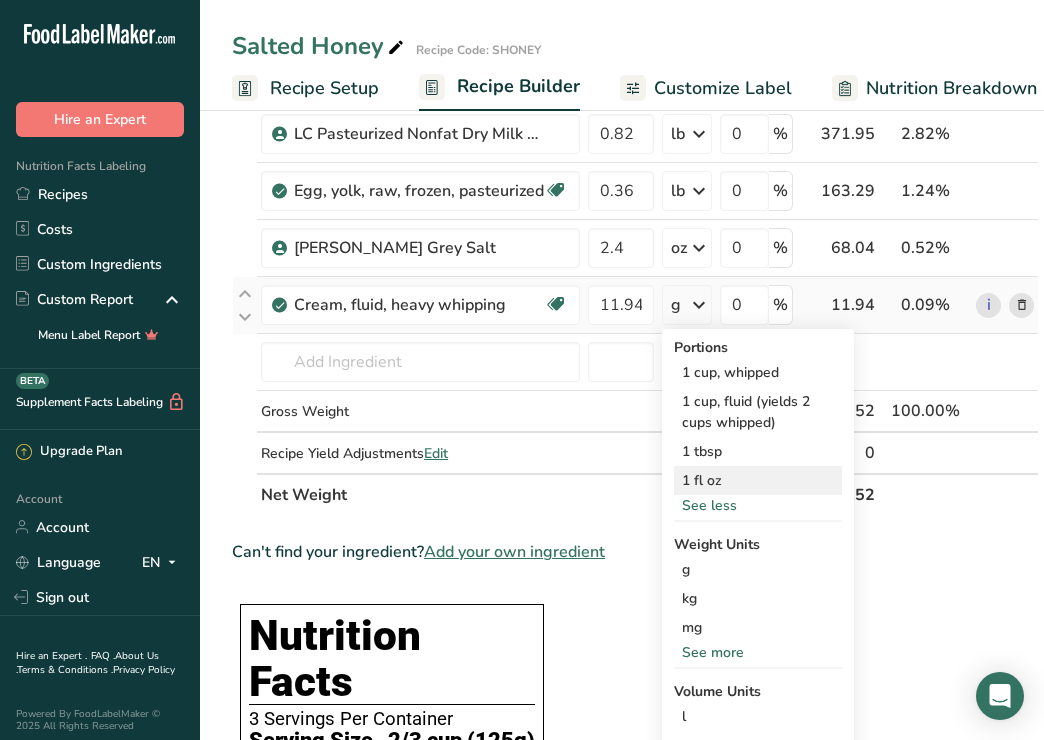 scroll, scrollTop: 406, scrollLeft: 0, axis: vertical 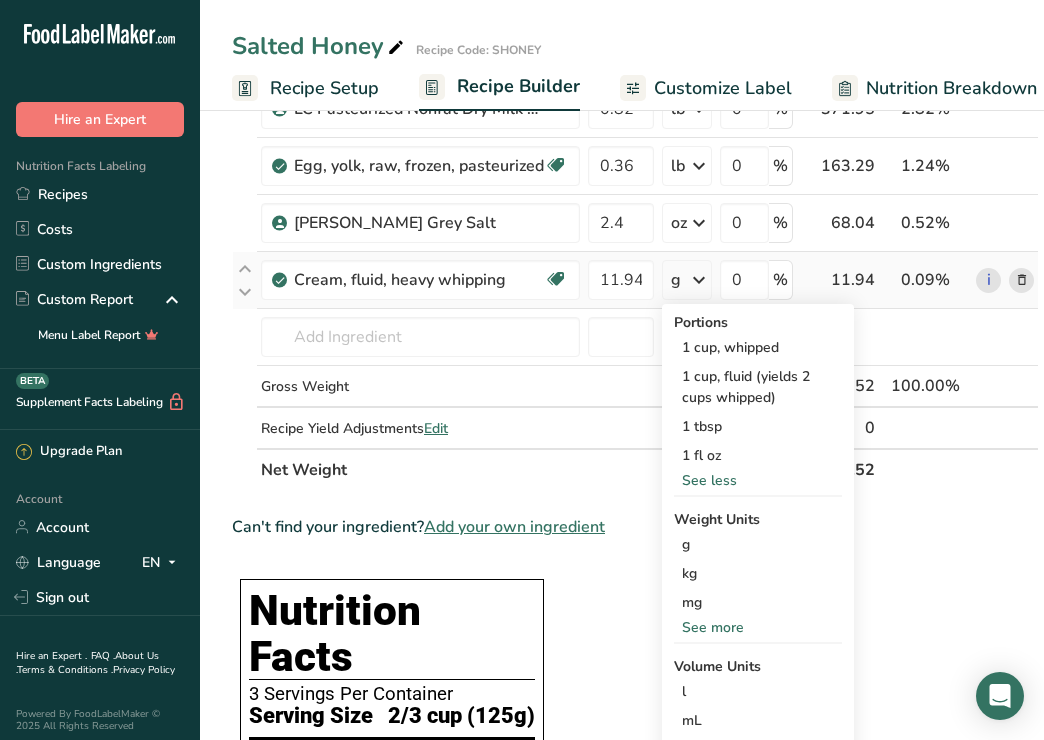 click on "See more" at bounding box center (758, 627) 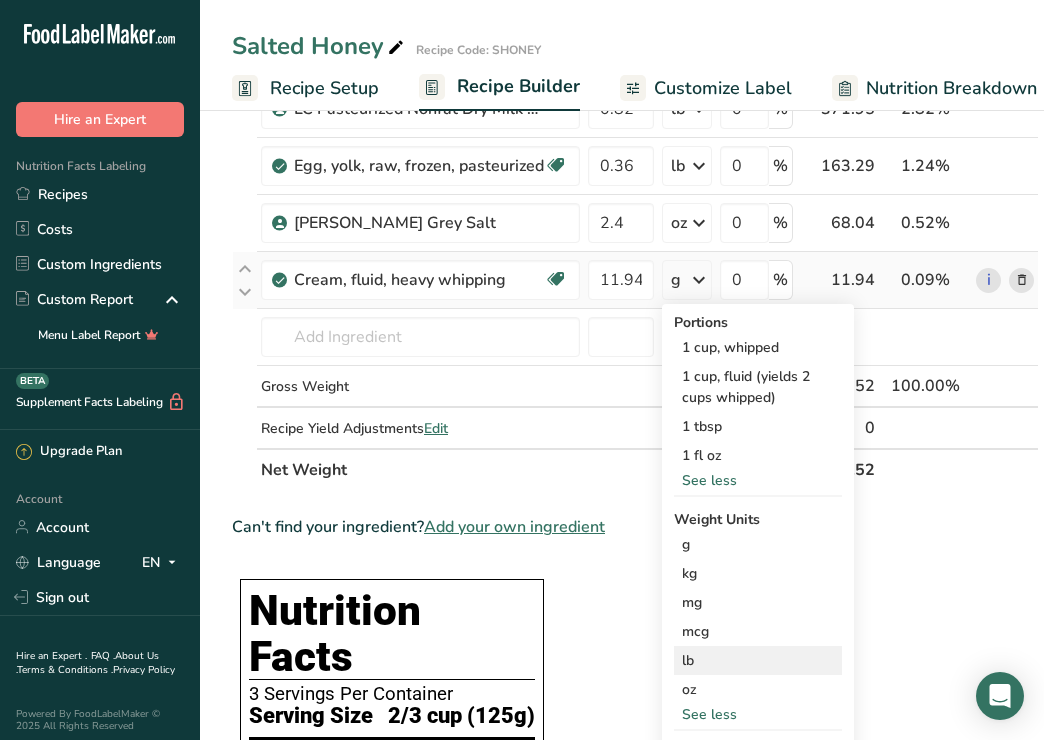 click on "lb" at bounding box center [758, 660] 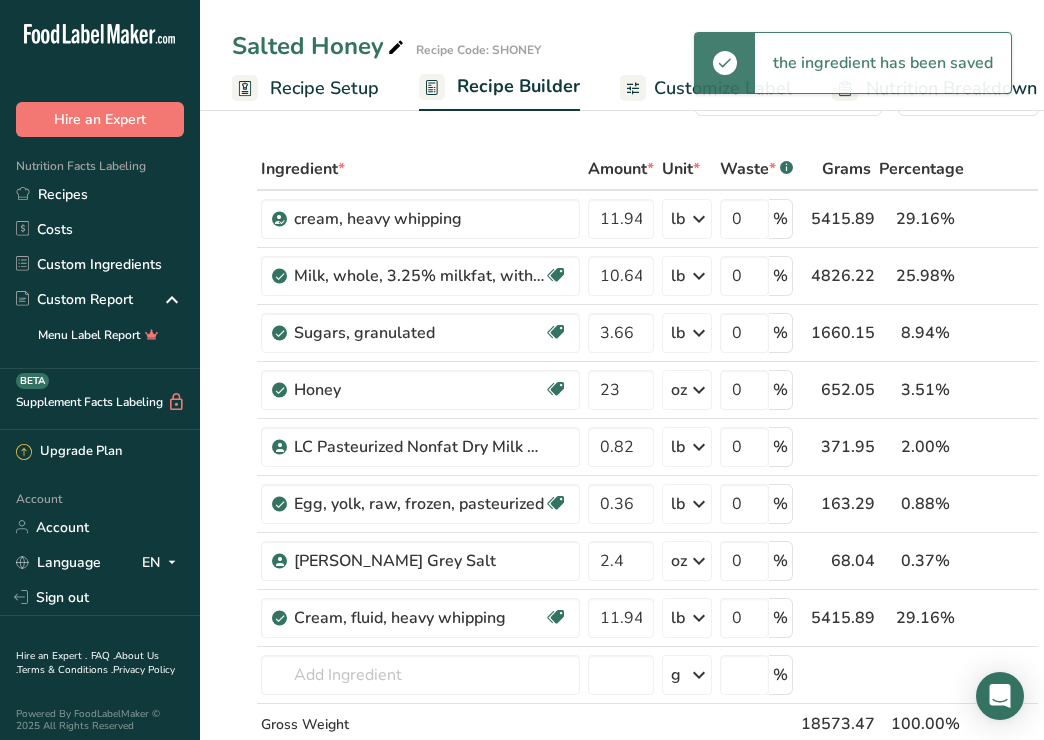scroll, scrollTop: 54, scrollLeft: 0, axis: vertical 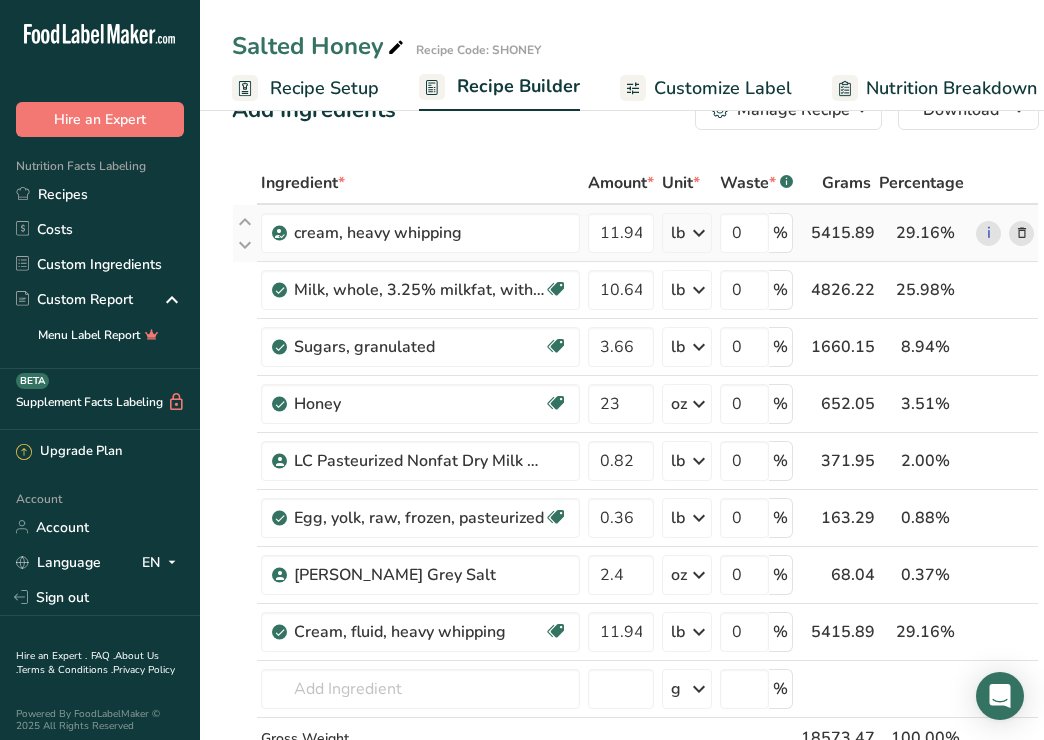 click at bounding box center [1022, 233] 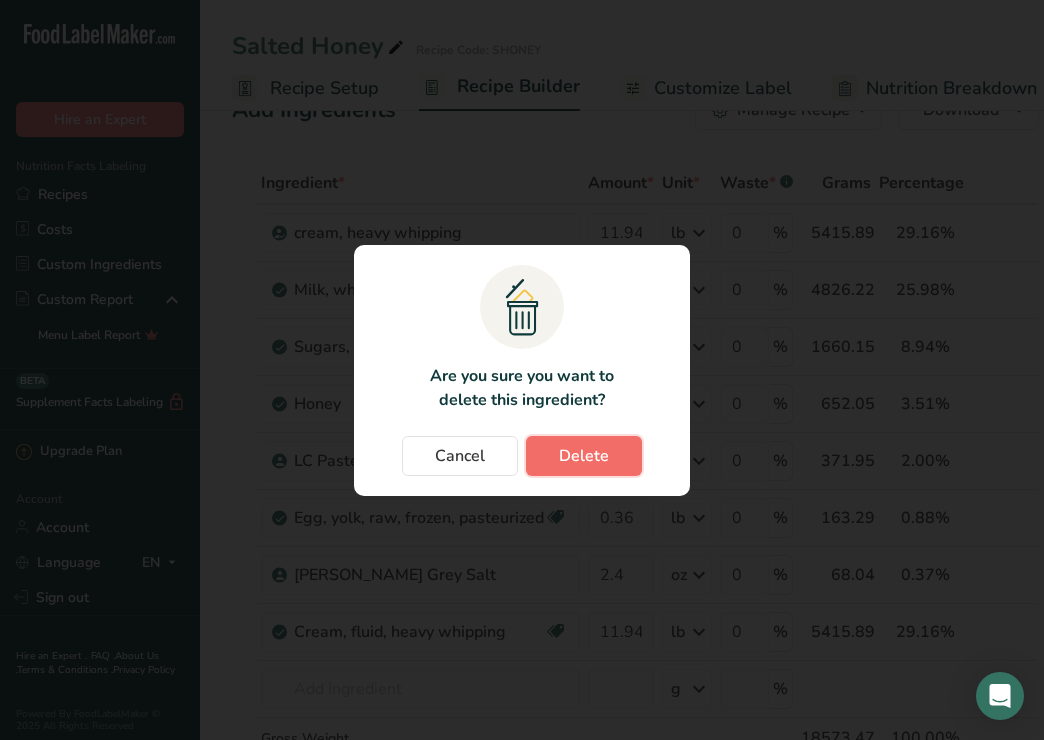 click on "Delete" at bounding box center (584, 456) 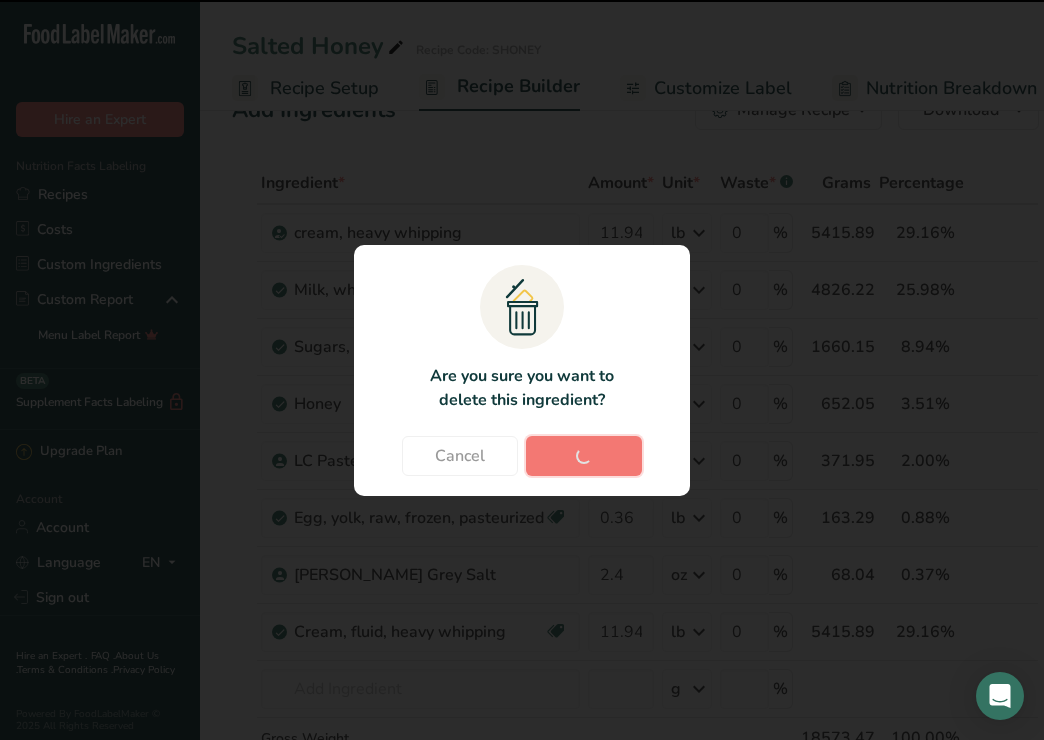 type on "10.64" 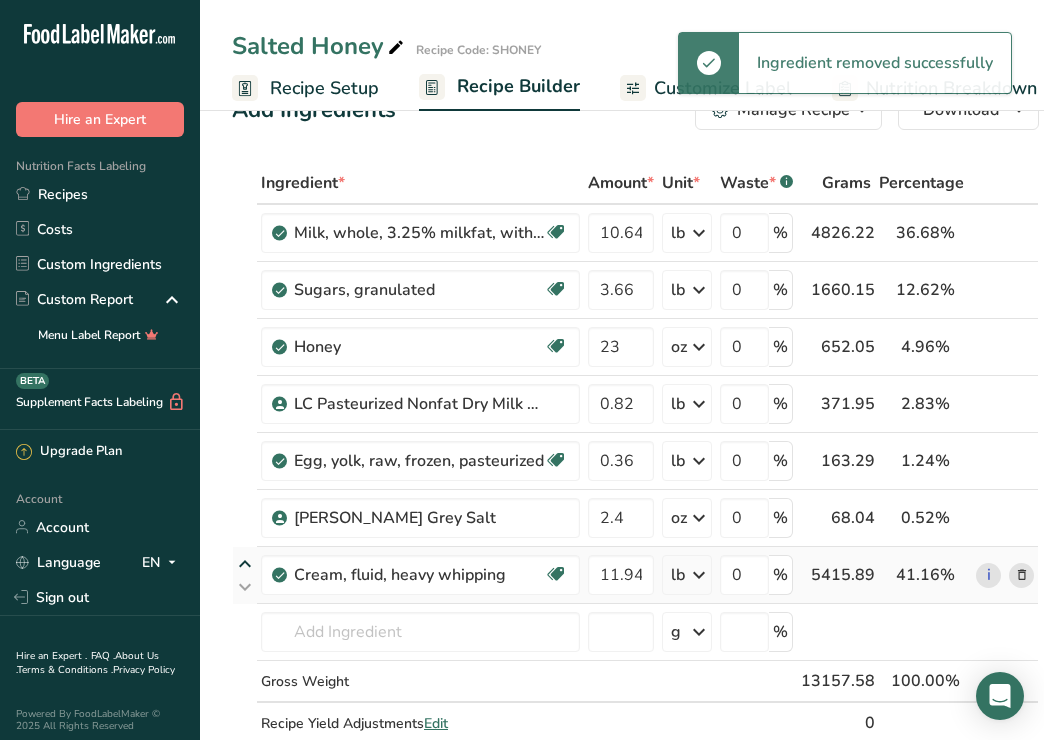 click at bounding box center (245, 564) 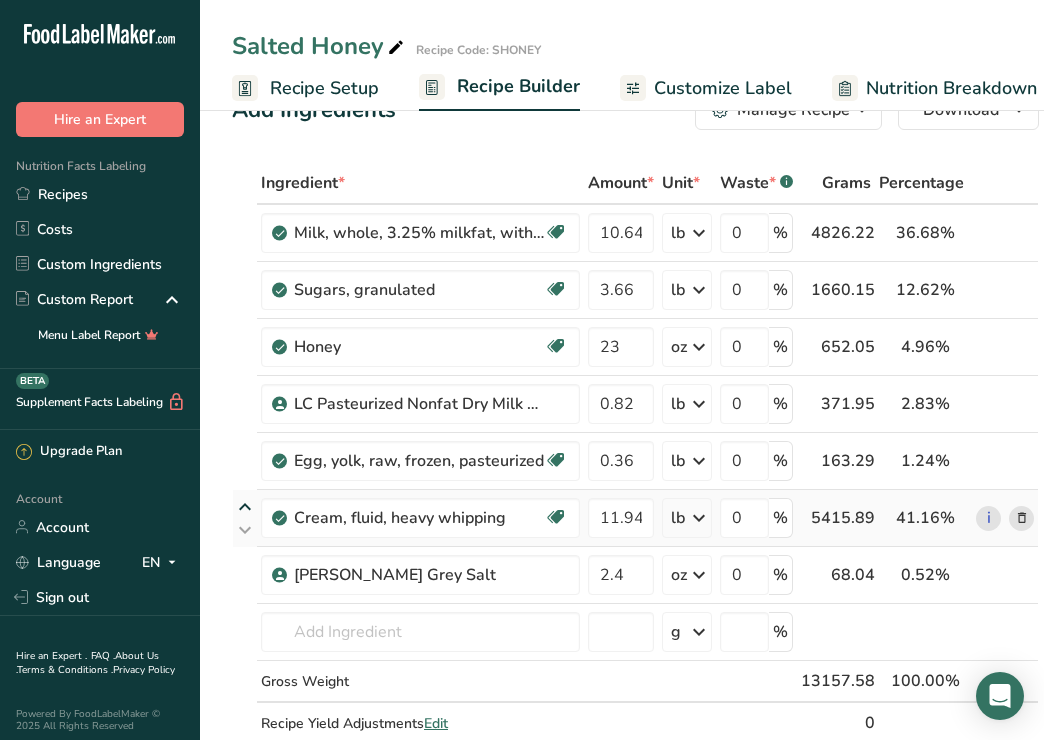 click at bounding box center (245, 507) 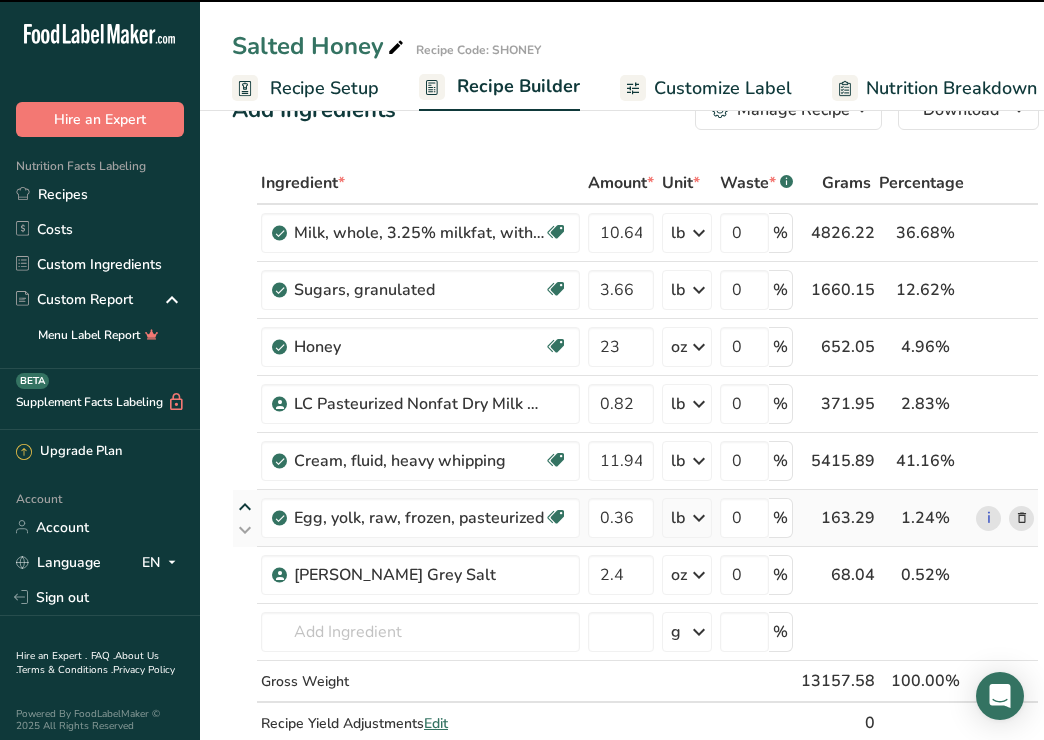 type on "0.36" 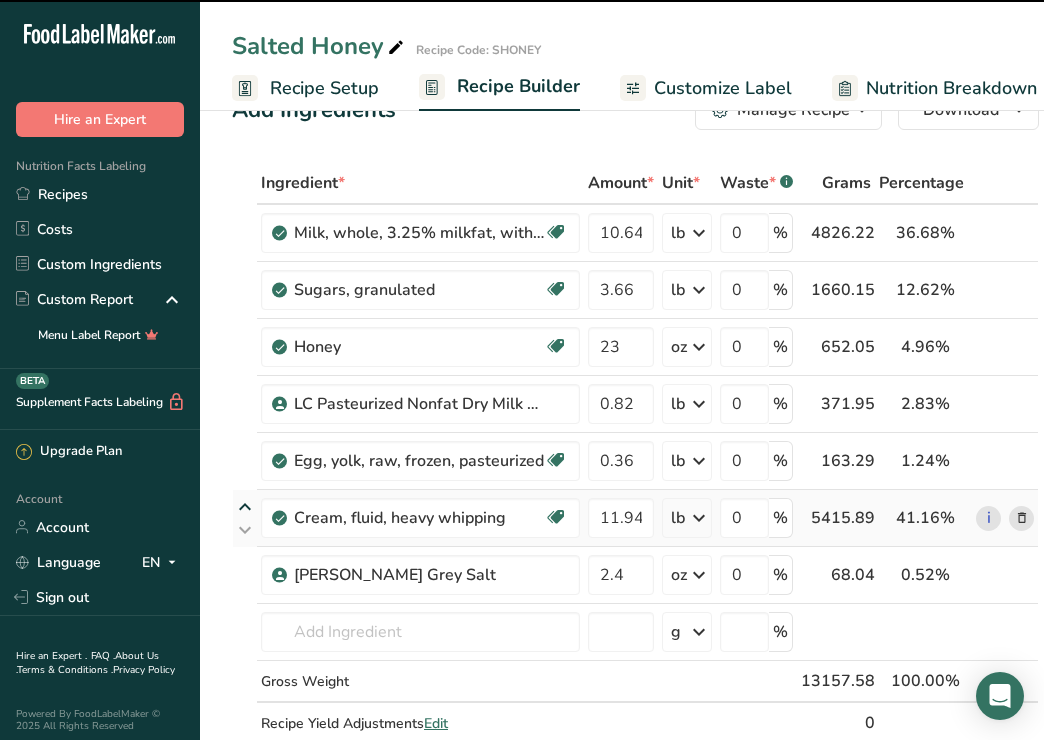 click at bounding box center [245, 507] 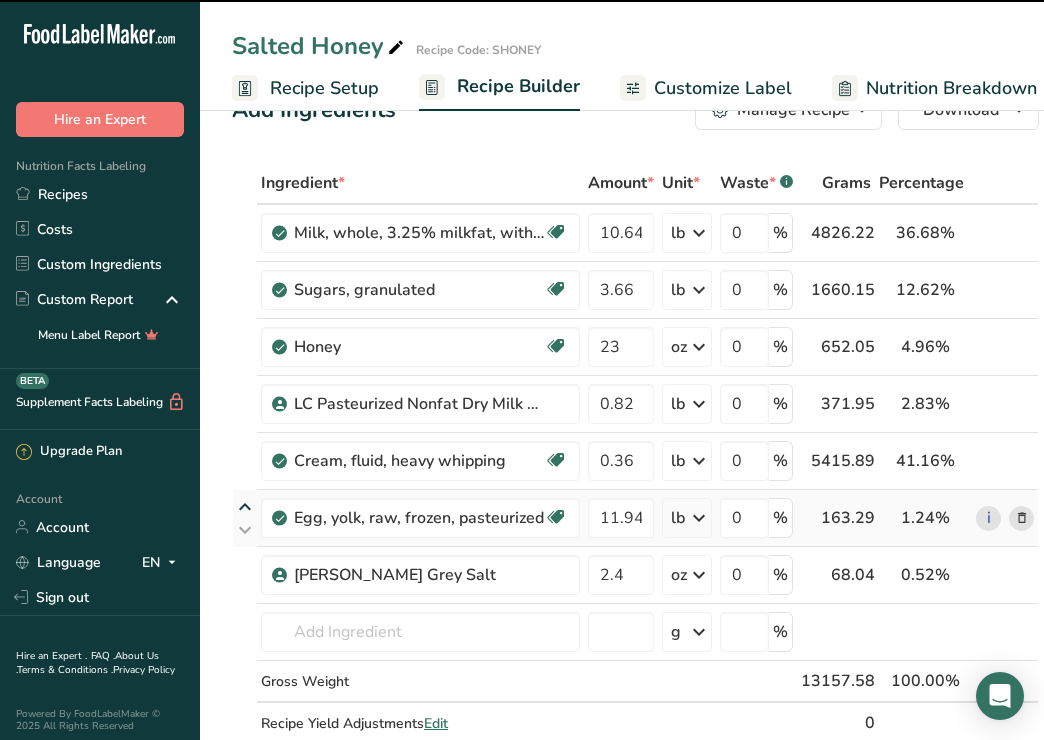 type on "11.94" 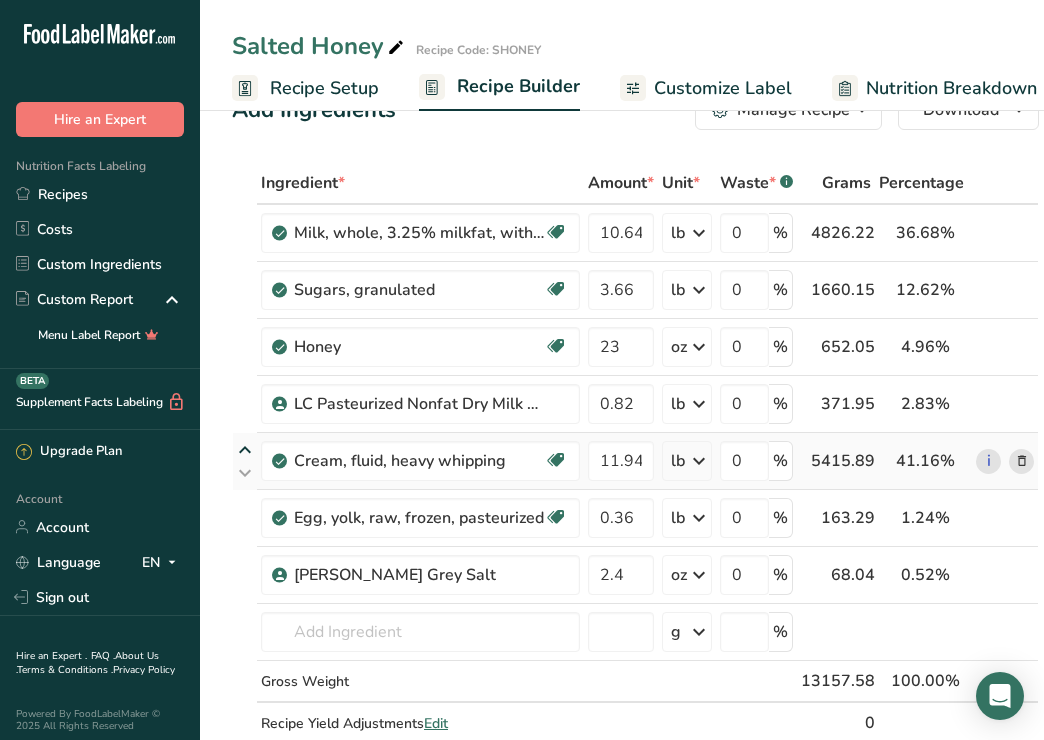 click at bounding box center [245, 450] 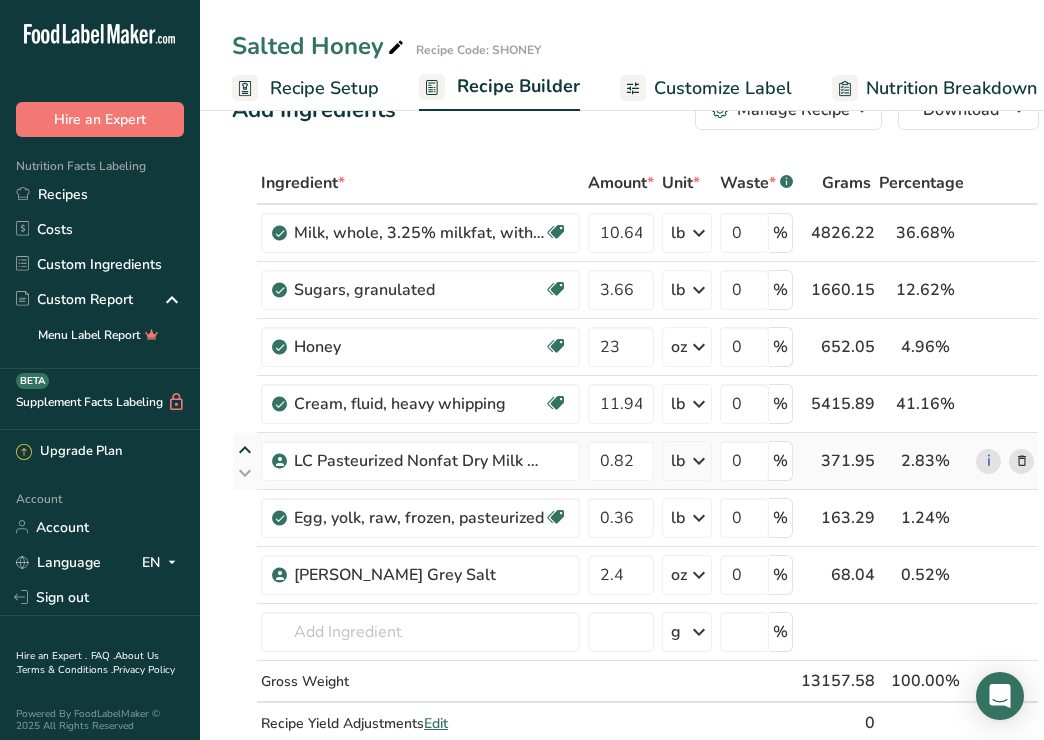 type on "0.82" 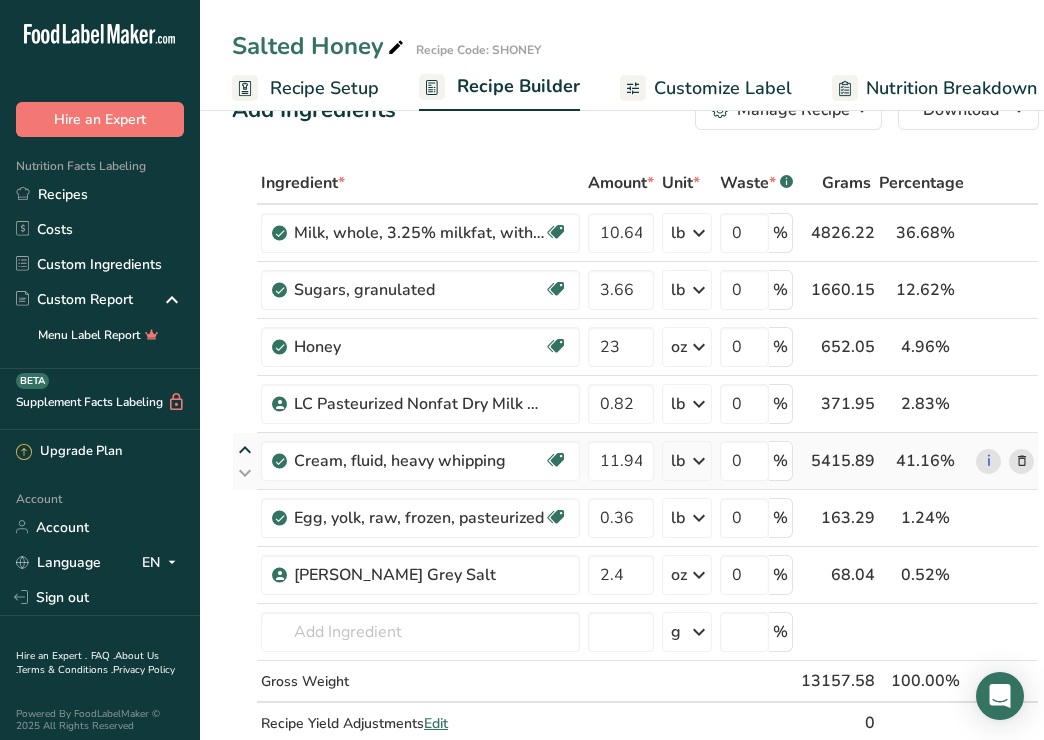 click at bounding box center (245, 450) 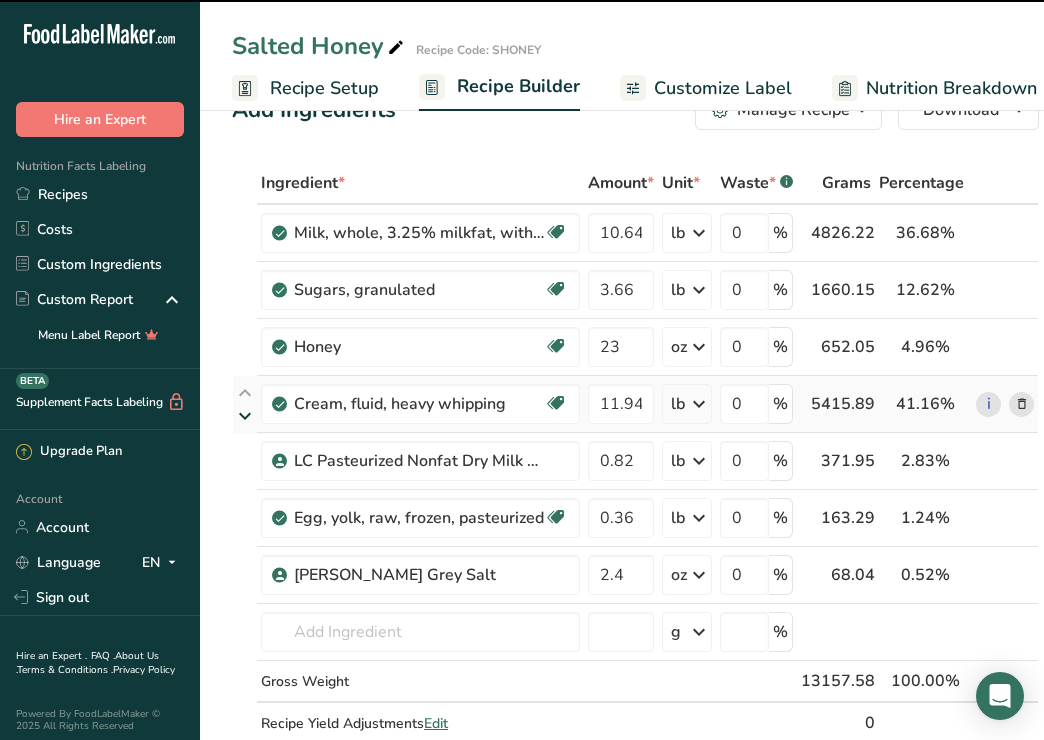 type on "0.82" 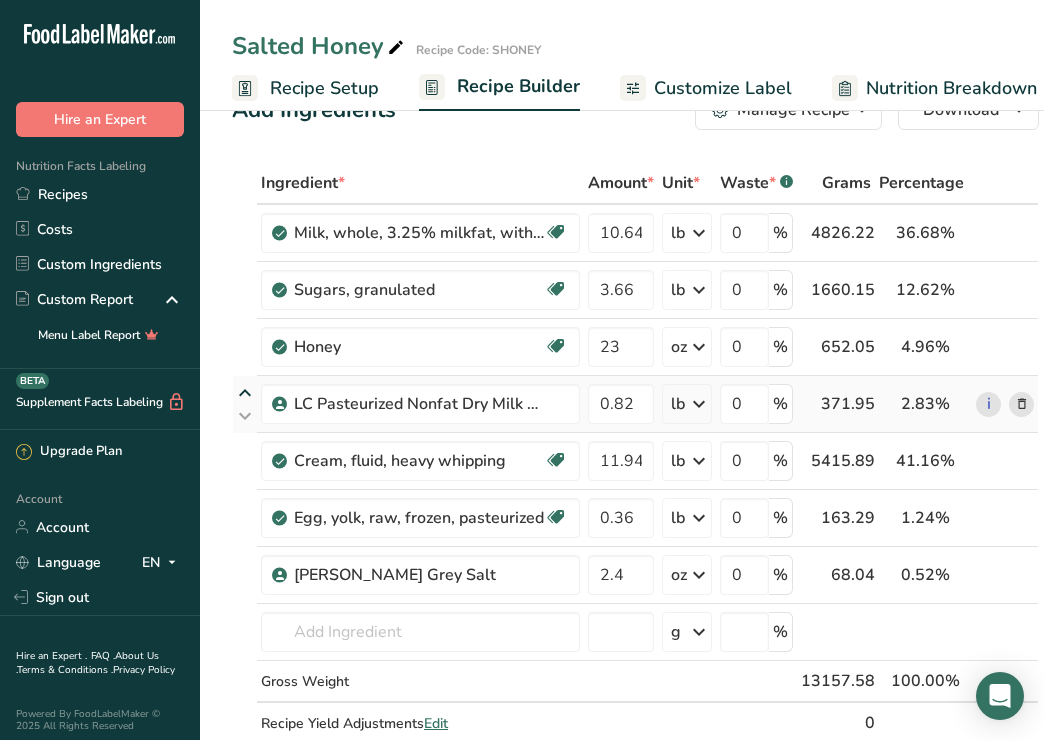 click at bounding box center (245, 393) 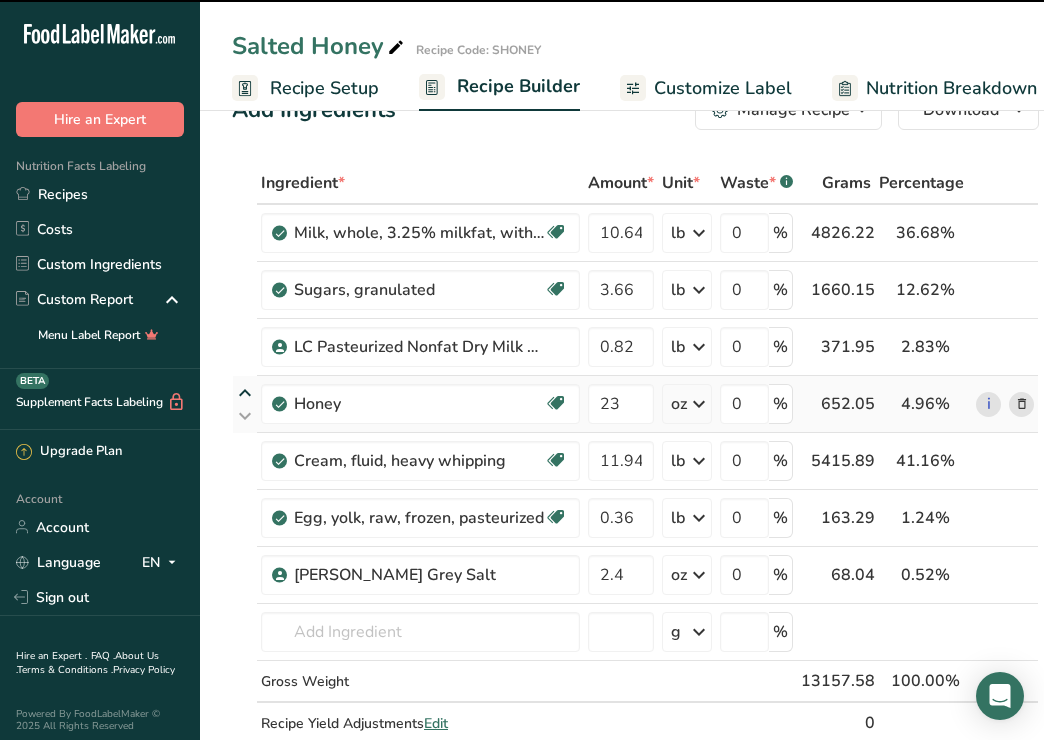 type on "23" 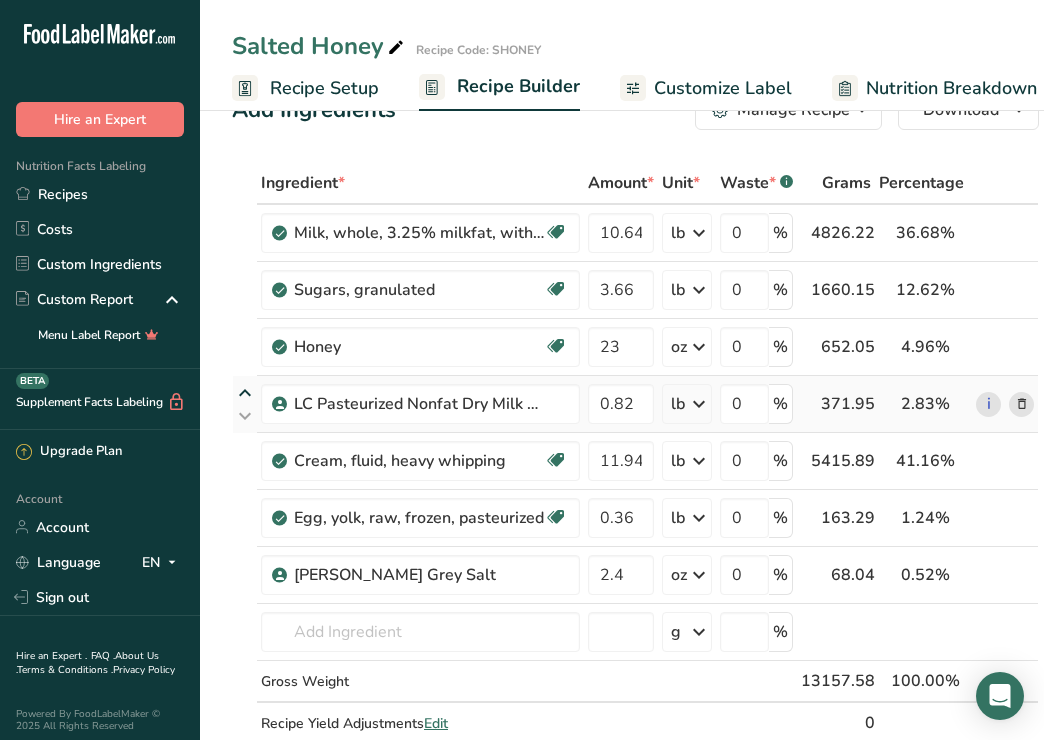 click at bounding box center [245, 393] 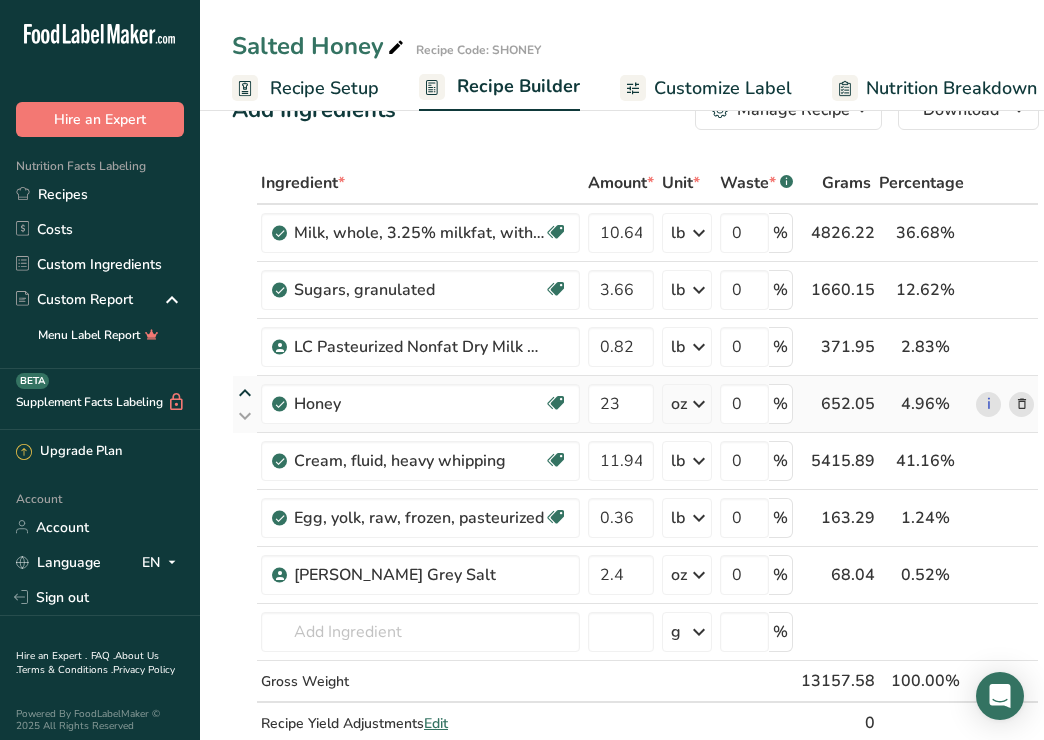 click at bounding box center [245, 393] 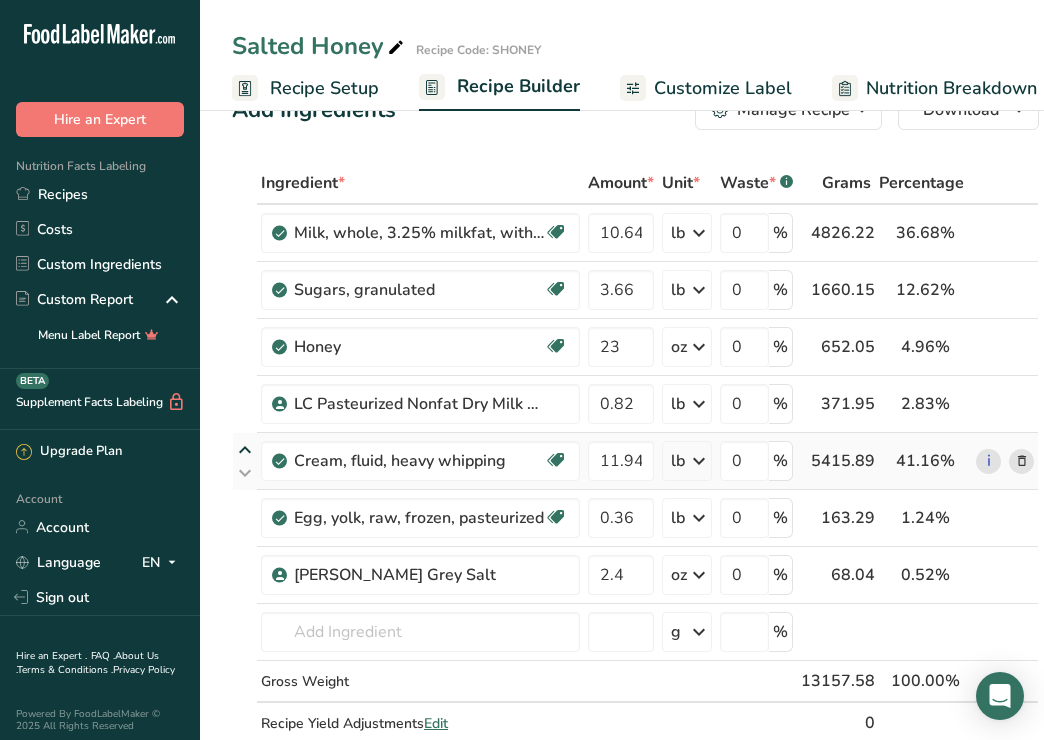 click at bounding box center [245, 450] 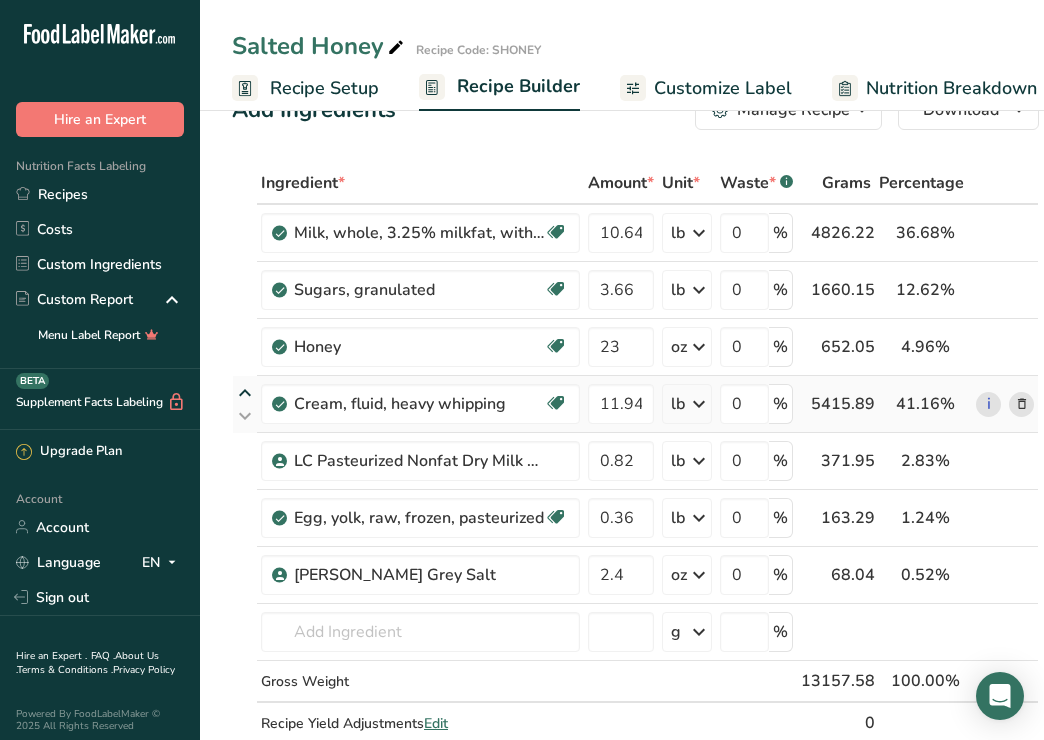 click at bounding box center (245, 393) 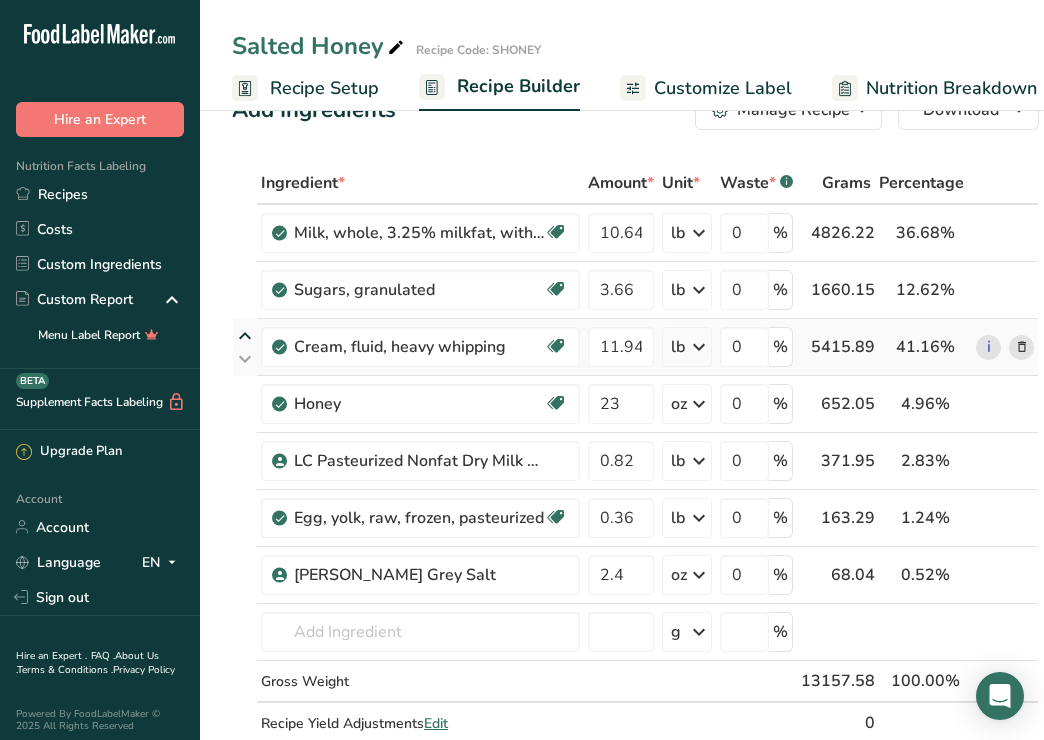 click at bounding box center [245, 336] 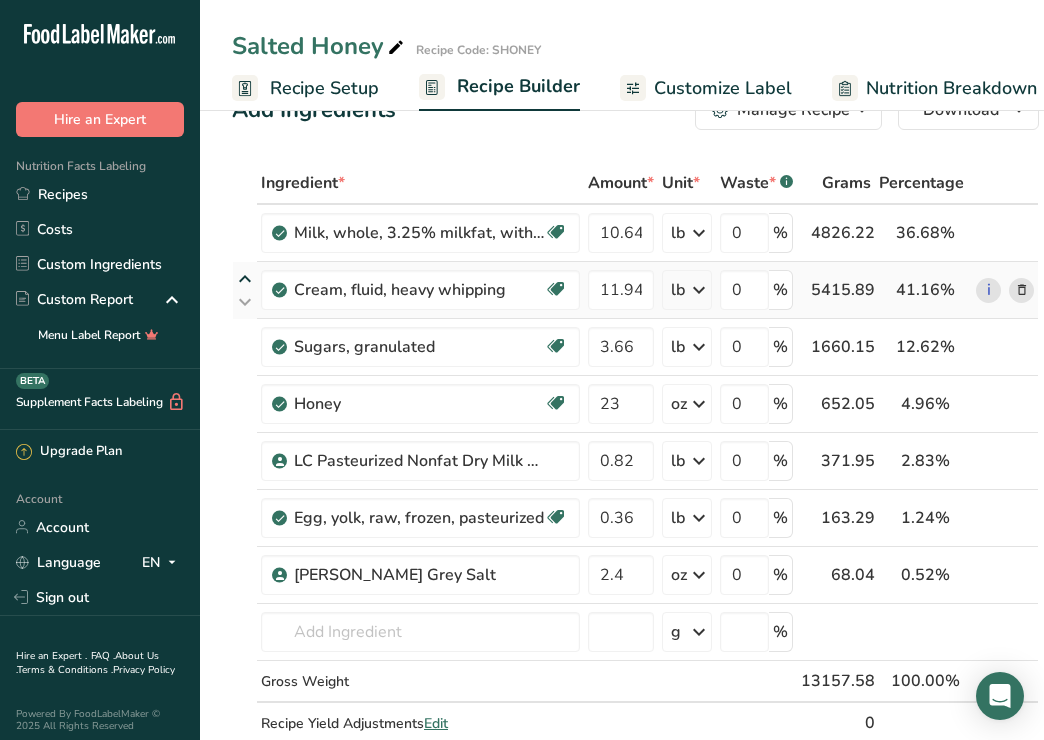 click at bounding box center [245, 279] 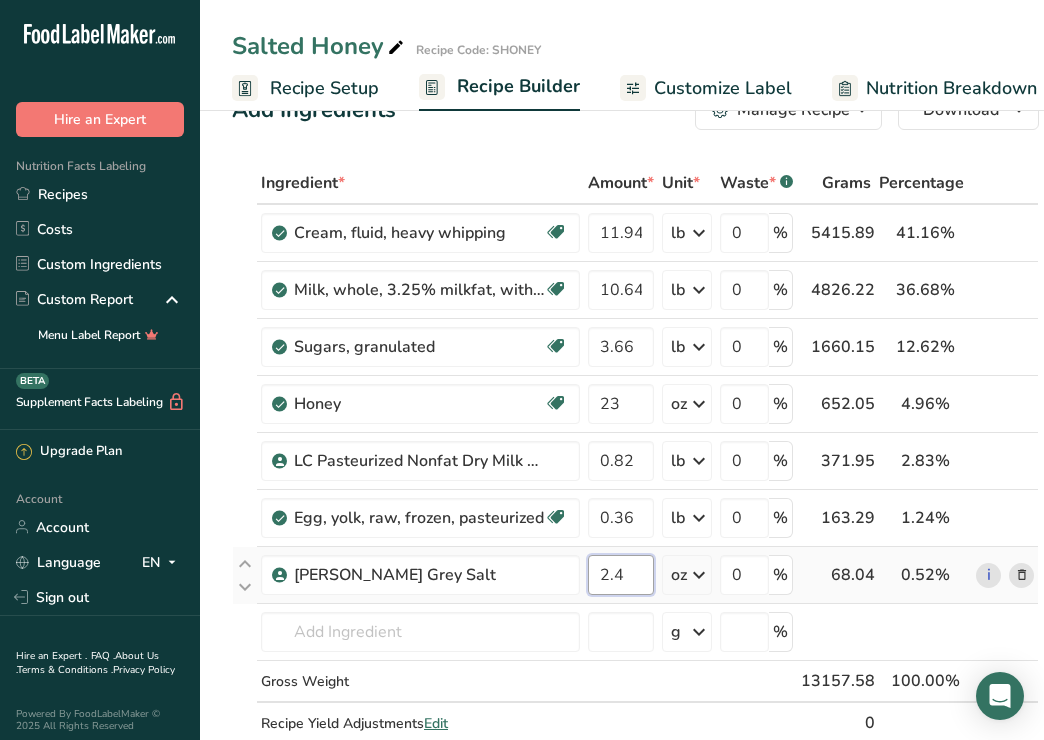 click on "2.4" at bounding box center [621, 575] 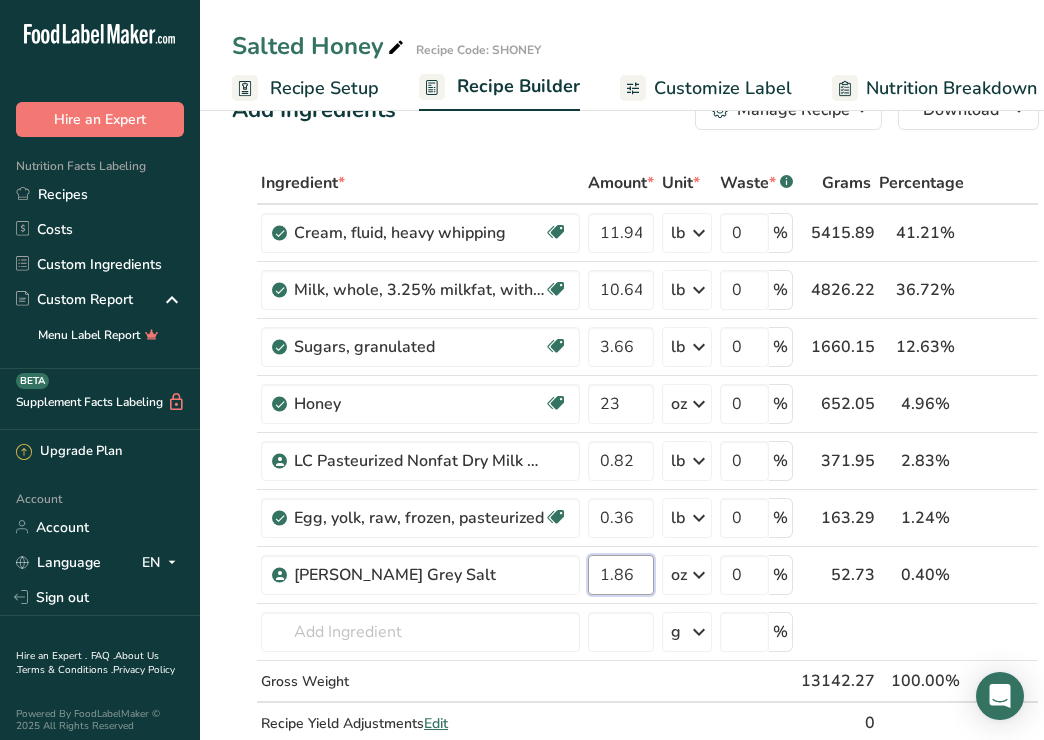type on "1.86" 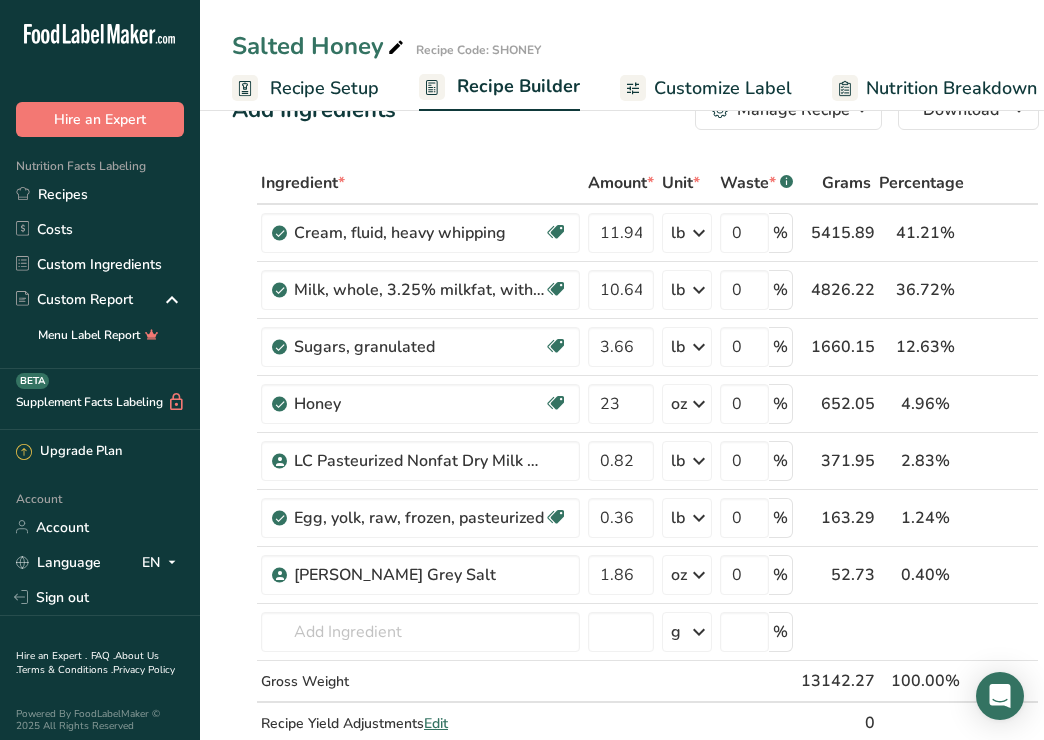 click on "Add Ingredients
Manage Recipe         Delete Recipe           Duplicate Recipe             Scale Recipe             Save as Sub-Recipe   .a-a{fill:#347362;}.b-a{fill:#fff;}                               Nutrition Breakdown                 Recipe Card
NEW
Amino Acids Pattern Report             Activity History
Download
Choose your preferred label style
Standard FDA label
Standard FDA label
The most common format for nutrition facts labels in compliance with the FDA's typeface, style and requirements
Tabular FDA label
A label format compliant with the FDA regulations presented in a tabular (horizontal) display.
Linear FDA label
A simple linear display for small sized packages.
Simplified FDA label" at bounding box center [622, 1160] 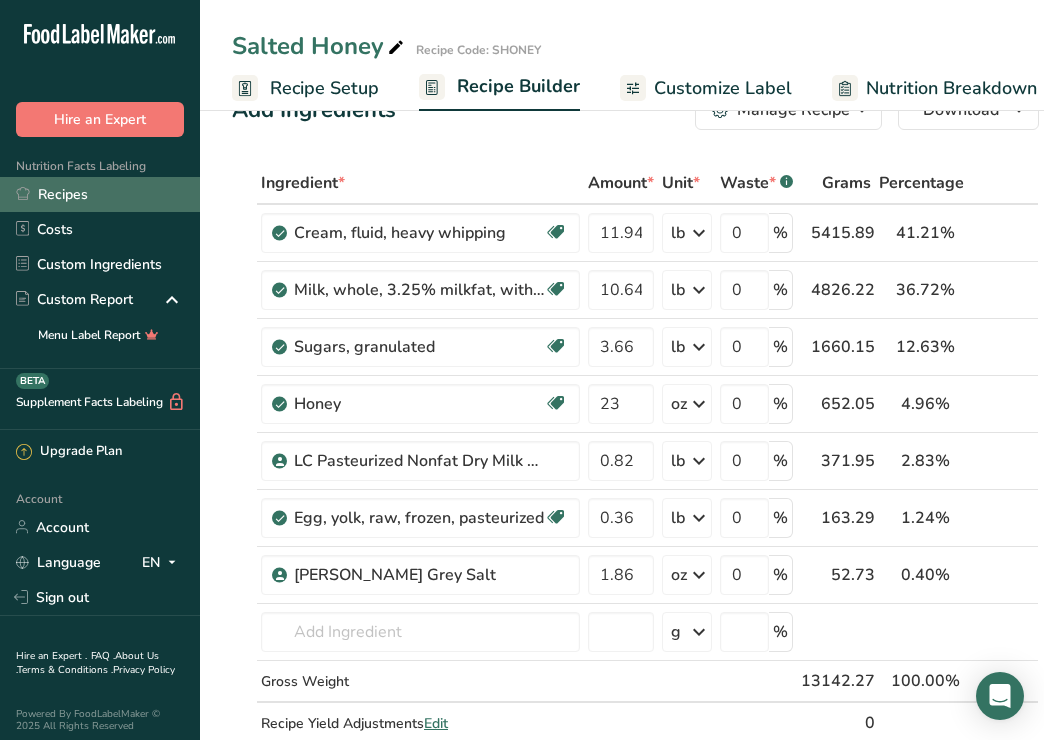 click on "Recipes" at bounding box center (100, 194) 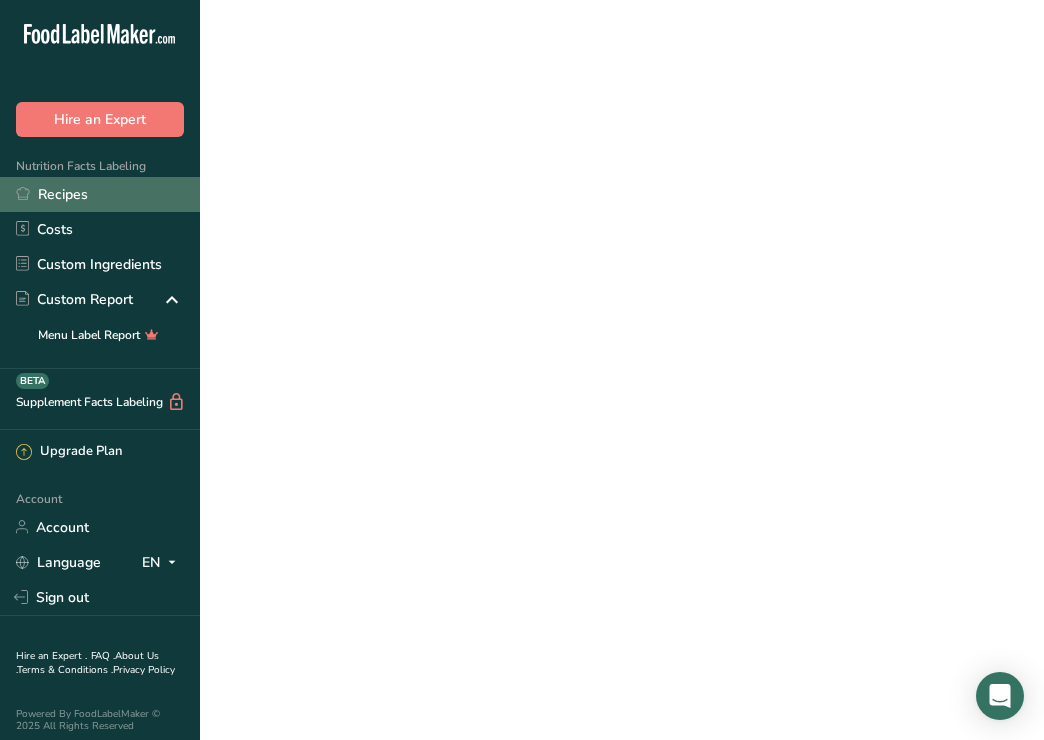 scroll, scrollTop: 0, scrollLeft: 0, axis: both 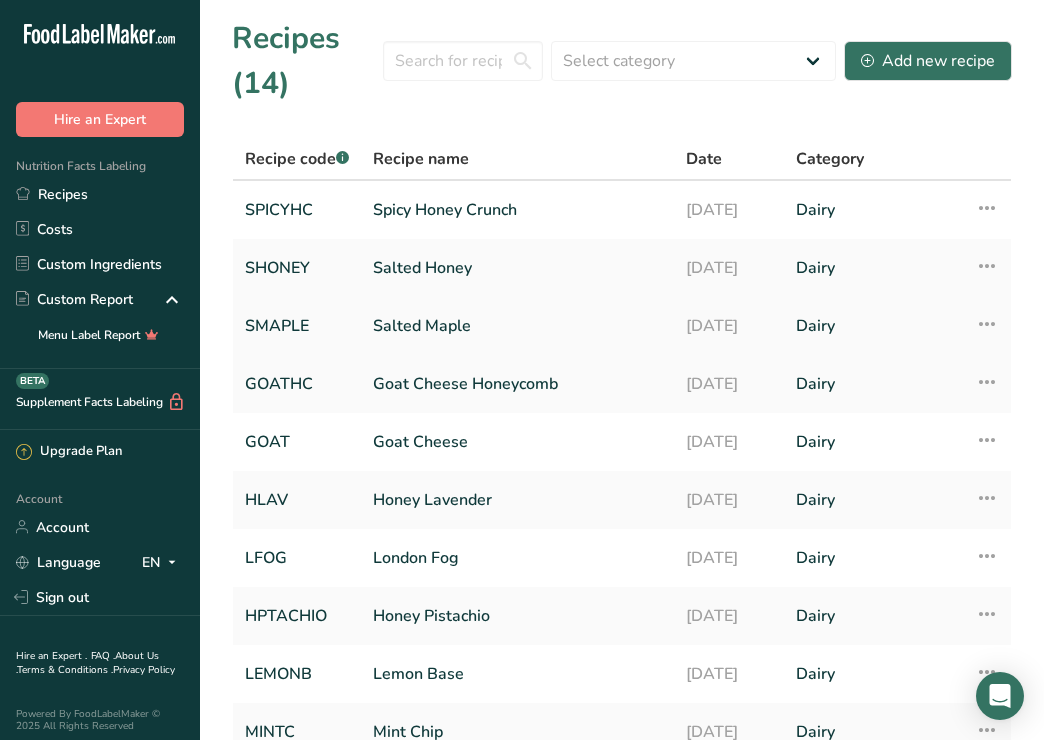 click on "SMAPLE" at bounding box center (297, 326) 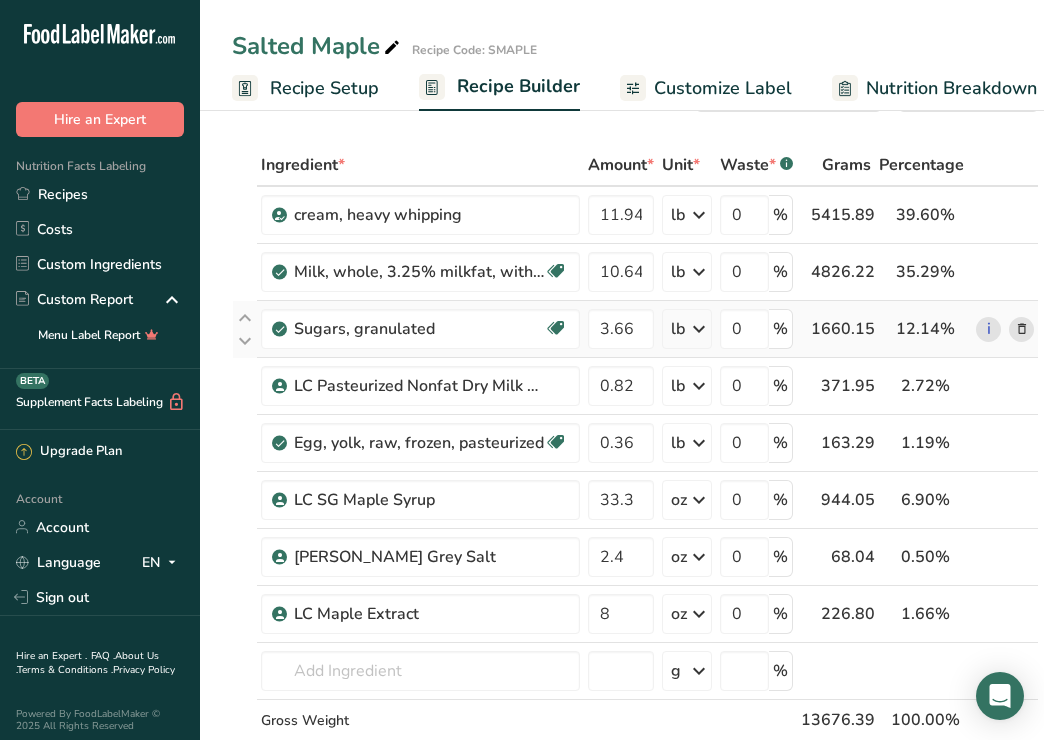 scroll, scrollTop: 75, scrollLeft: 0, axis: vertical 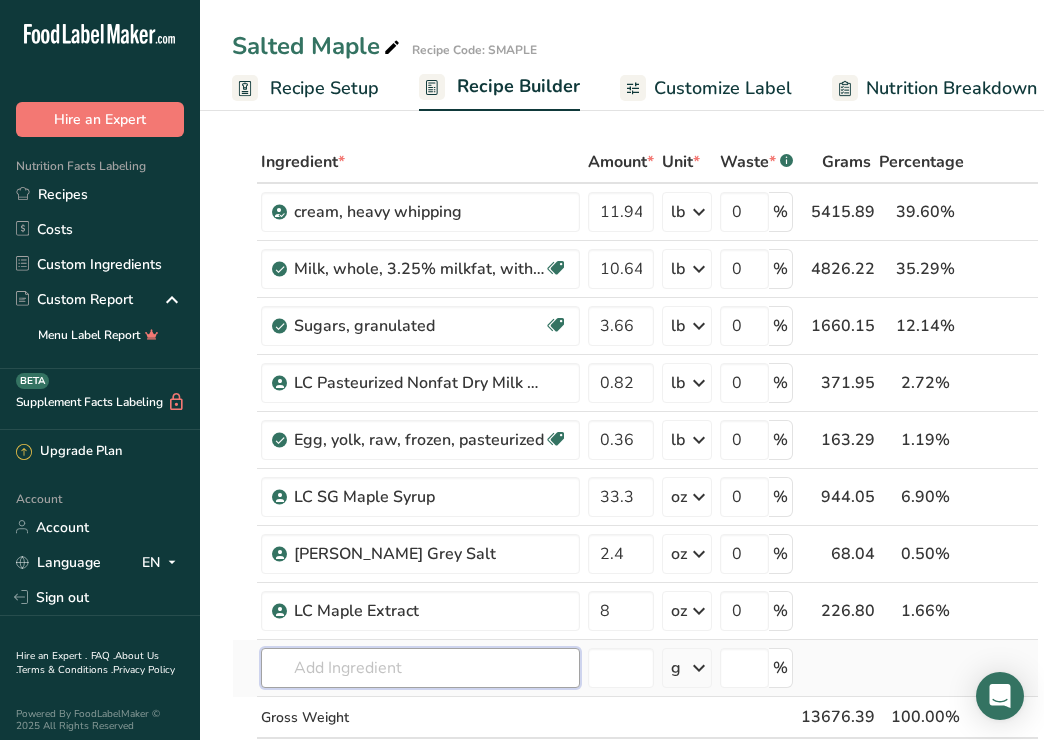 click at bounding box center [420, 668] 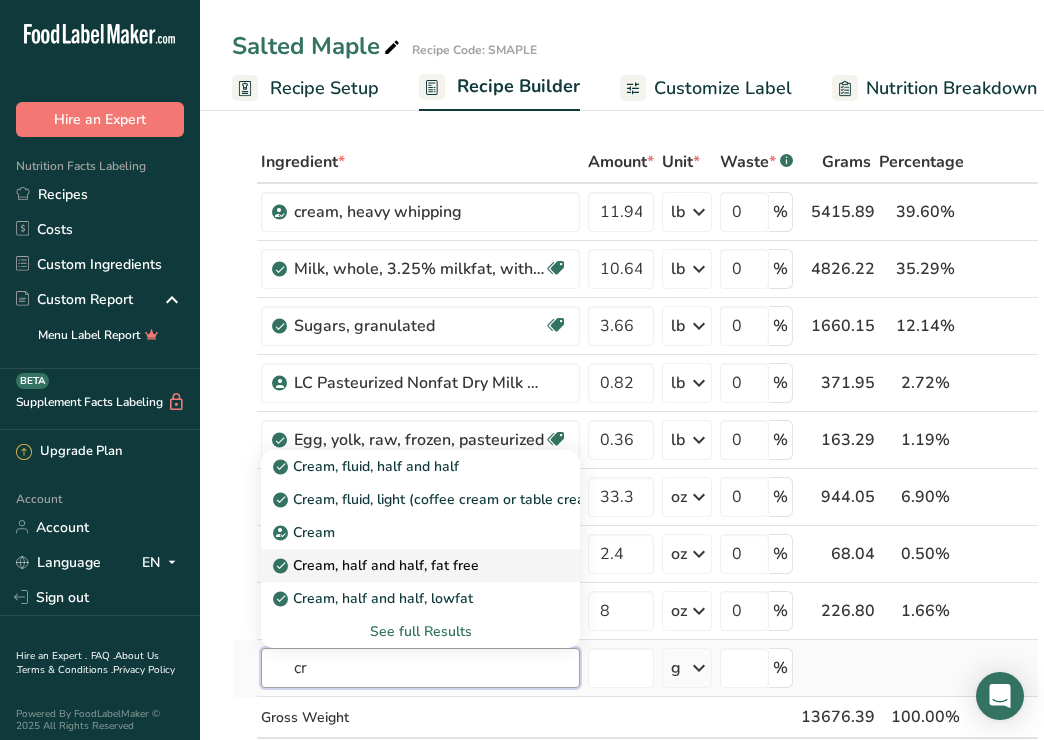type on "c" 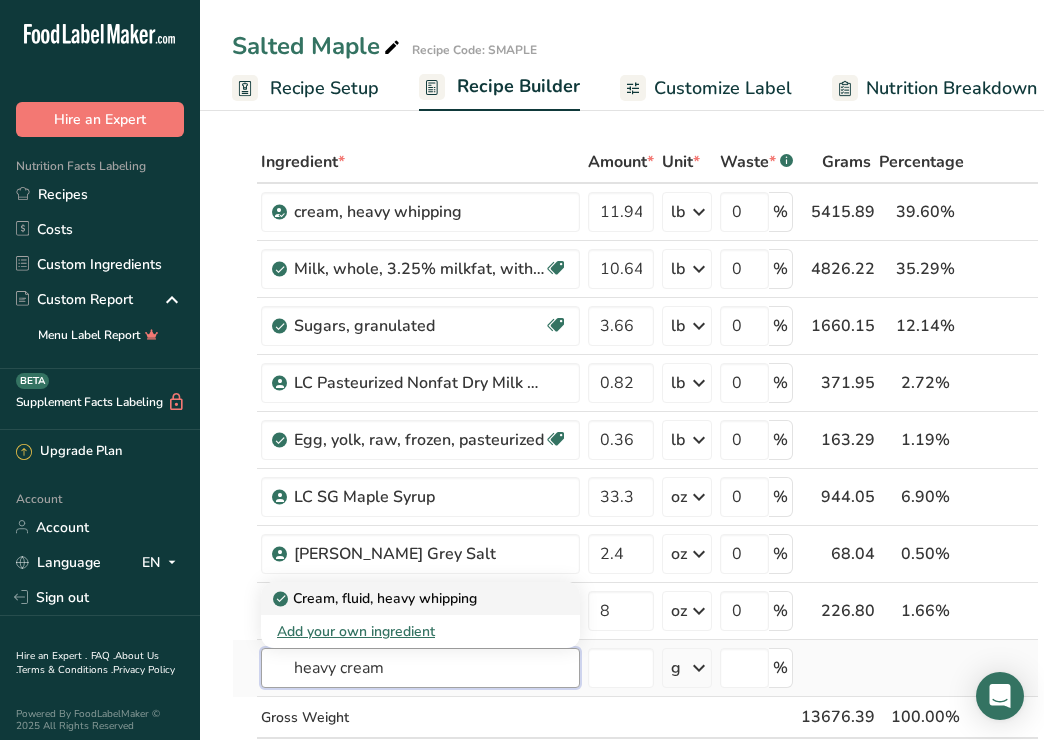 type on "heavy cream" 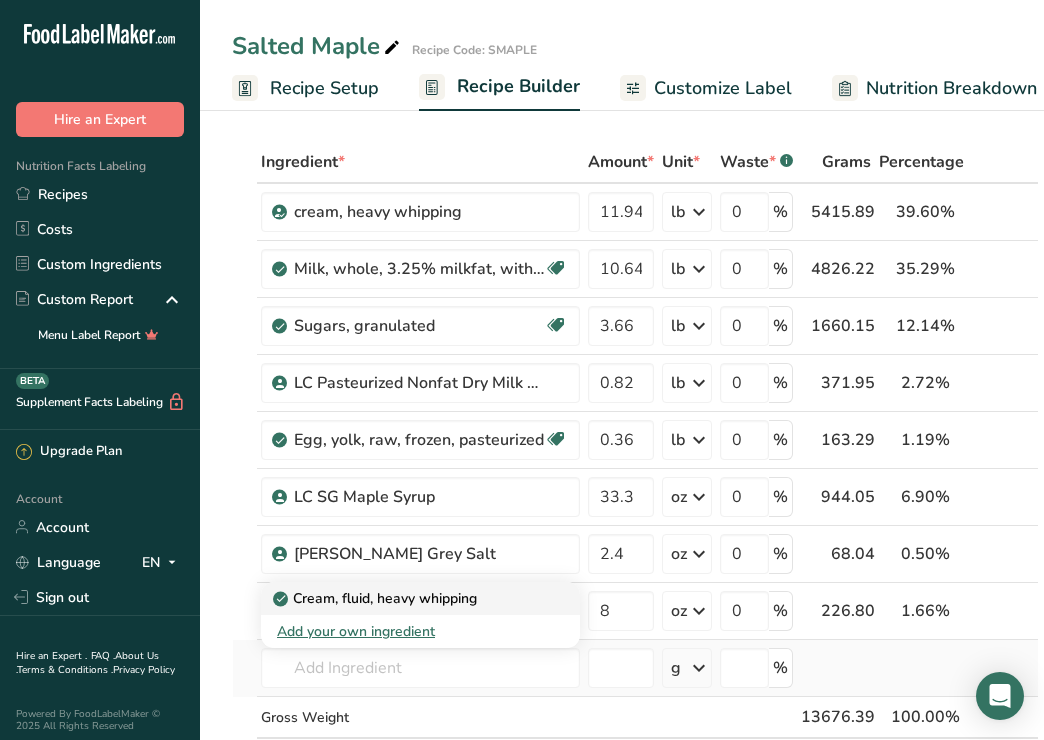 click on "Cream, fluid, heavy whipping" at bounding box center [377, 598] 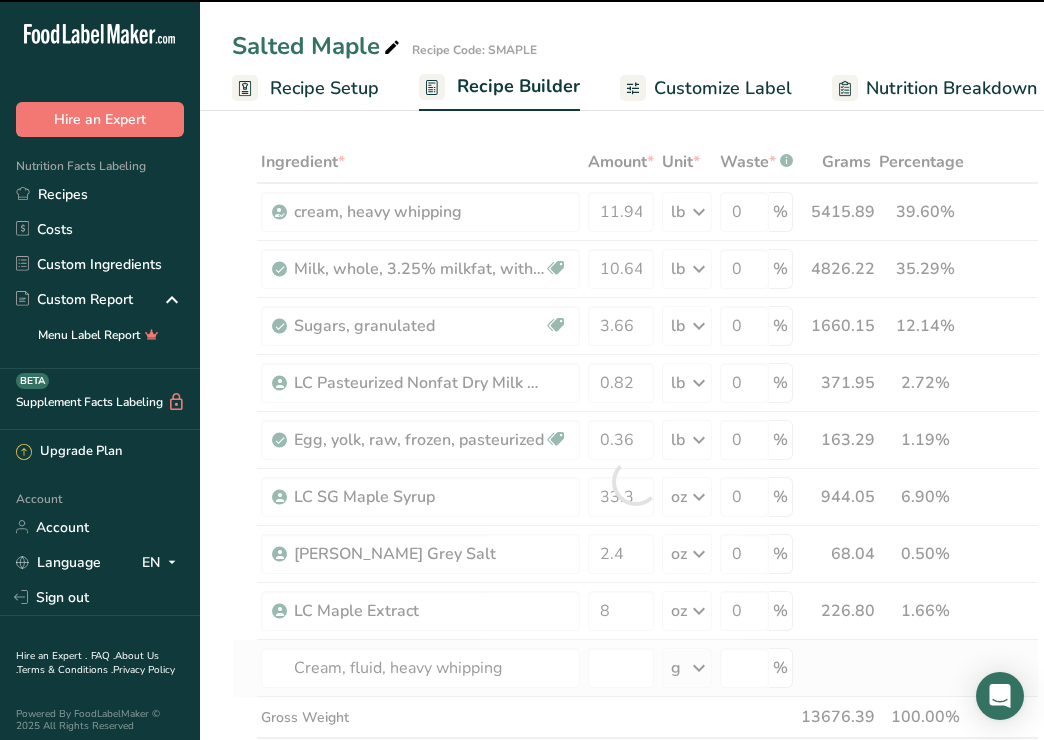 type on "0" 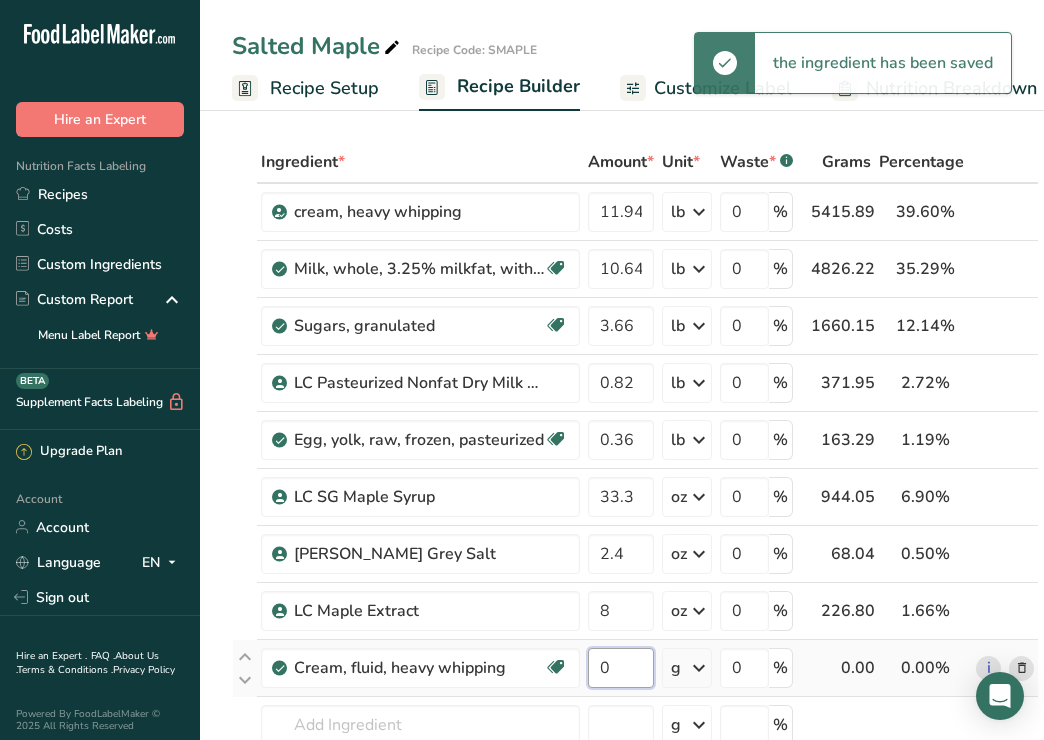 click on "0" at bounding box center [621, 668] 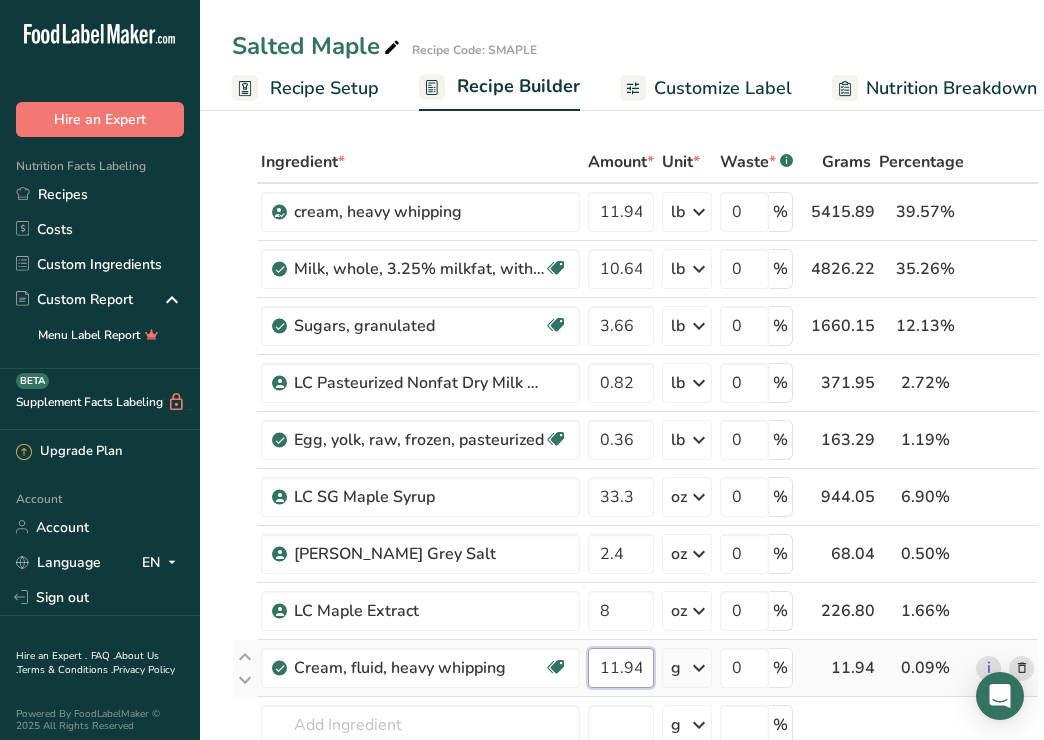 type on "11.94" 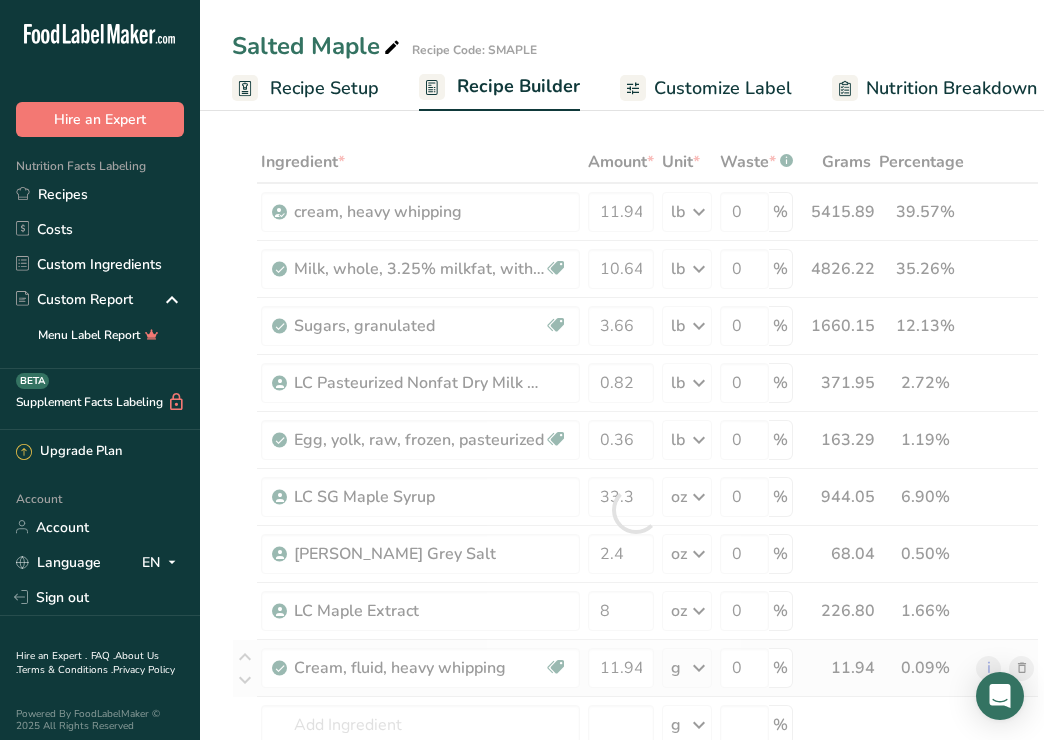 click on "Ingredient *
Amount *
Unit *
Waste *   .a-a{fill:#347362;}.b-a{fill:#fff;}          Grams
Percentage
cream, heavy whipping
11.94
lb
Weight Units
g
kg
mg
See more
Volume Units
l
Volume units require a density conversion. If you know your ingredient's density enter it below. Otherwise, click on "RIA" our AI Regulatory bot - she will be able to help you
lb/ft3
g/cm3
Confirm
mL
Volume units require a density conversion. If you know your ingredient's density enter it below. Otherwise, click on "RIA" our AI Regulatory bot - she will be able to help you
lb/ft3" at bounding box center (635, 510) 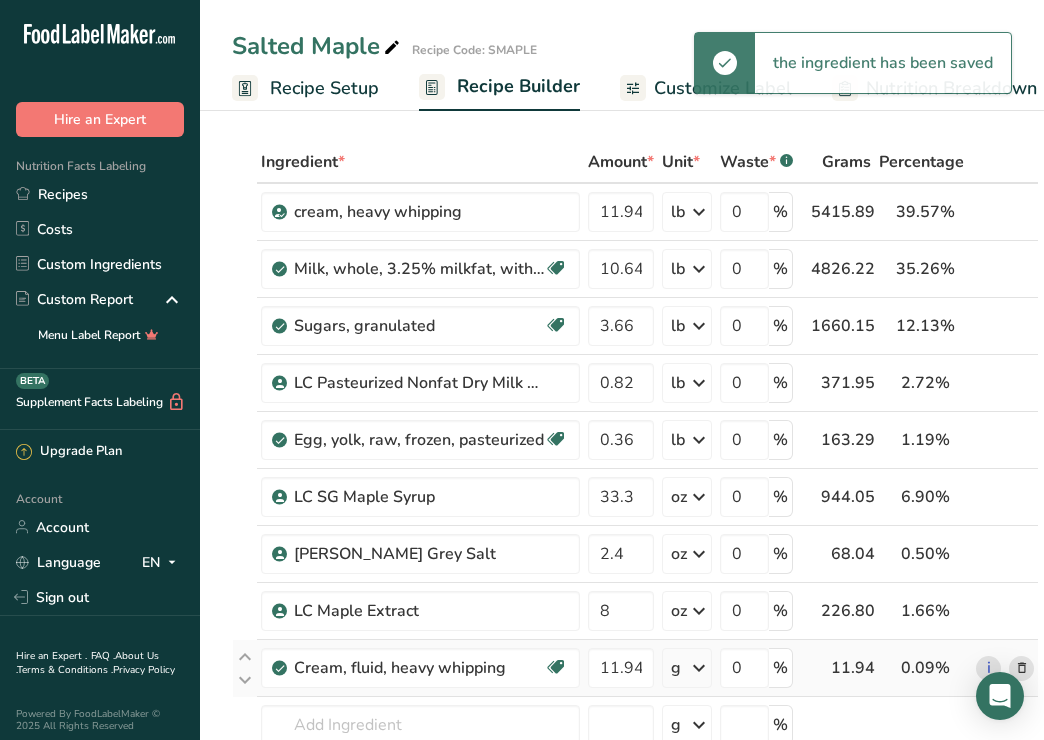 click at bounding box center [699, 668] 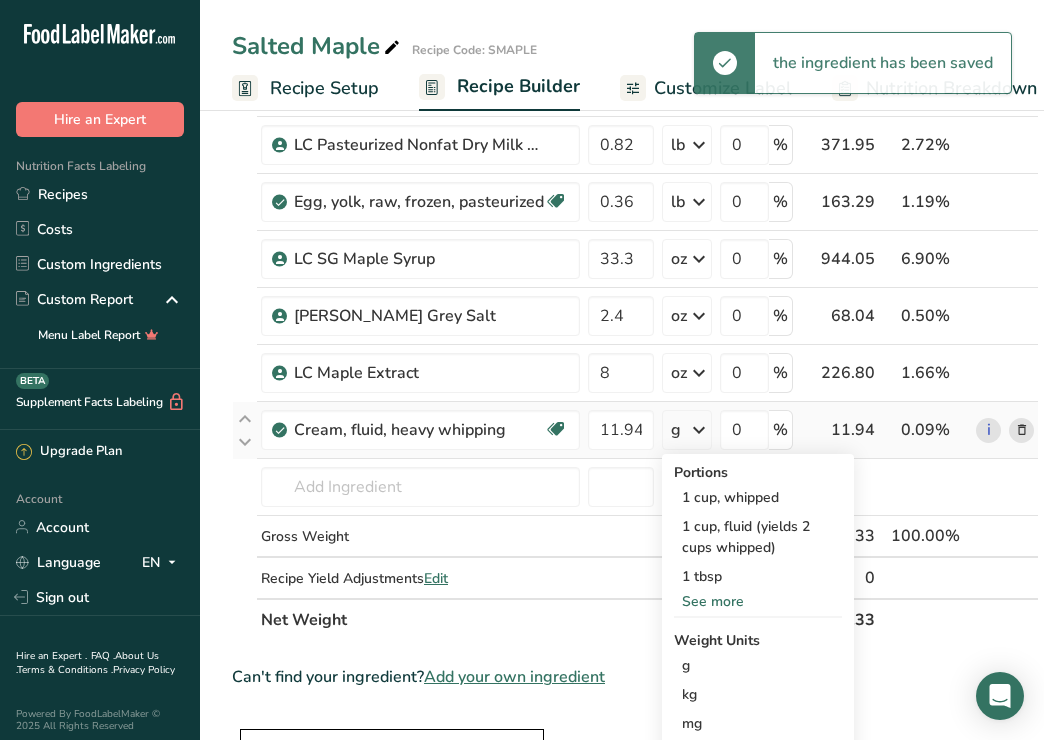 scroll, scrollTop: 360, scrollLeft: 0, axis: vertical 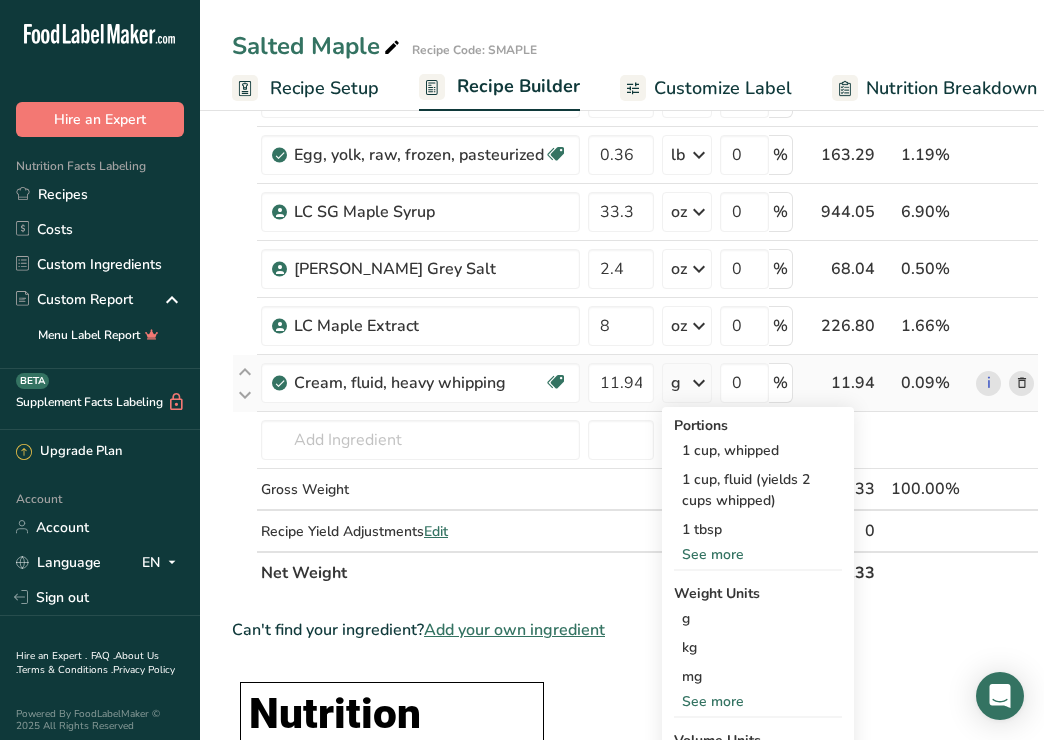 click on "See more" at bounding box center [758, 701] 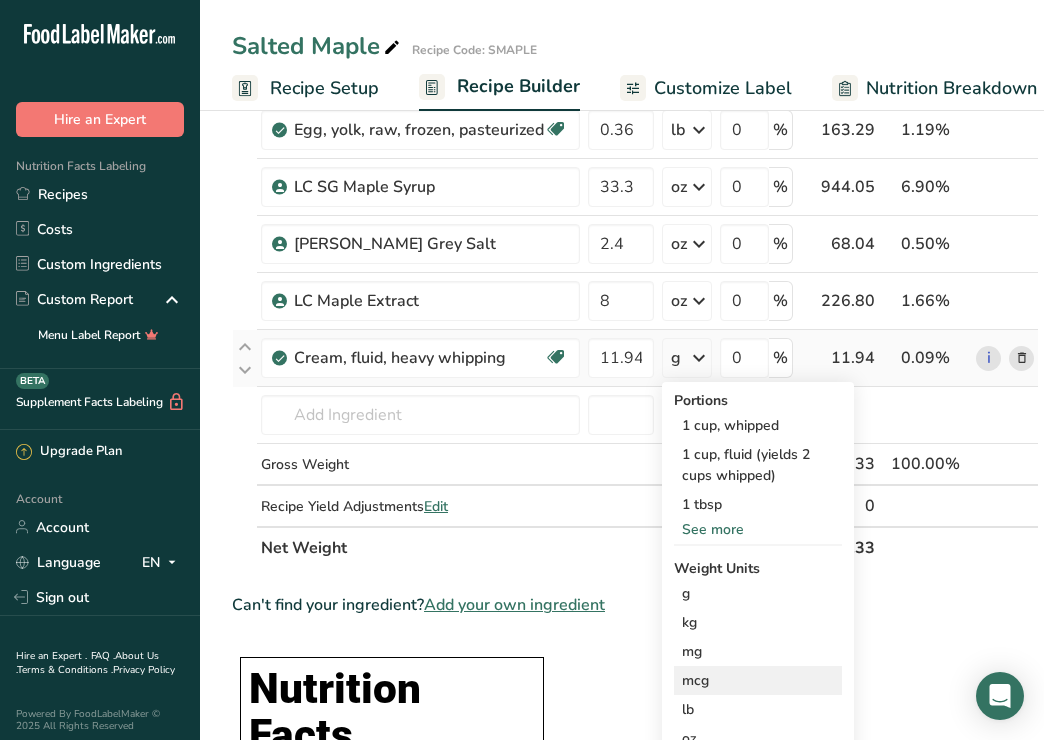 scroll, scrollTop: 390, scrollLeft: 0, axis: vertical 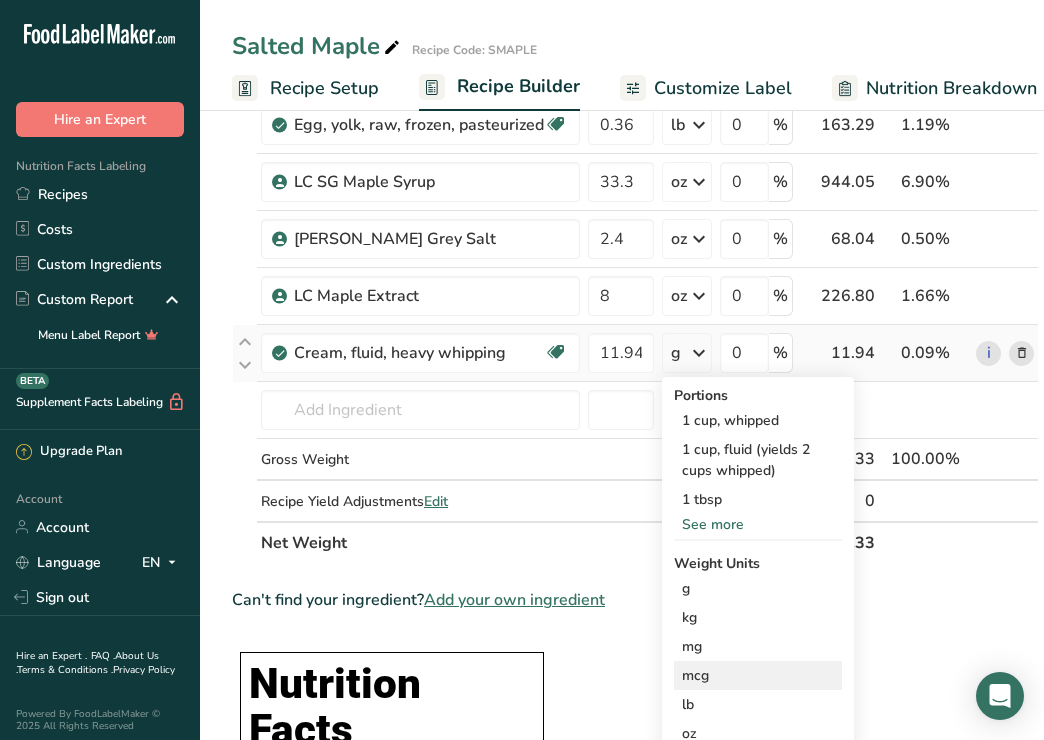click on "lb" at bounding box center [758, 704] 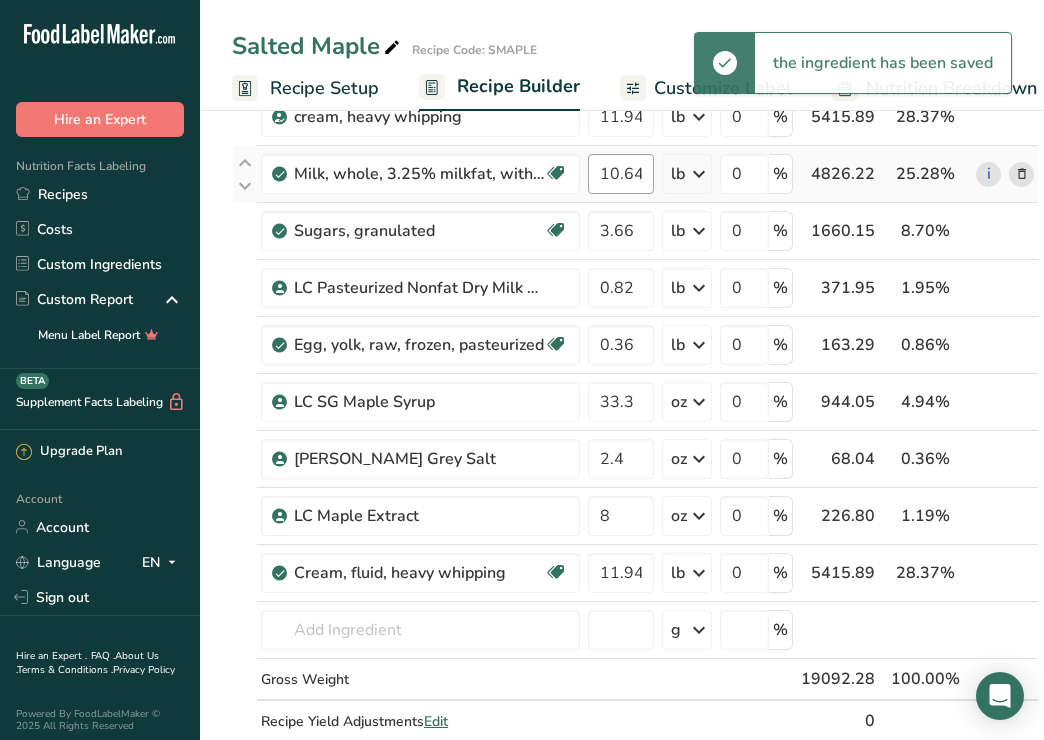 scroll, scrollTop: 115, scrollLeft: 0, axis: vertical 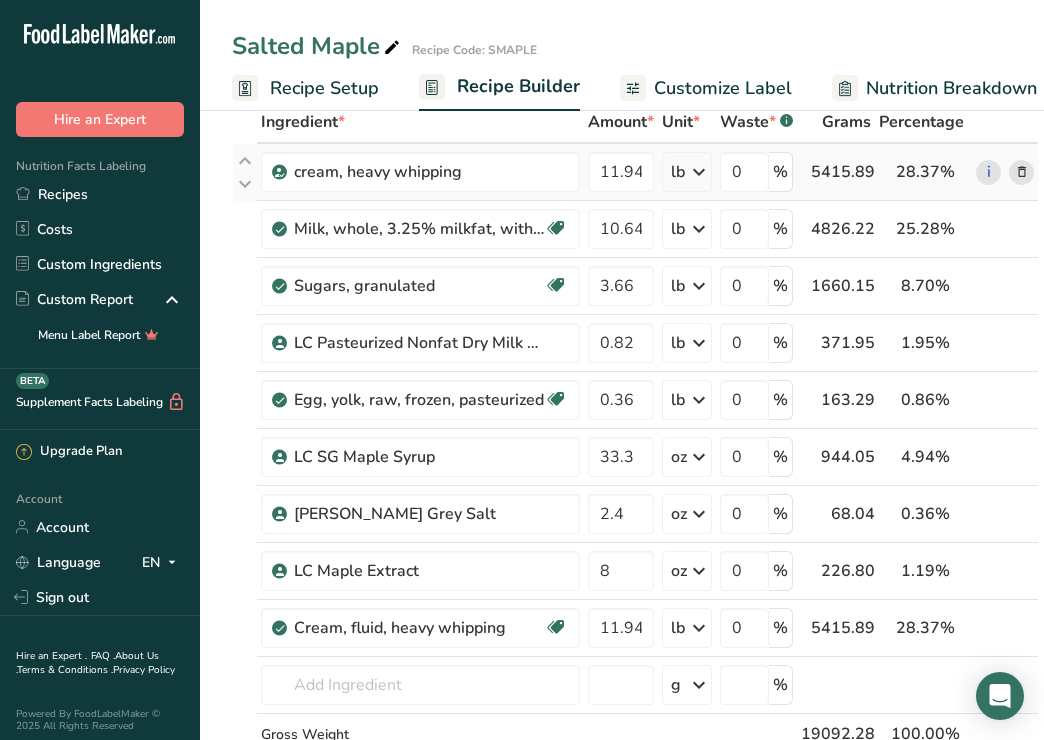 click at bounding box center (1022, 172) 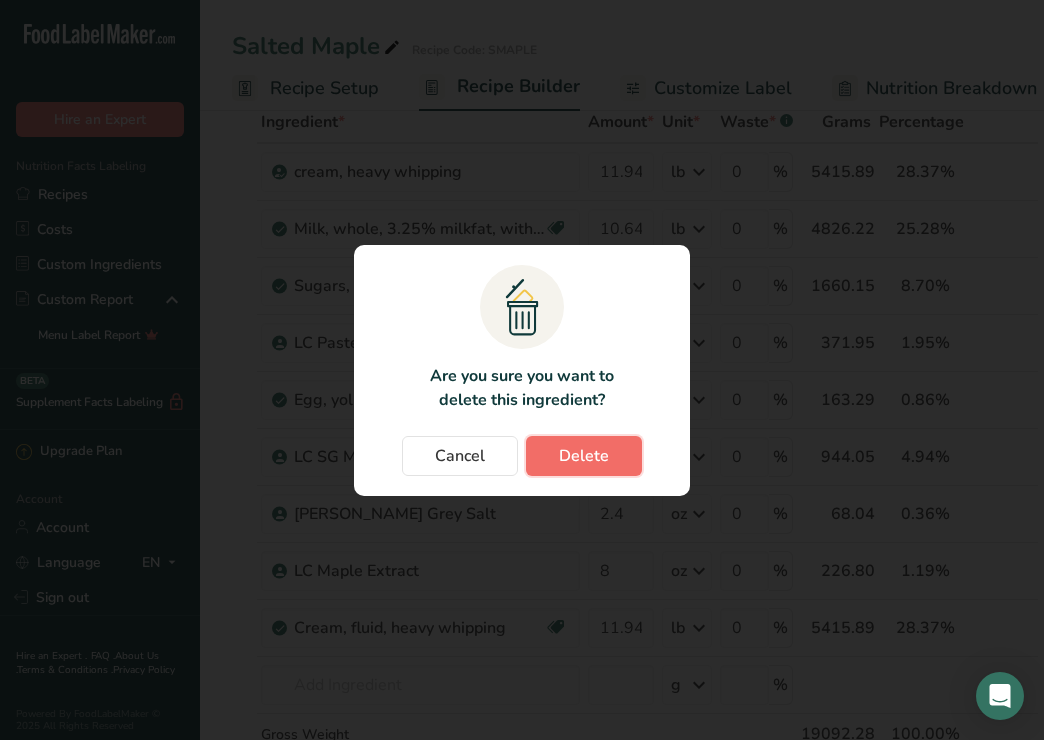 click on "Delete" at bounding box center (584, 456) 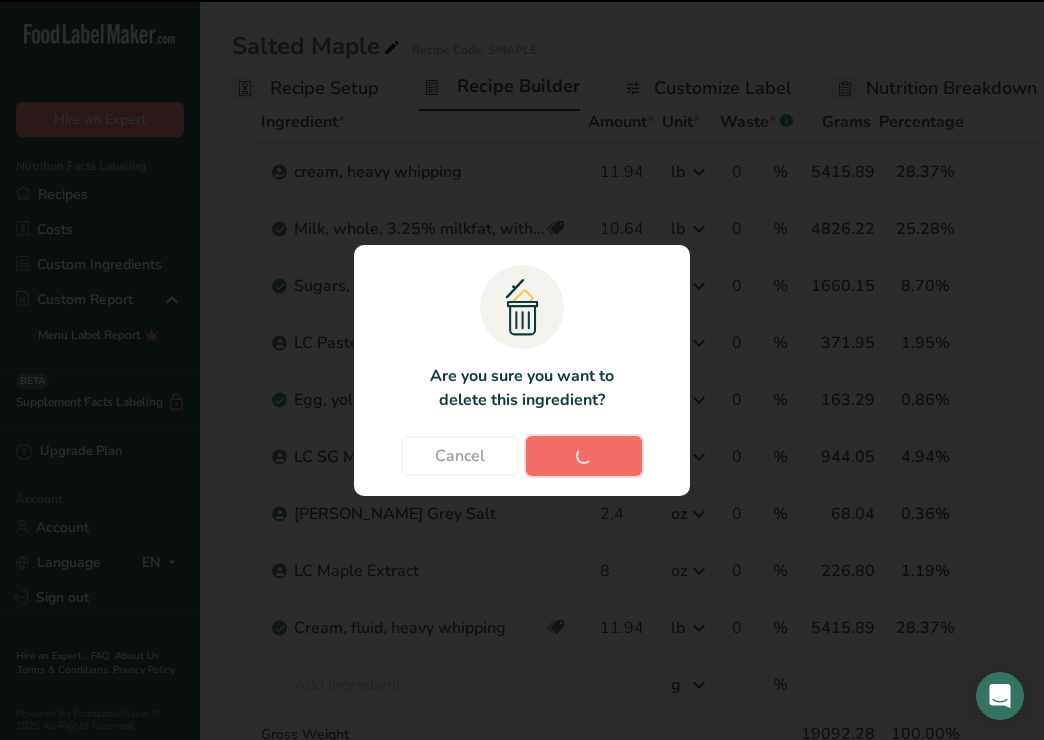 type on "10.64" 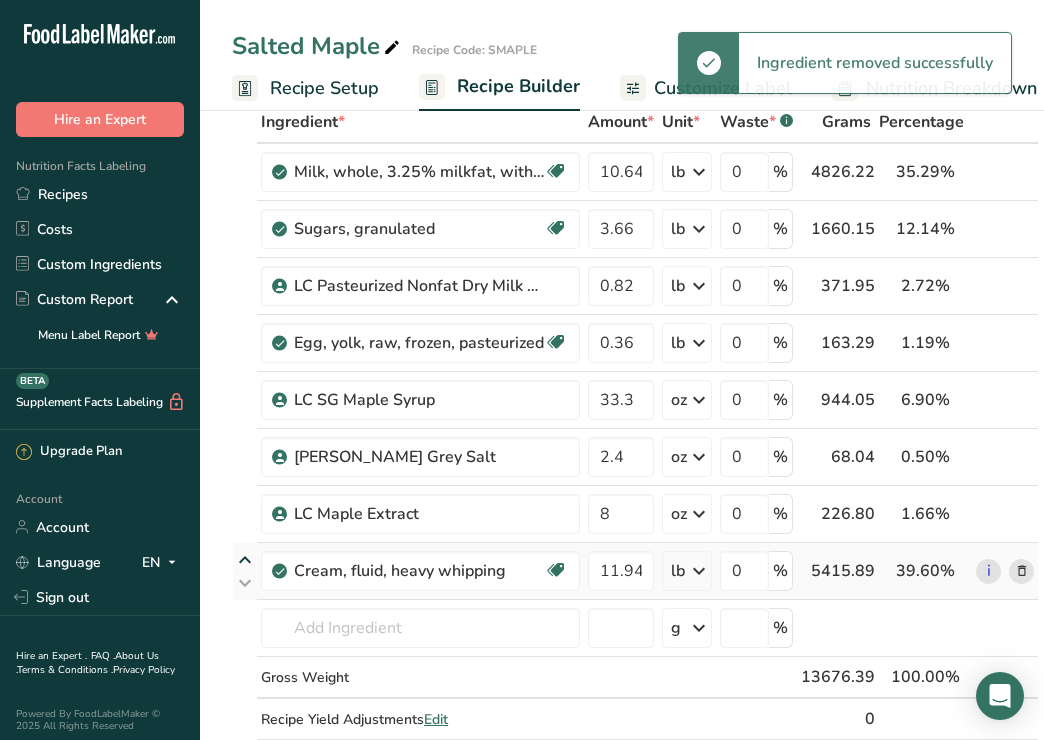 click at bounding box center (245, 560) 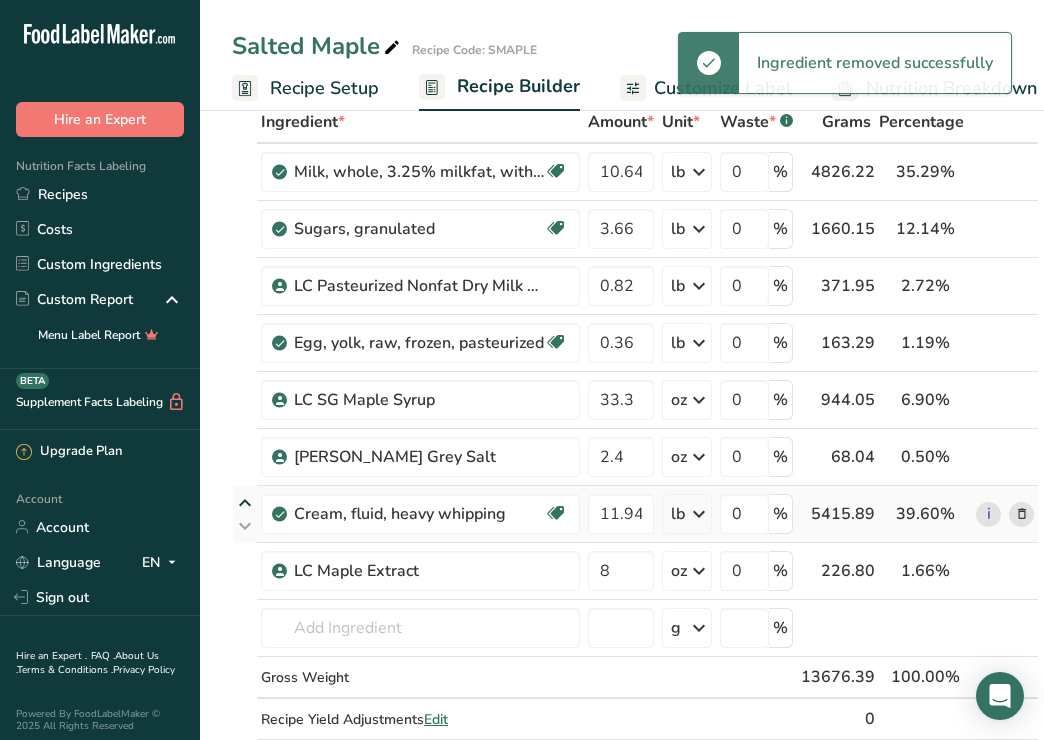 click at bounding box center [245, 503] 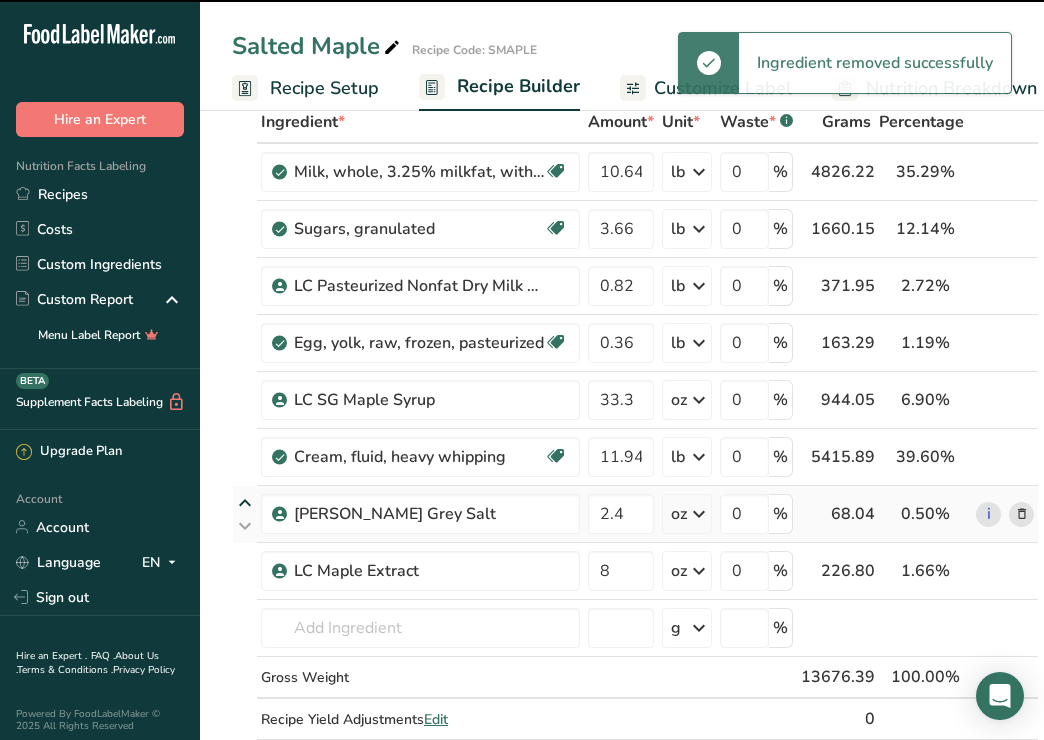 type on "2.4" 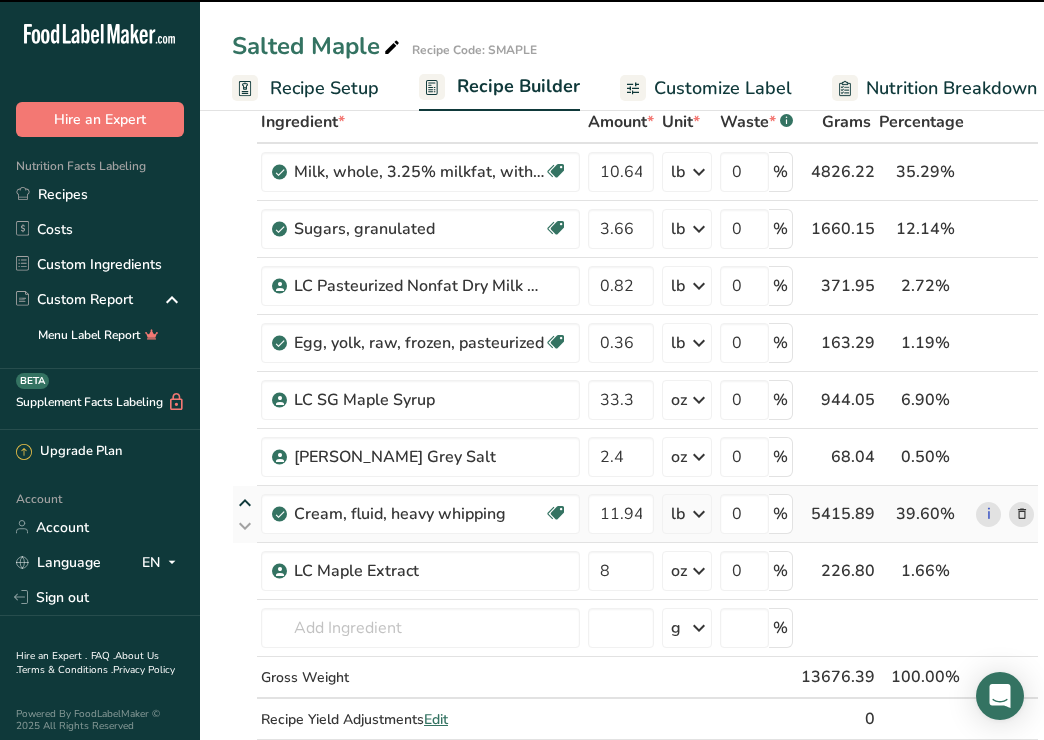 click at bounding box center [245, 503] 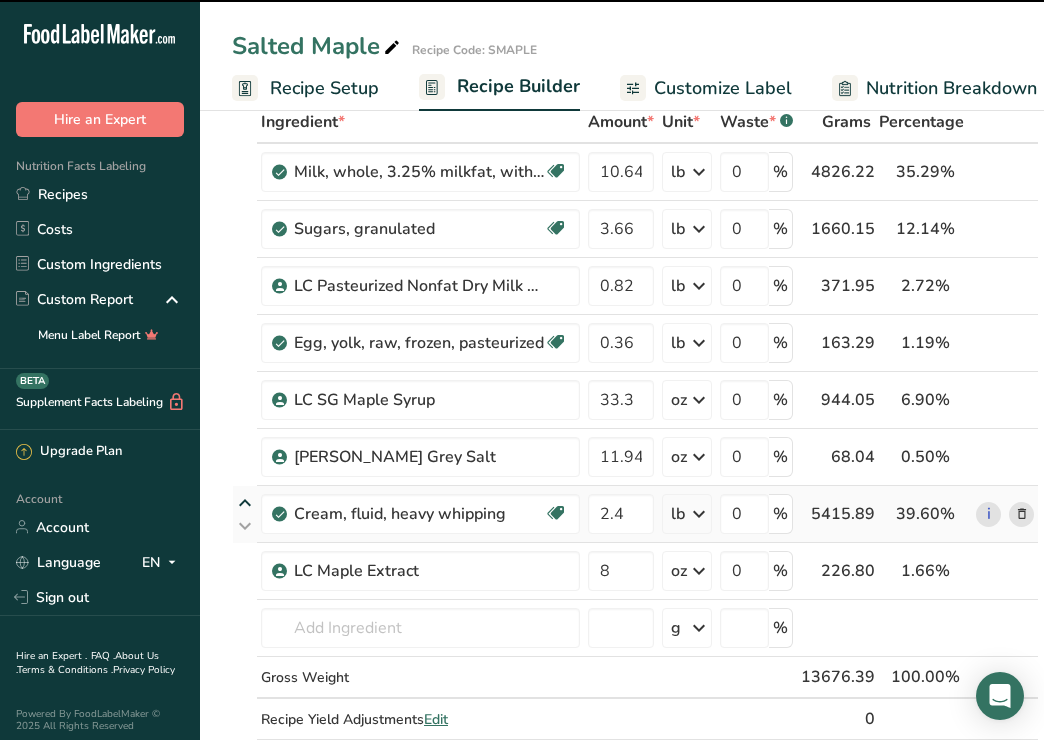 type on "2.4" 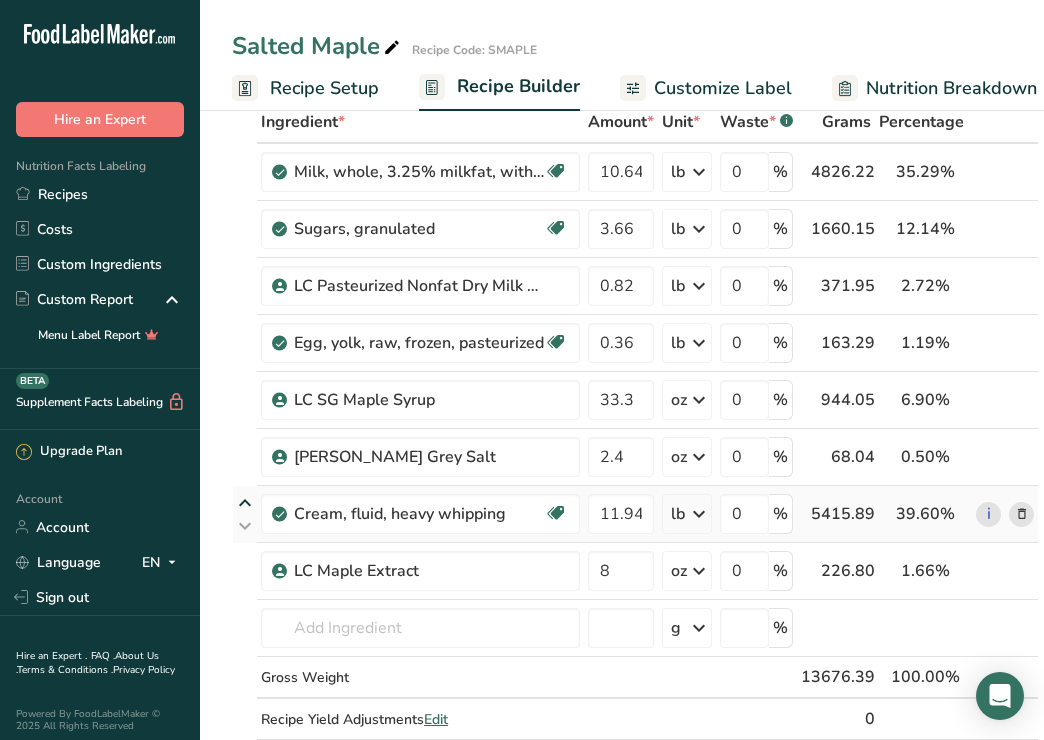 click at bounding box center (245, 503) 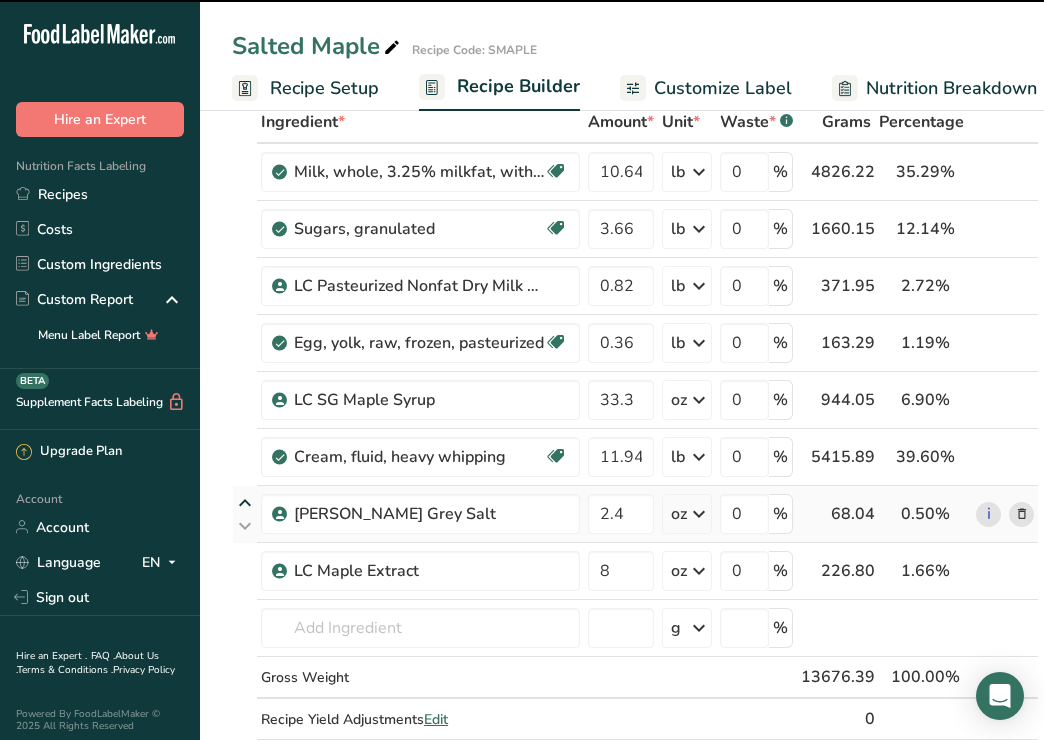 type on "2.4" 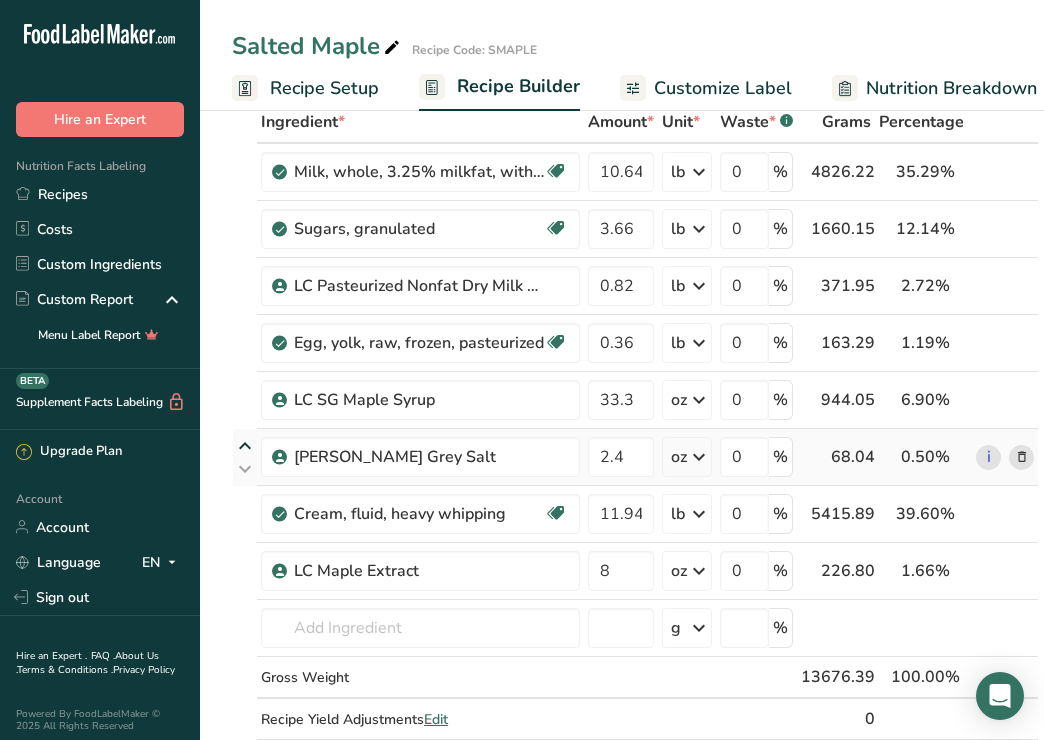 click at bounding box center (245, 446) 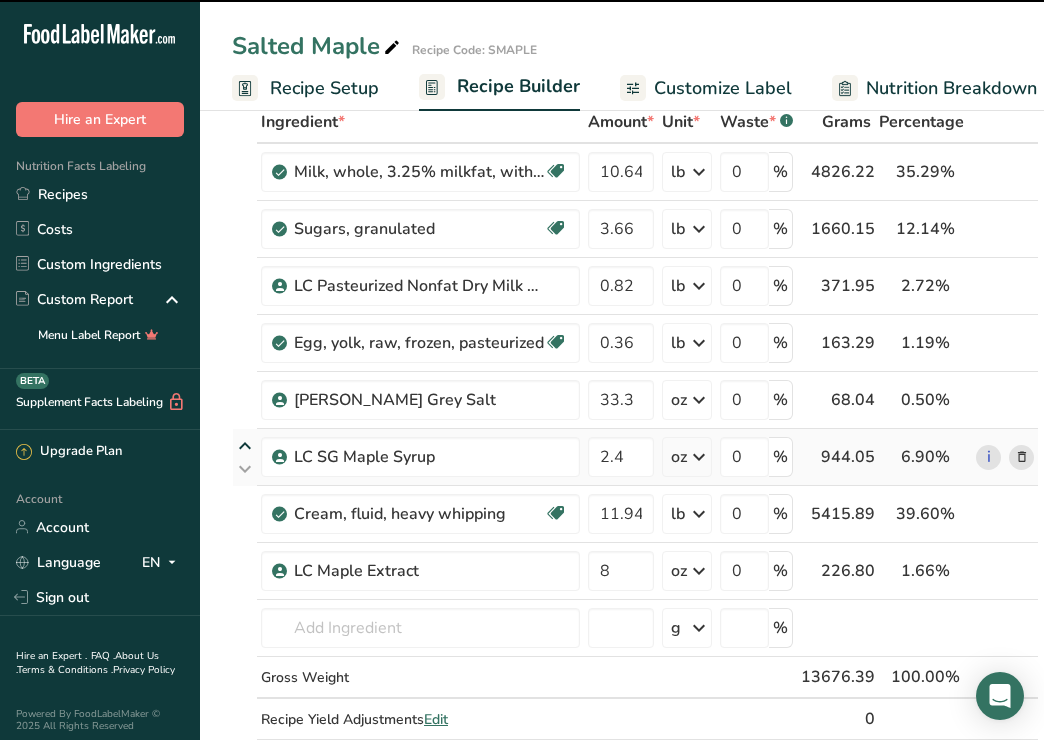 type on "2.4" 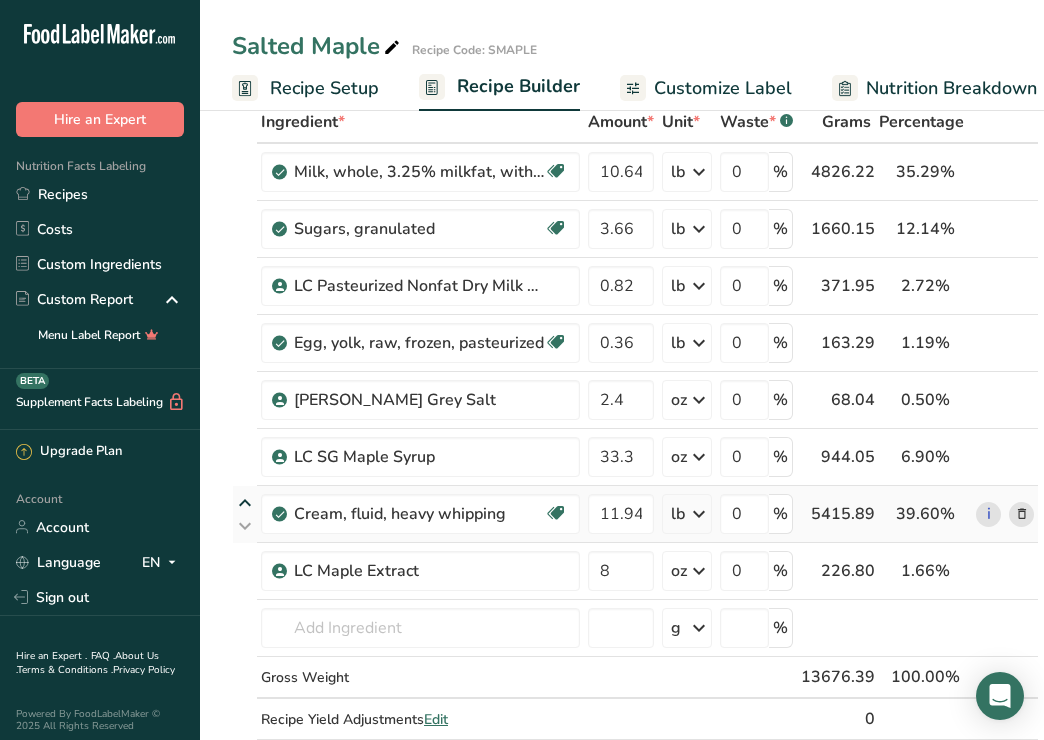 click at bounding box center [245, 503] 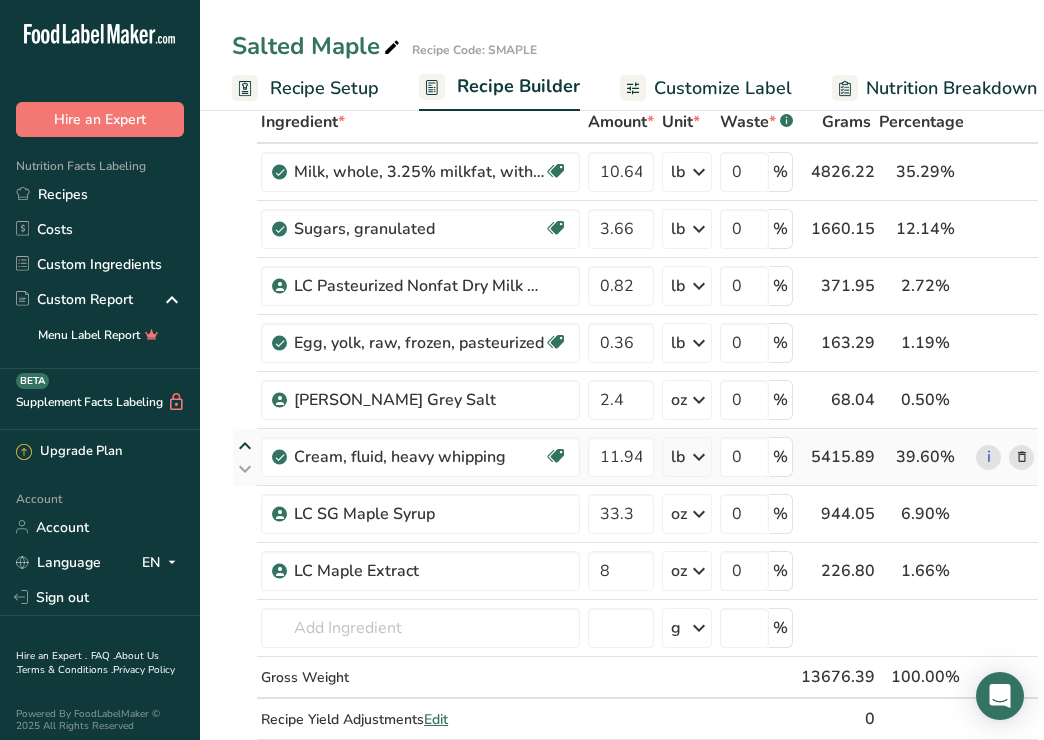 click at bounding box center (245, 446) 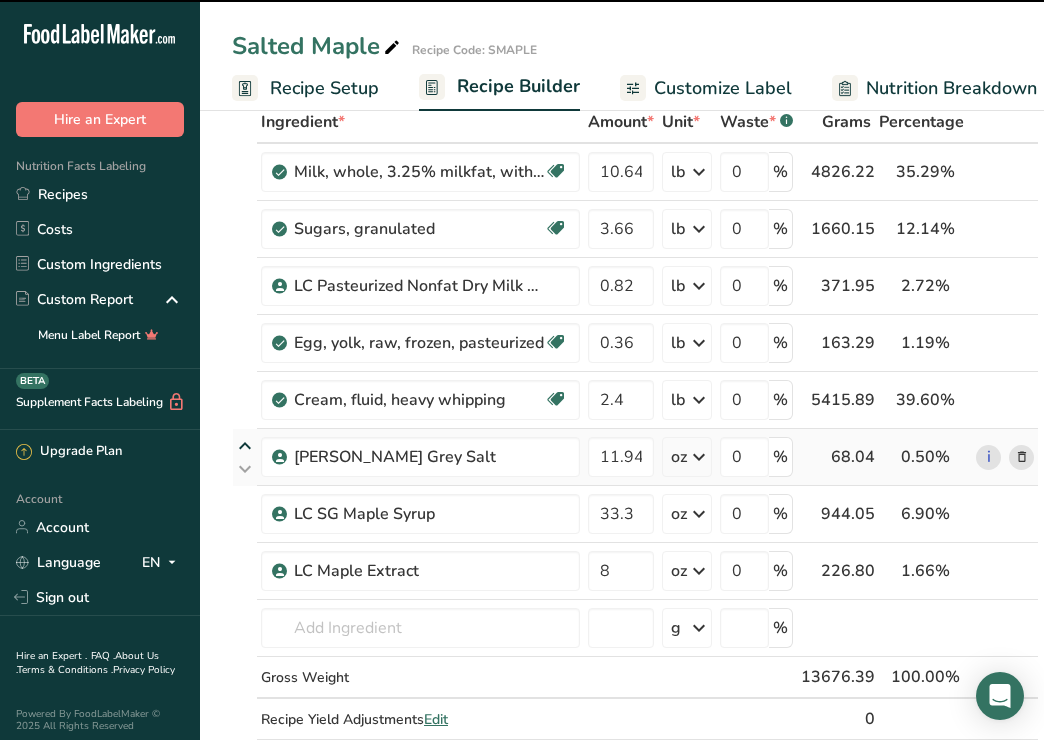 type on "11.94" 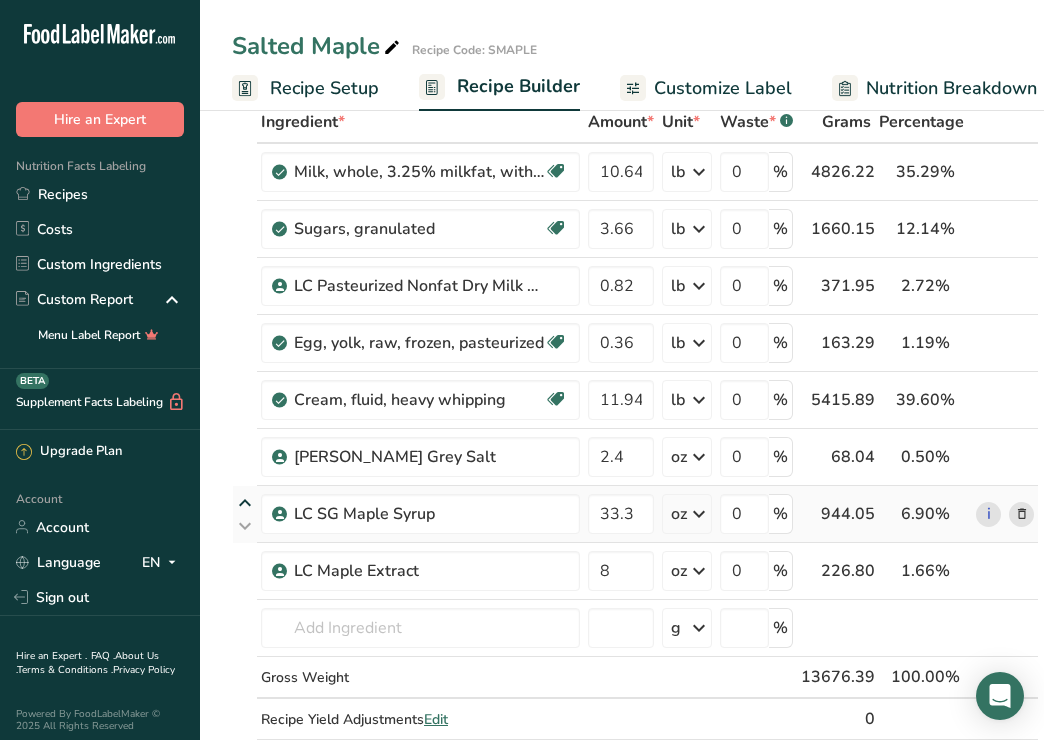 click at bounding box center [245, 503] 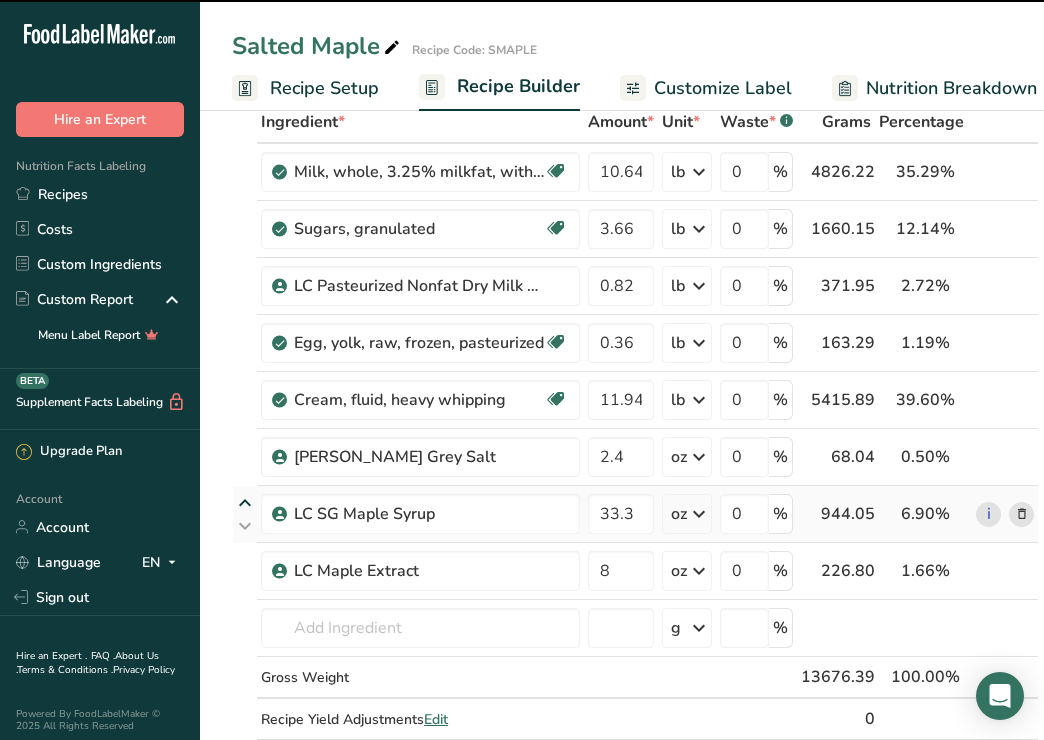 click at bounding box center [245, 503] 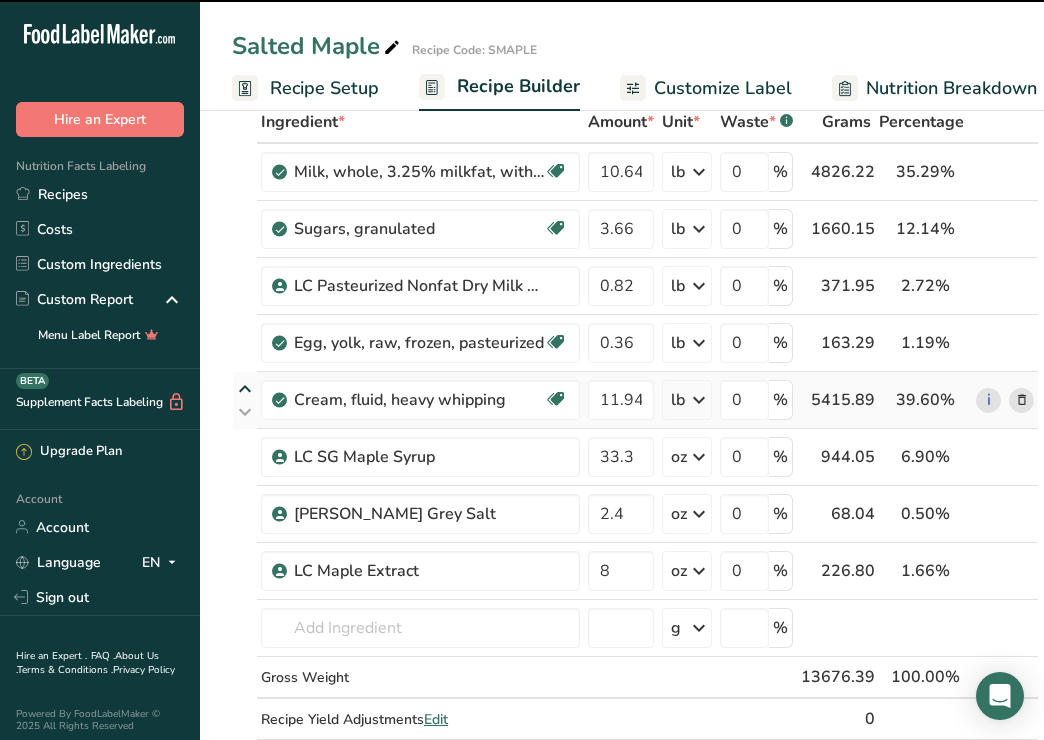 click at bounding box center (245, 389) 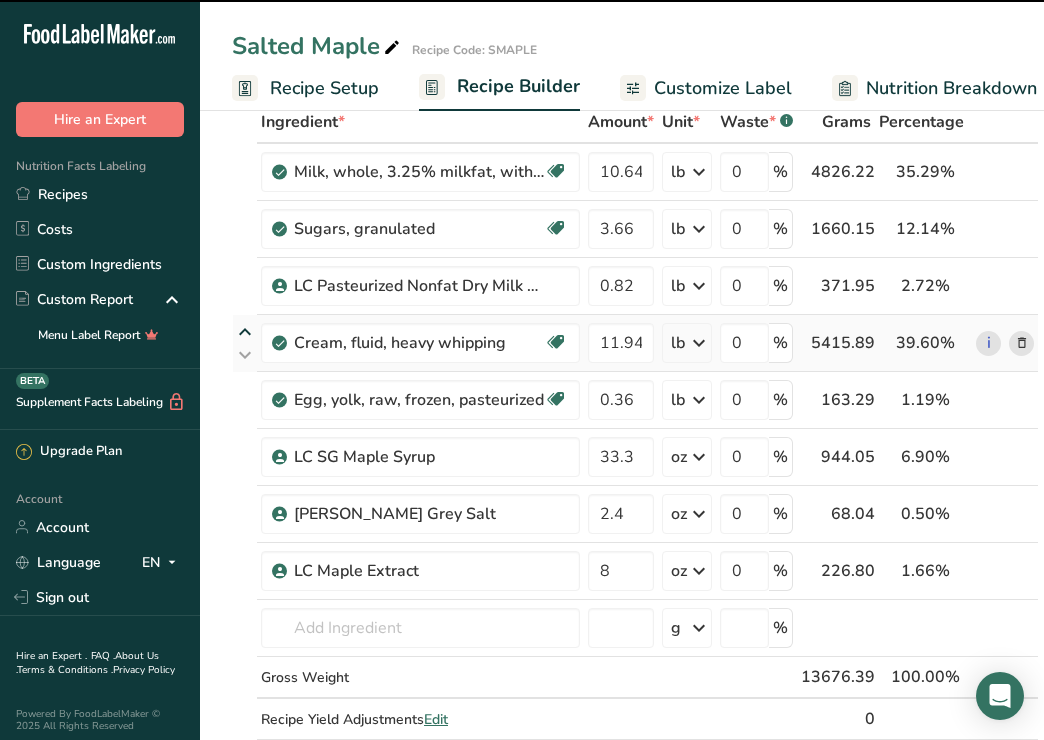 click at bounding box center [245, 332] 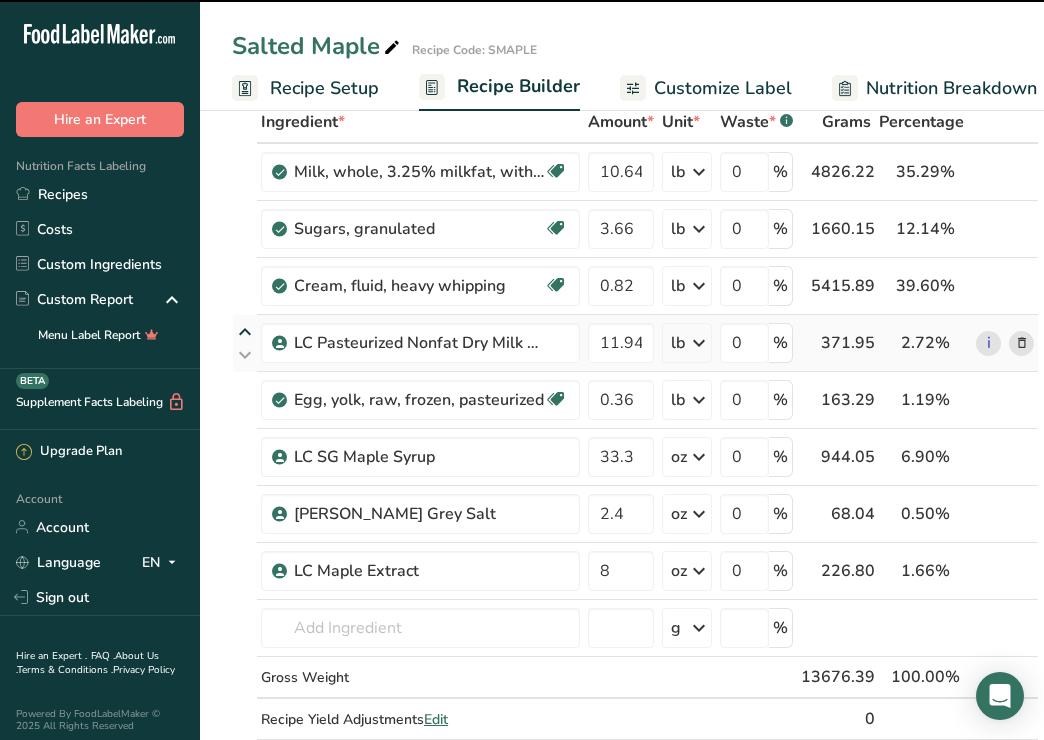 type on "11.94" 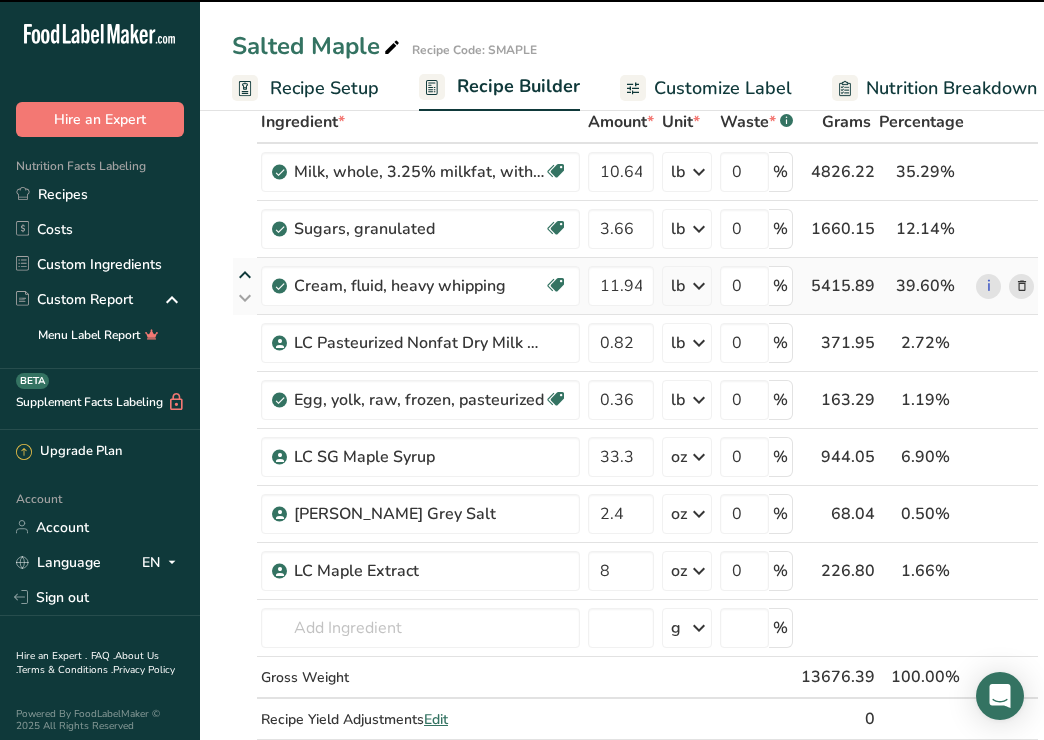 click at bounding box center (245, 275) 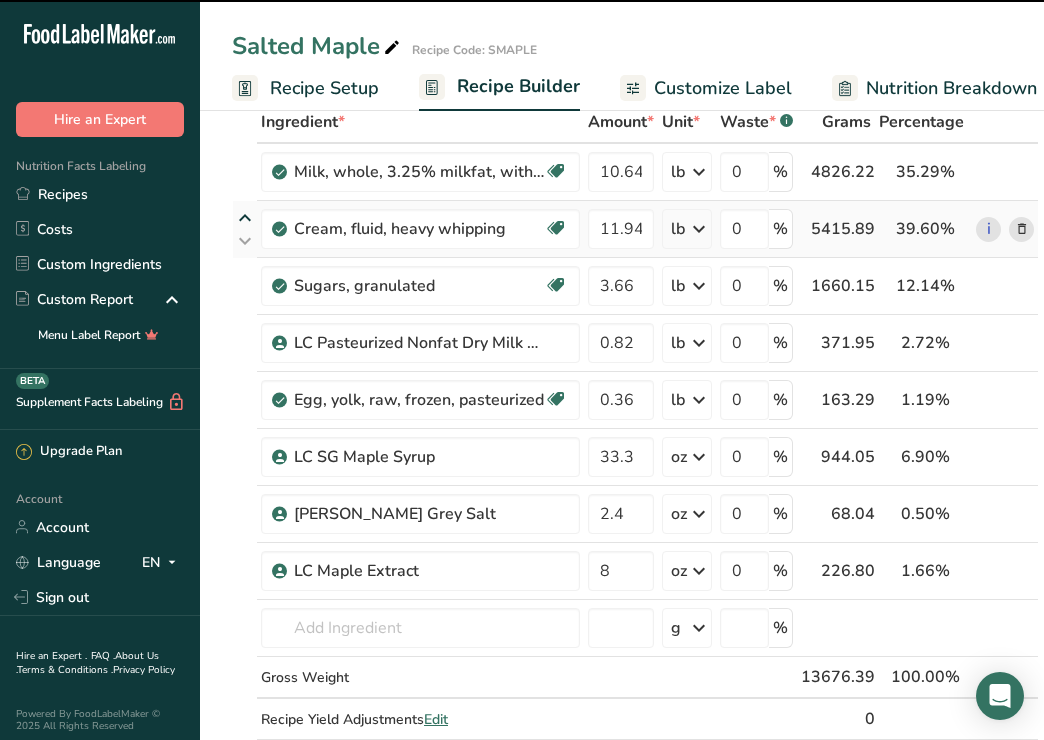 click at bounding box center (245, 218) 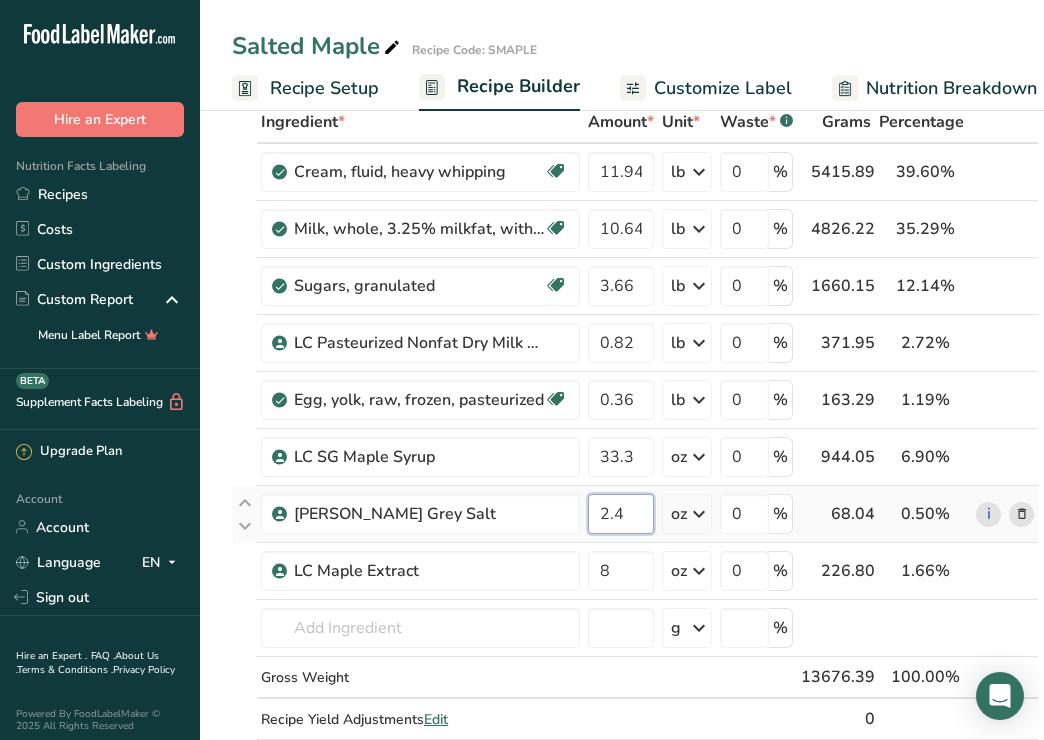 click on "2.4" at bounding box center [621, 514] 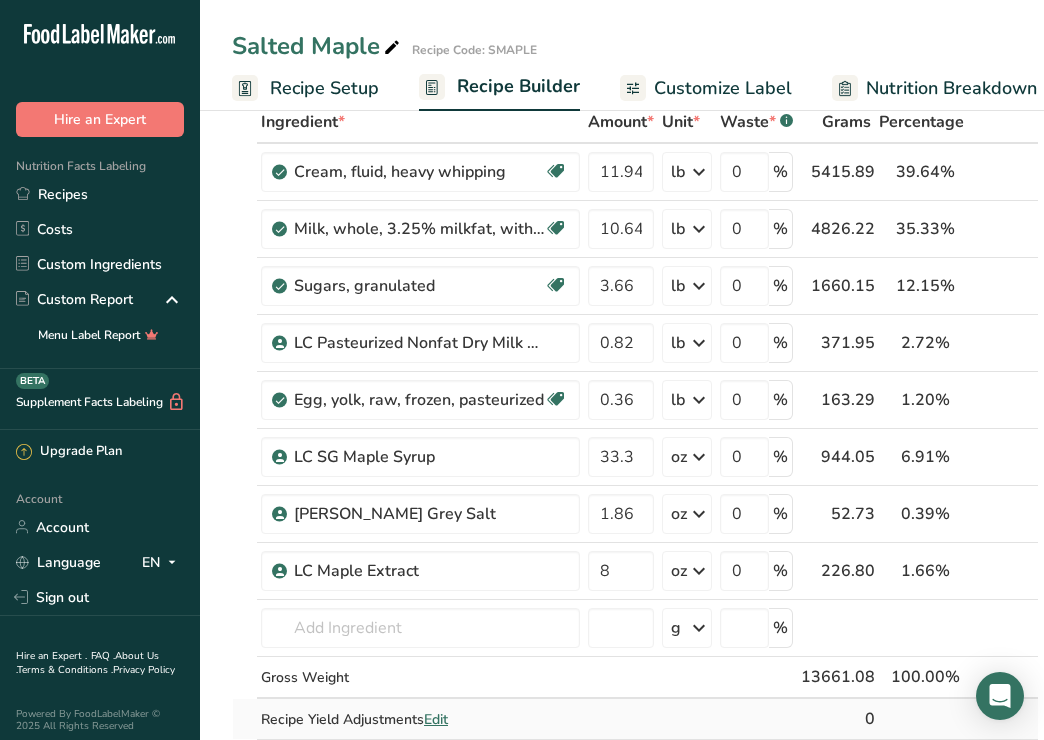 click on "Ingredient *
Amount *
Unit *
Waste *   .a-a{fill:#347362;}.b-a{fill:#fff;}          Grams
Percentage
Cream, fluid, heavy whipping
Gluten free
Vegetarian
Soy free
11.94
lb
Portions
1 cup, whipped
1 cup, fluid (yields 2 cups whipped)
1 tbsp
See more
Weight Units
g
kg
mg
See more
Volume Units
l
Volume units require a density conversion. If you know your ingredient's density enter it below. Otherwise, click on "RIA" our AI Regulatory bot - she will be able to help you
lb/ft3
g/cm3
Confirm
mL" at bounding box center [635, 441] 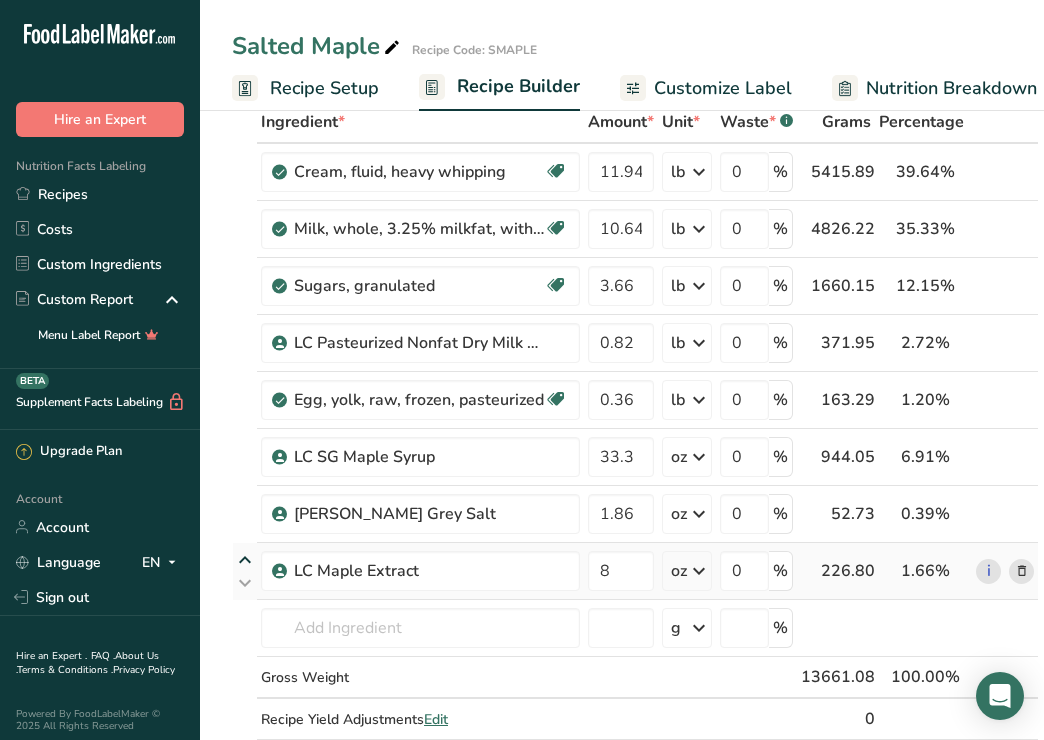 click at bounding box center [245, 560] 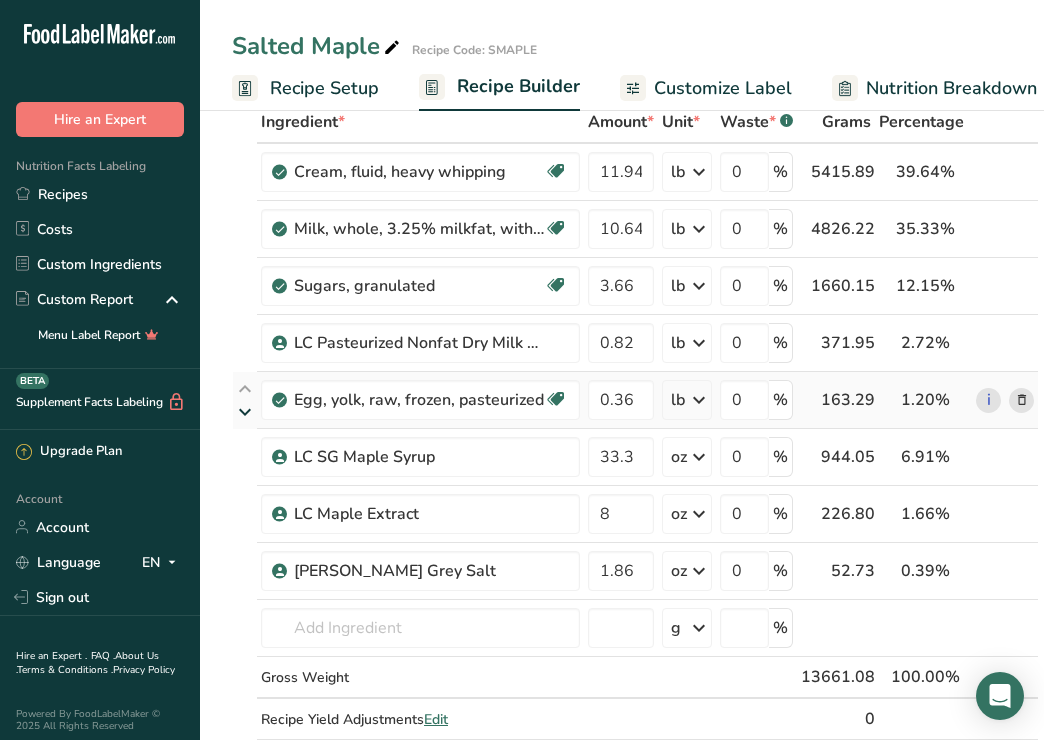 click at bounding box center (245, 412) 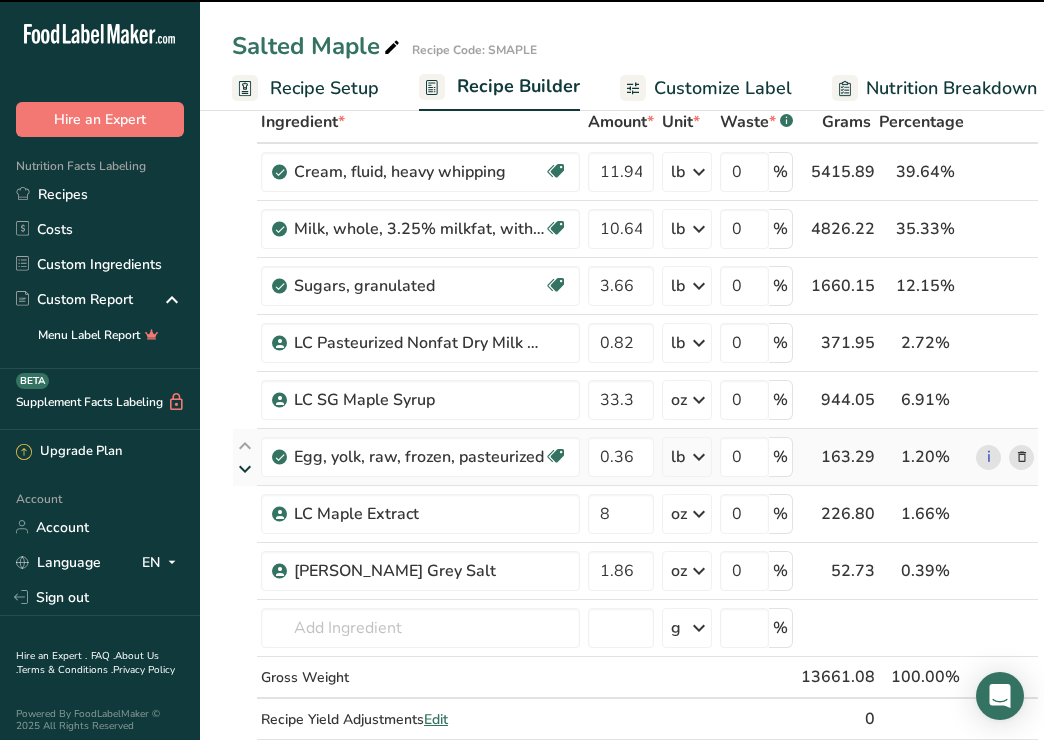 click at bounding box center (245, 469) 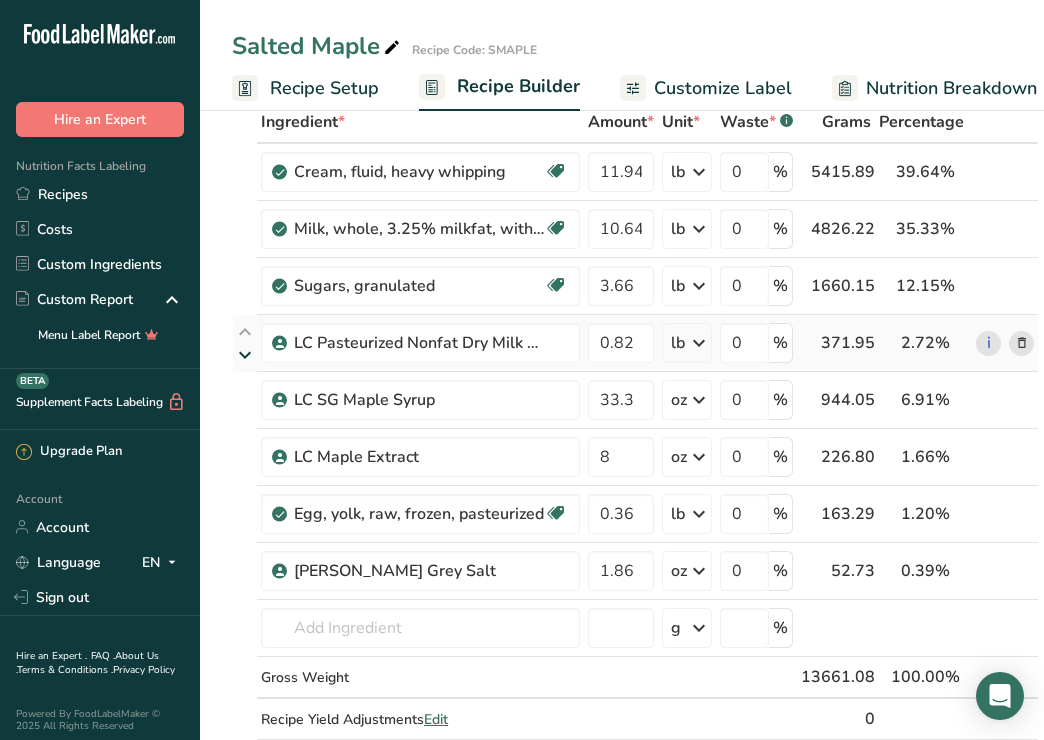 click at bounding box center [245, 355] 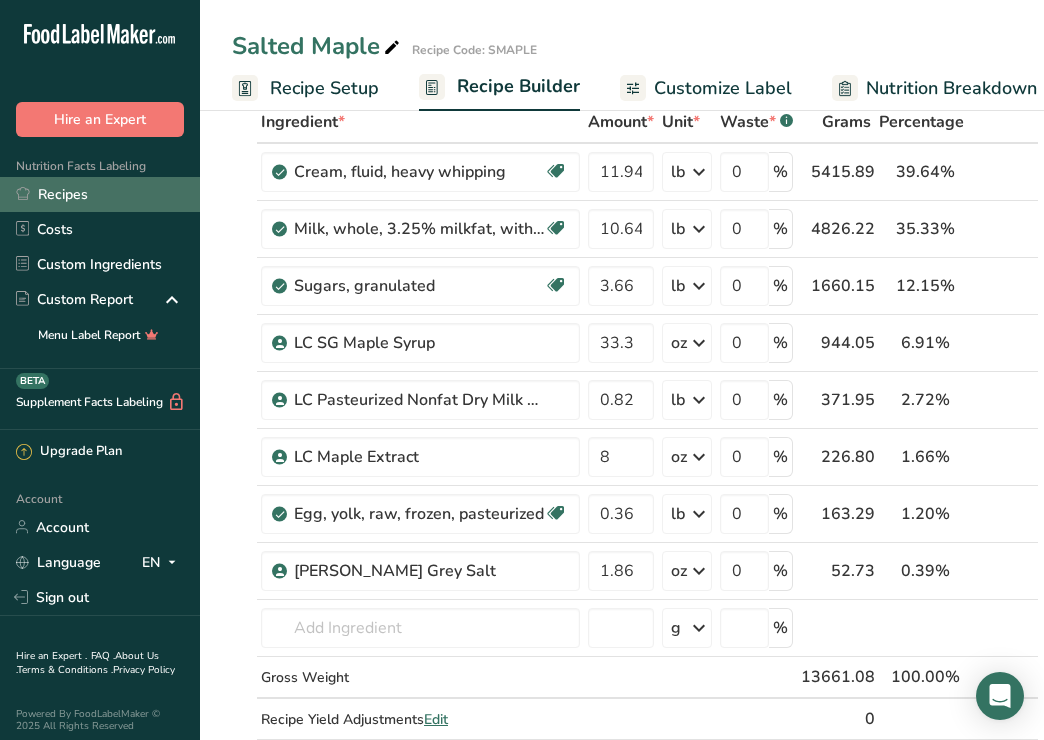 click on "Recipes" at bounding box center (100, 194) 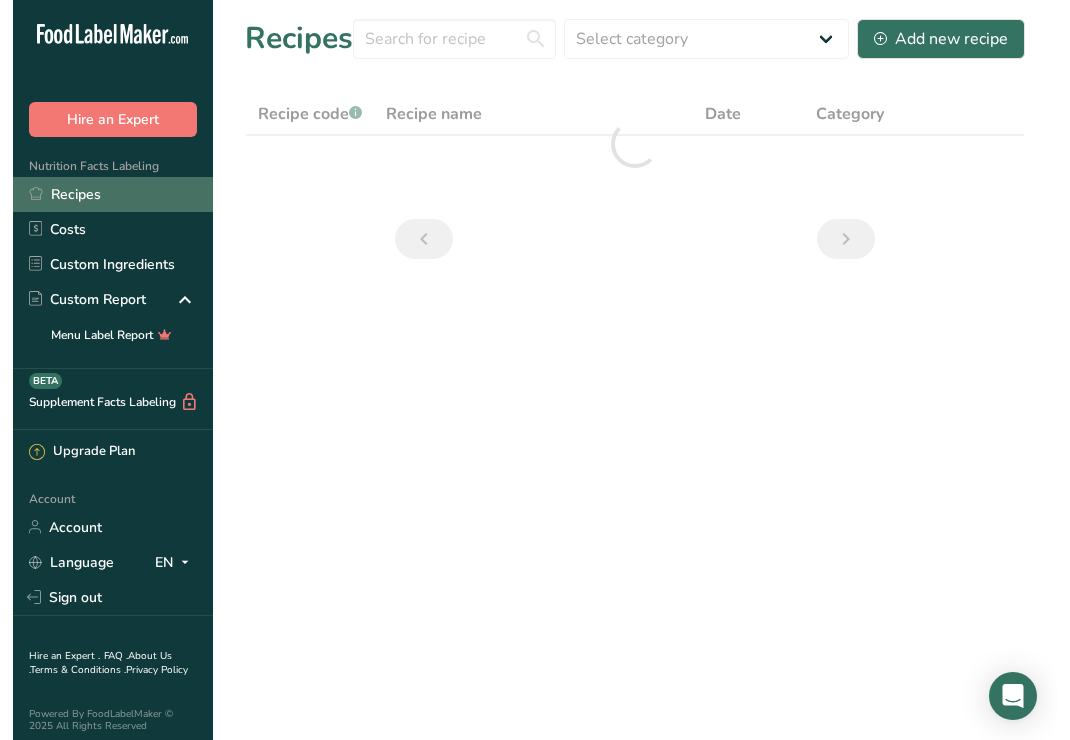 scroll, scrollTop: 0, scrollLeft: 0, axis: both 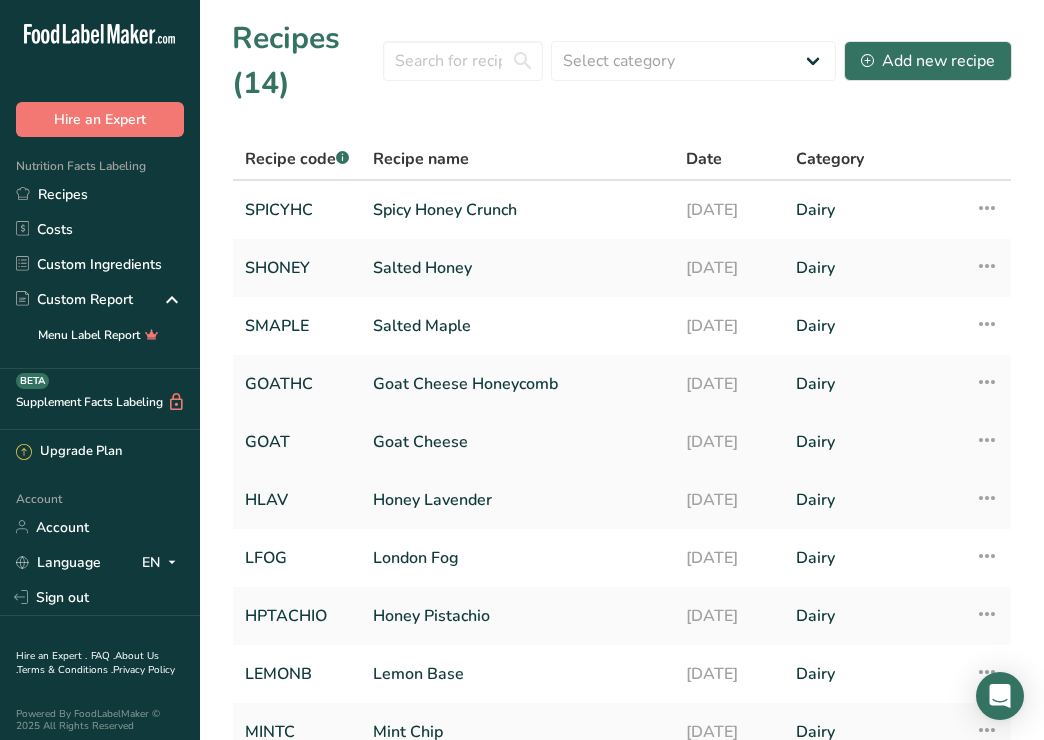 click on "Goat Cheese" at bounding box center (517, 442) 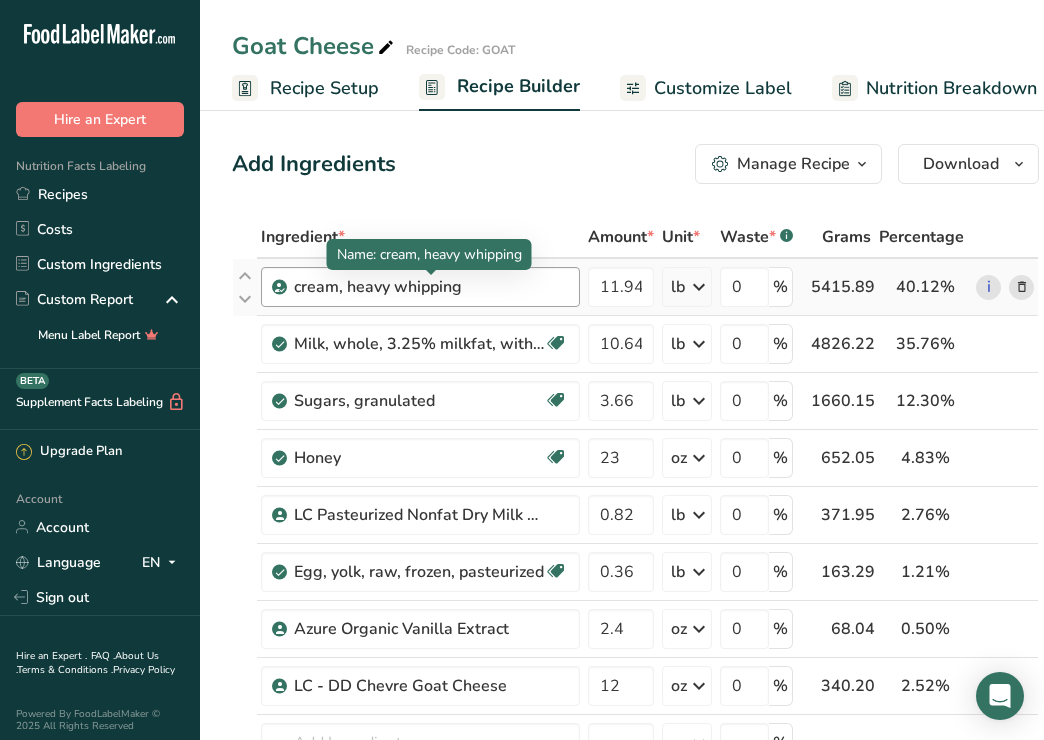 click on "cream, heavy whipping" at bounding box center [419, 287] 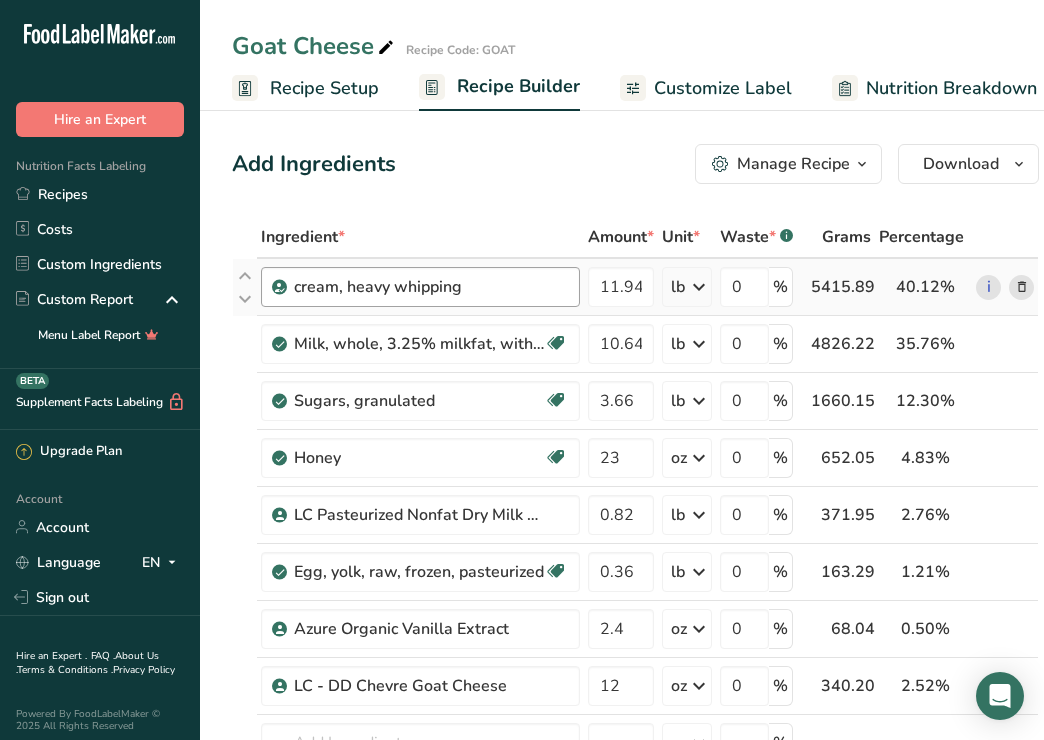 click on "cream, heavy whipping" at bounding box center [419, 287] 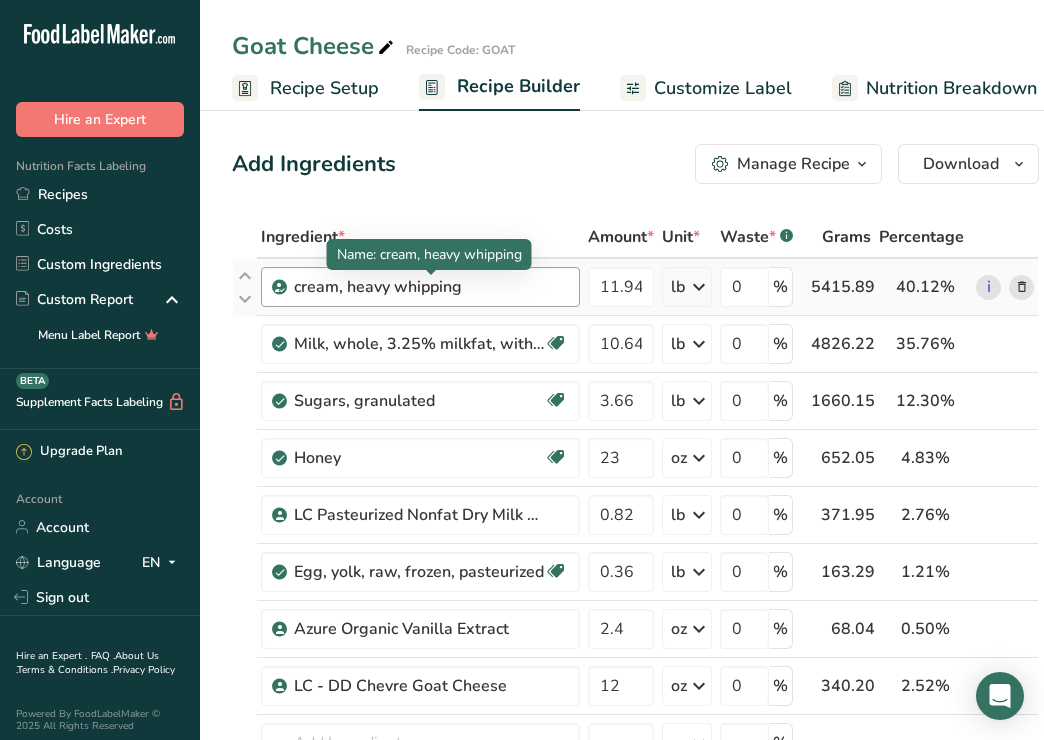 click on "cream, heavy whipping" at bounding box center (419, 287) 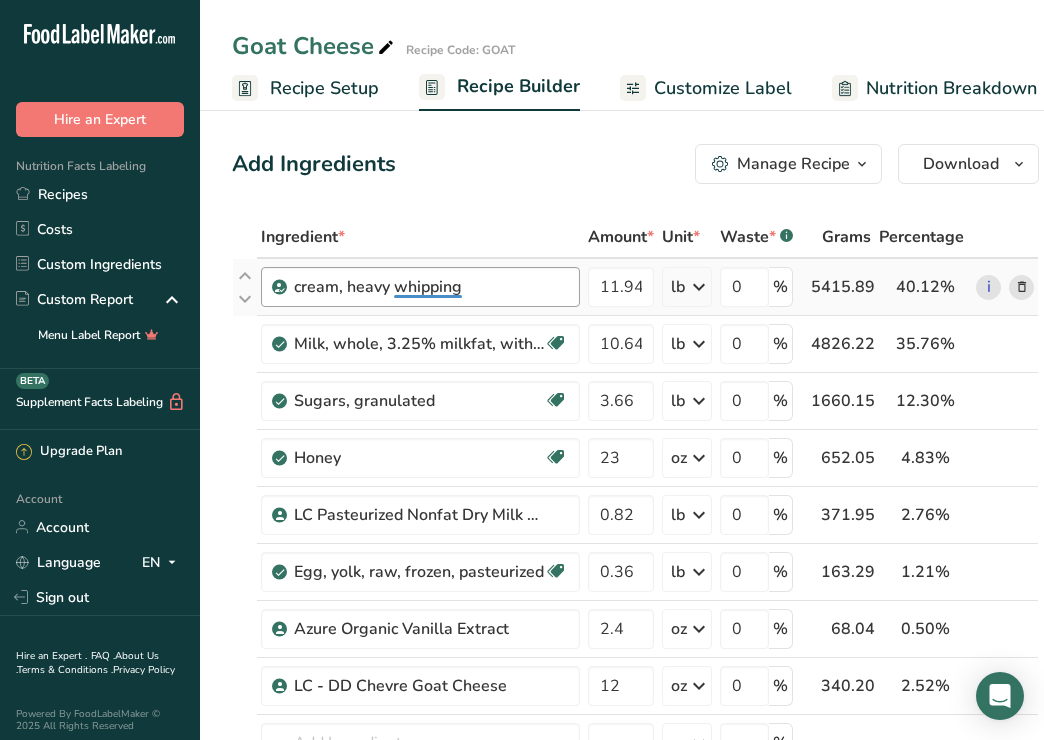 click on "cream, heavy whipping" at bounding box center [419, 287] 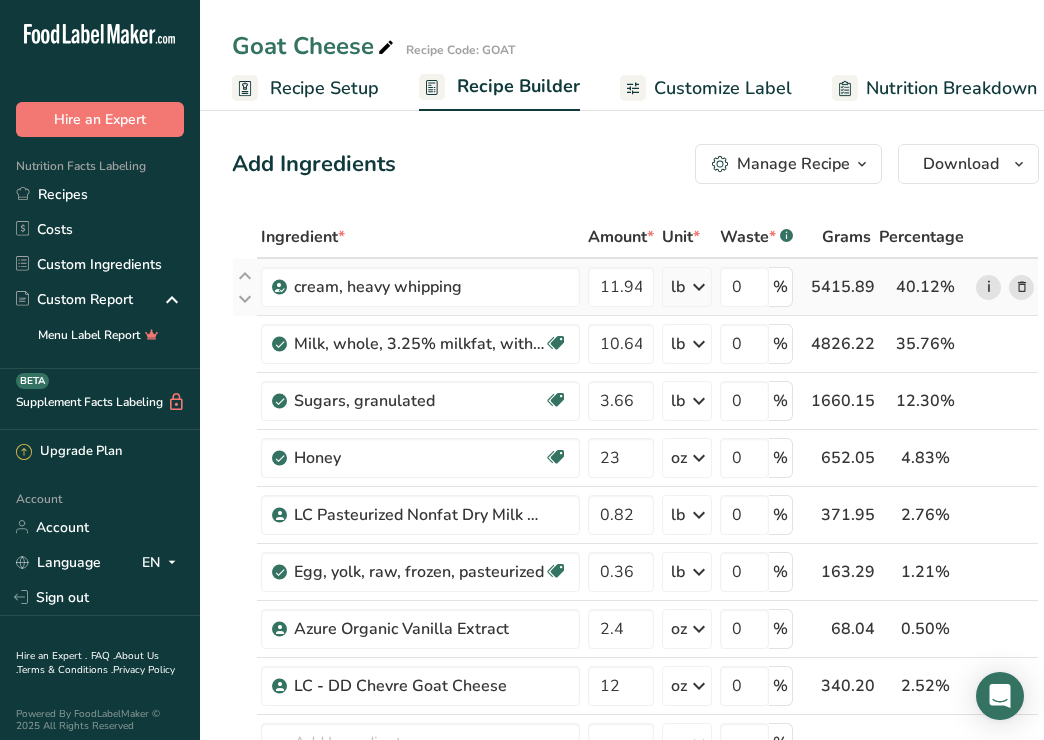 click on "i" at bounding box center (988, 287) 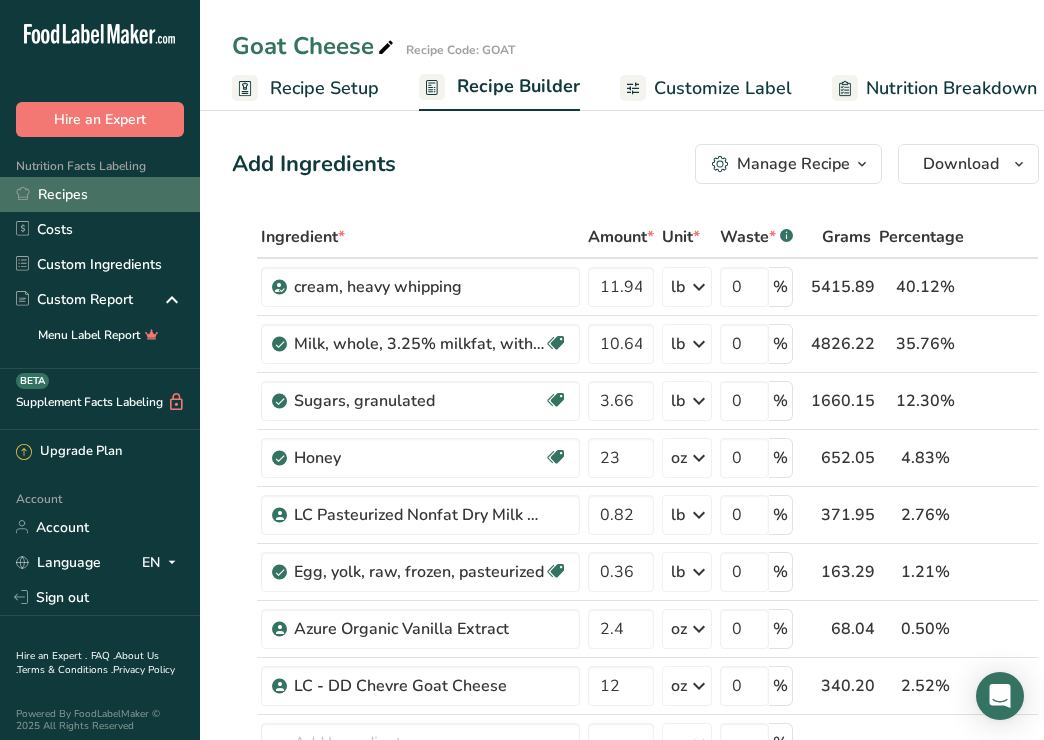 click on "Recipes" at bounding box center [100, 194] 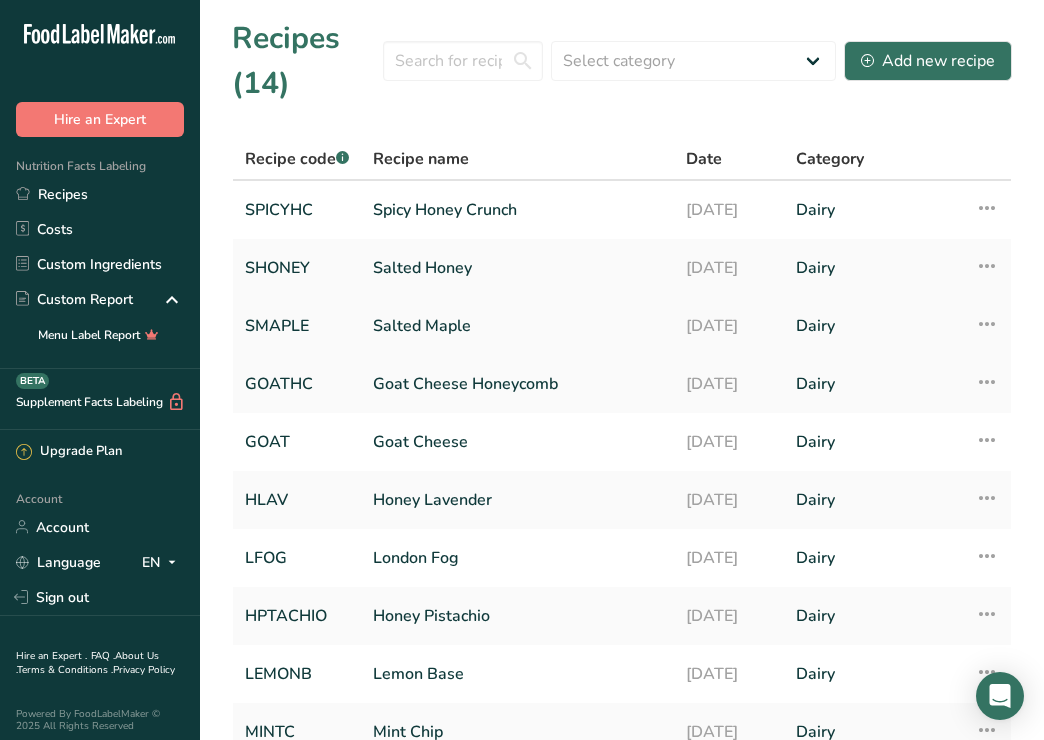 click on "Salted Maple" at bounding box center [517, 326] 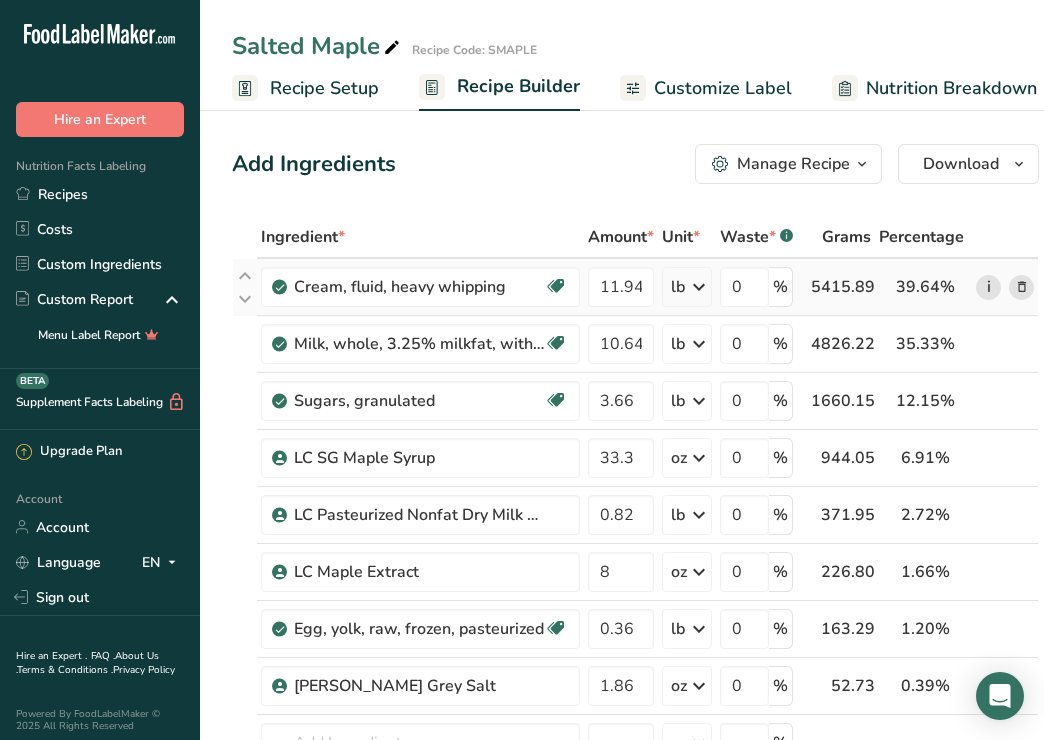 click on "i" at bounding box center (988, 287) 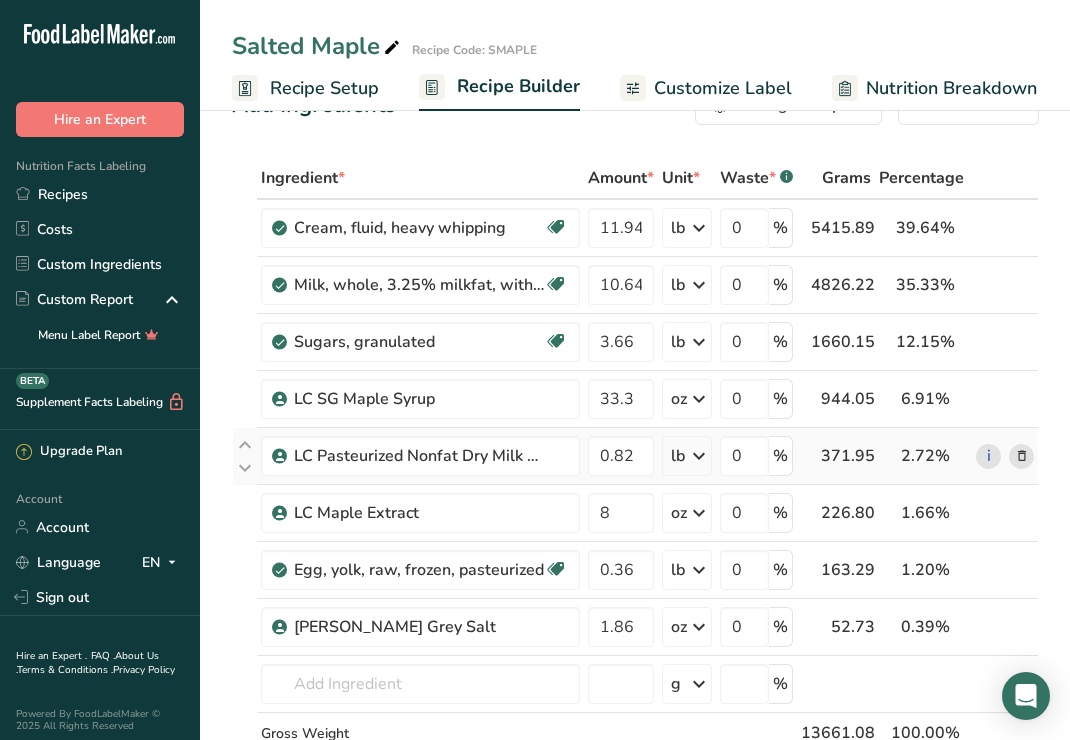 scroll, scrollTop: 17, scrollLeft: 0, axis: vertical 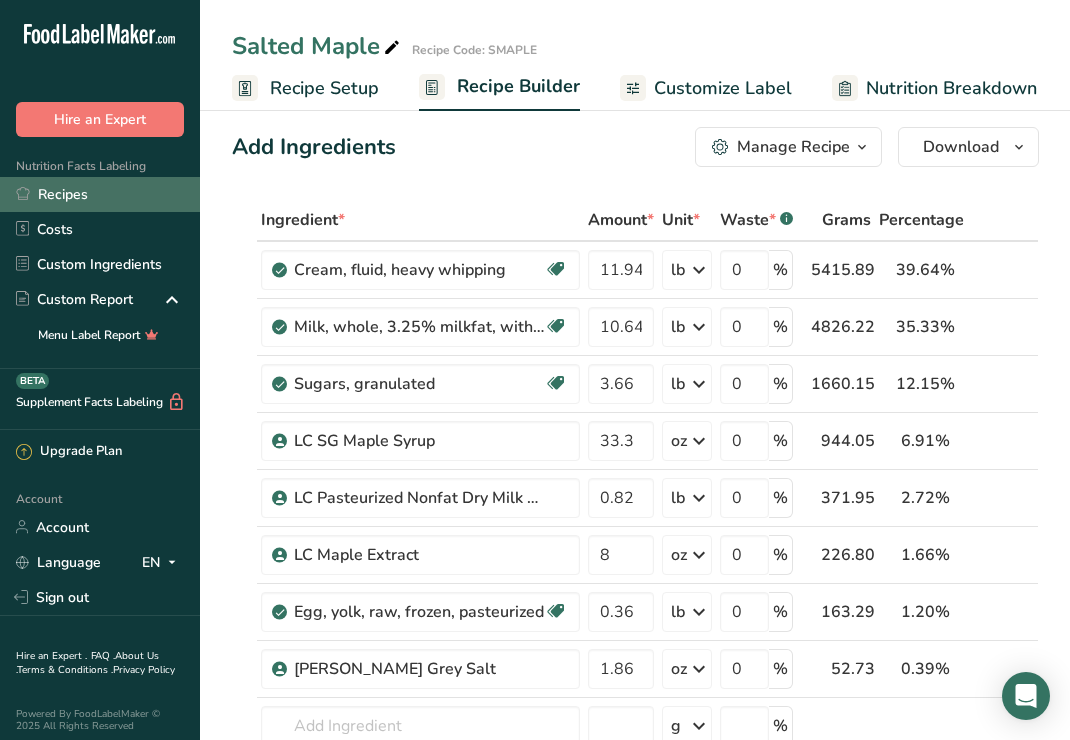 click on "Recipes" at bounding box center (100, 194) 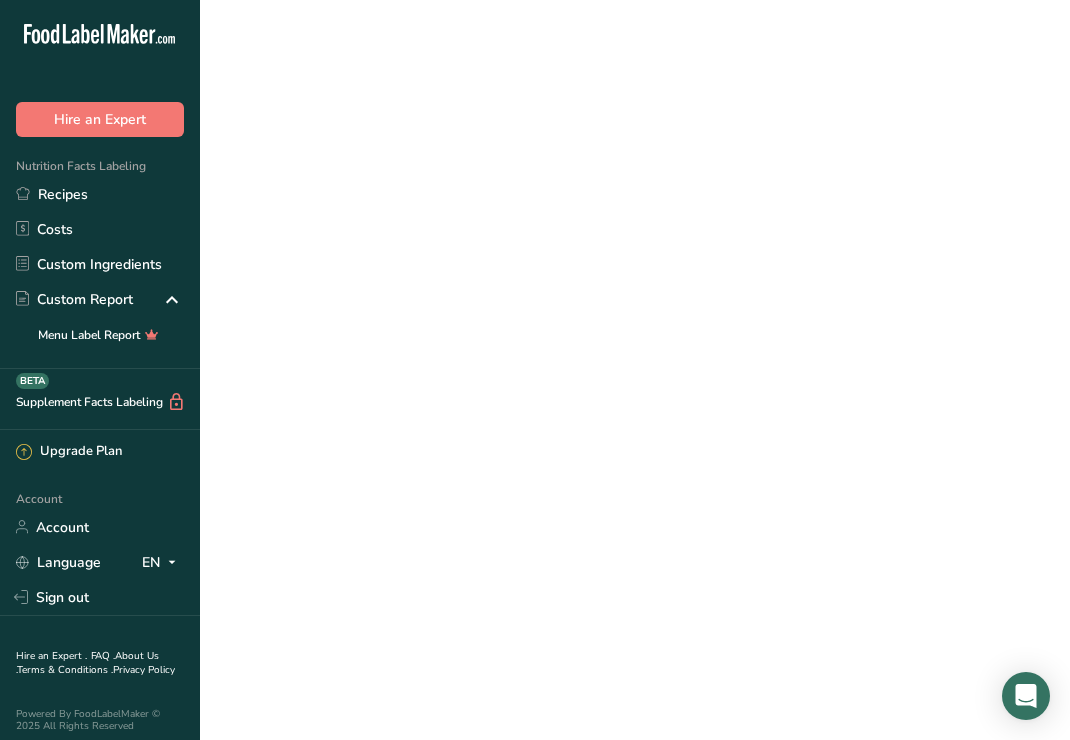 scroll, scrollTop: 0, scrollLeft: 0, axis: both 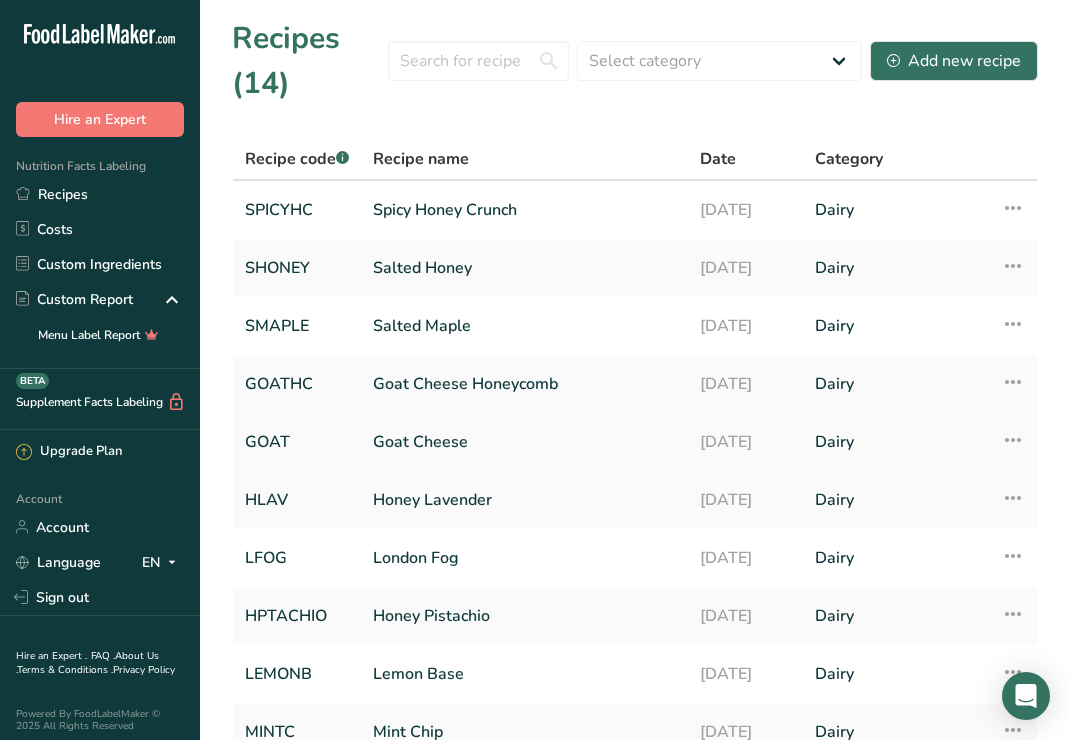 click on "Goat Cheese" at bounding box center [524, 442] 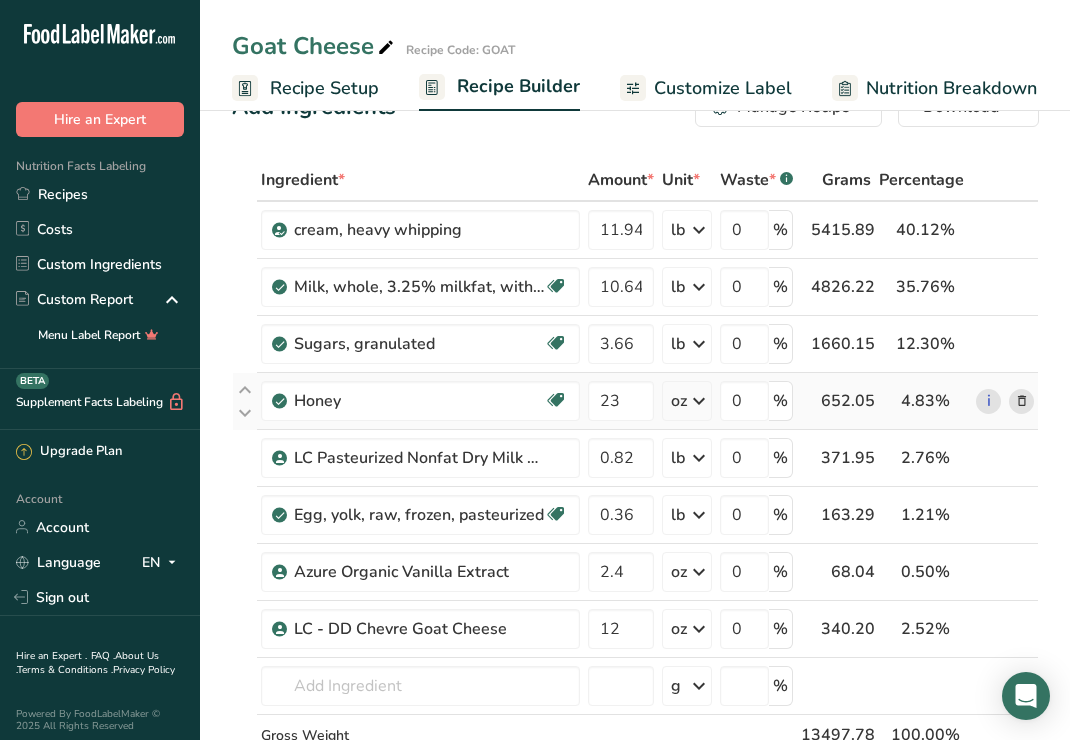 scroll, scrollTop: 54, scrollLeft: 0, axis: vertical 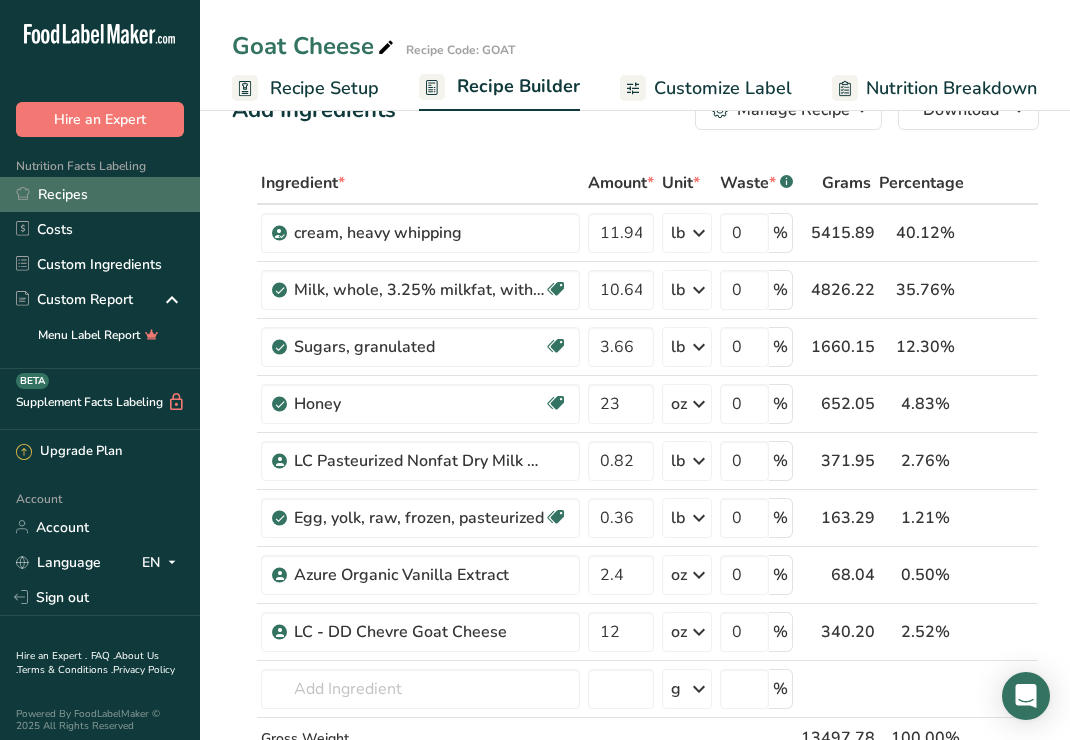 click on "Recipes" at bounding box center (100, 194) 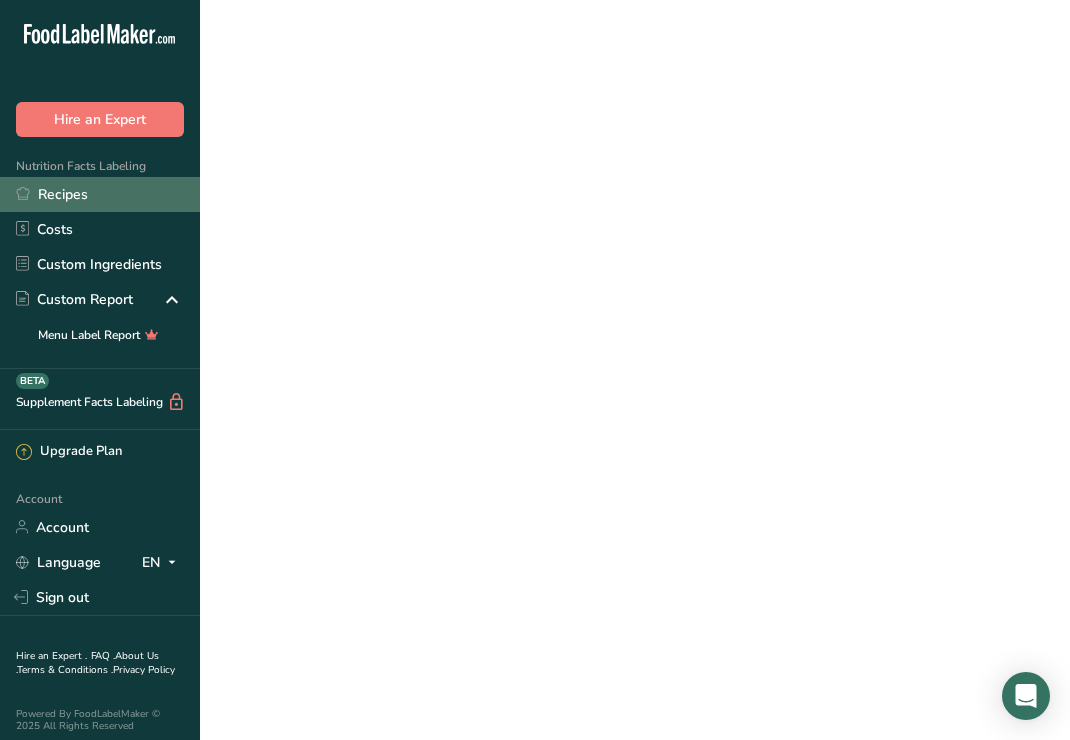scroll, scrollTop: 0, scrollLeft: 0, axis: both 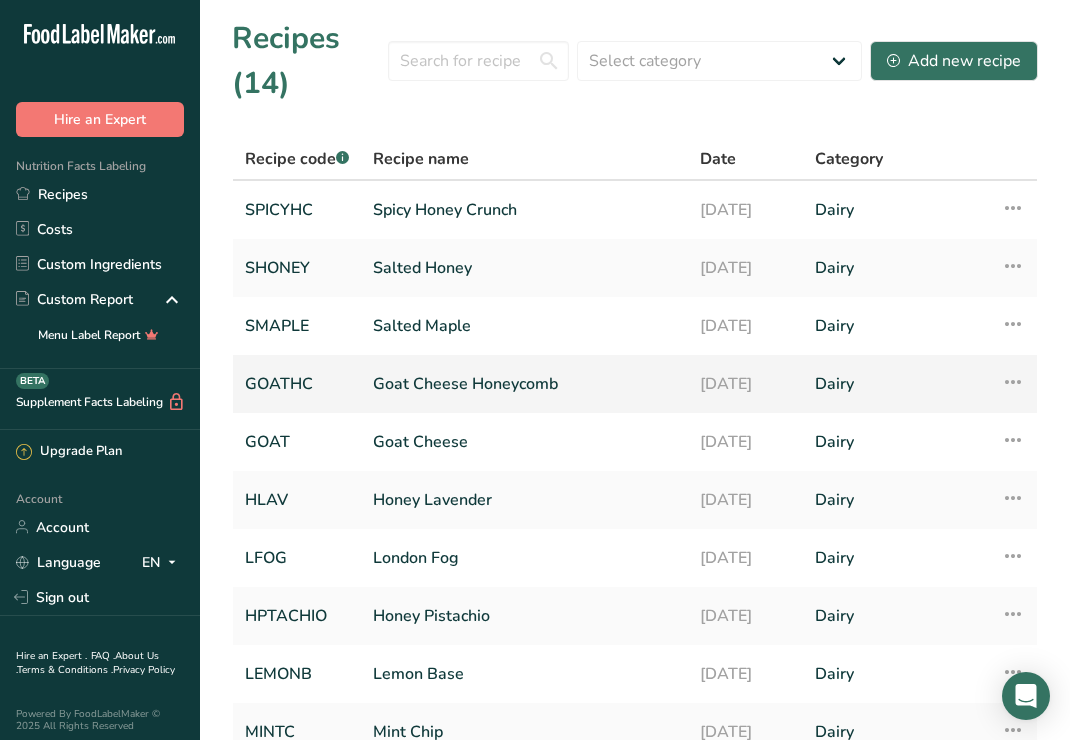 click on "Goat Cheese Honeycomb" at bounding box center (524, 384) 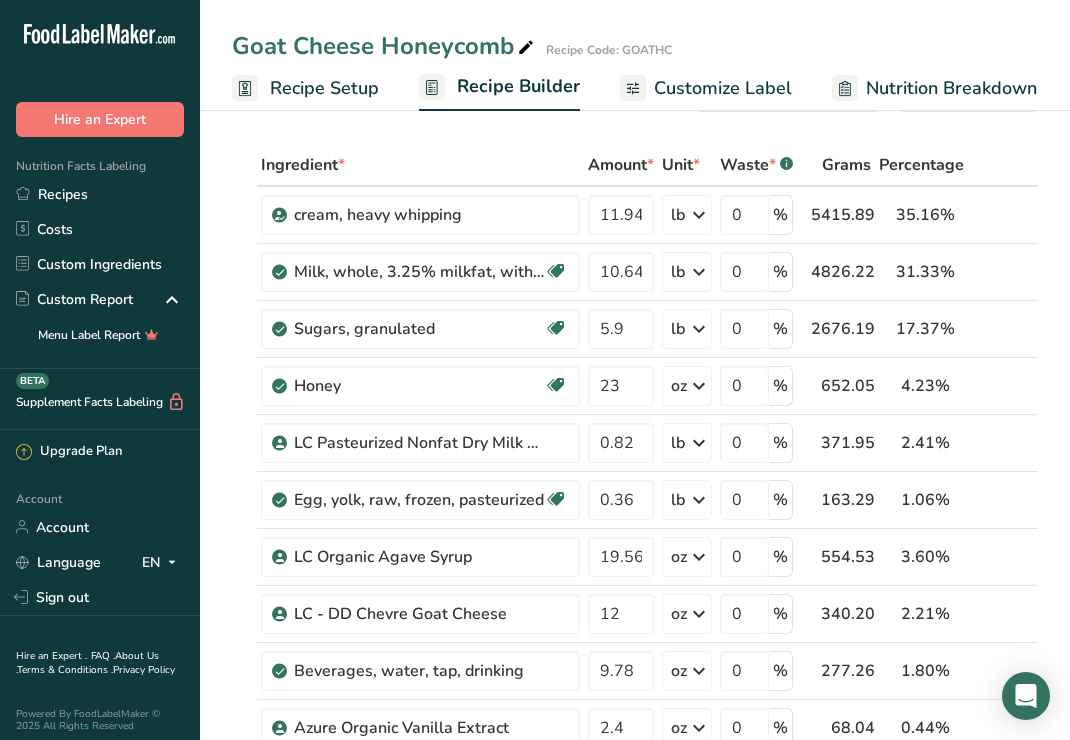 scroll, scrollTop: 75, scrollLeft: 0, axis: vertical 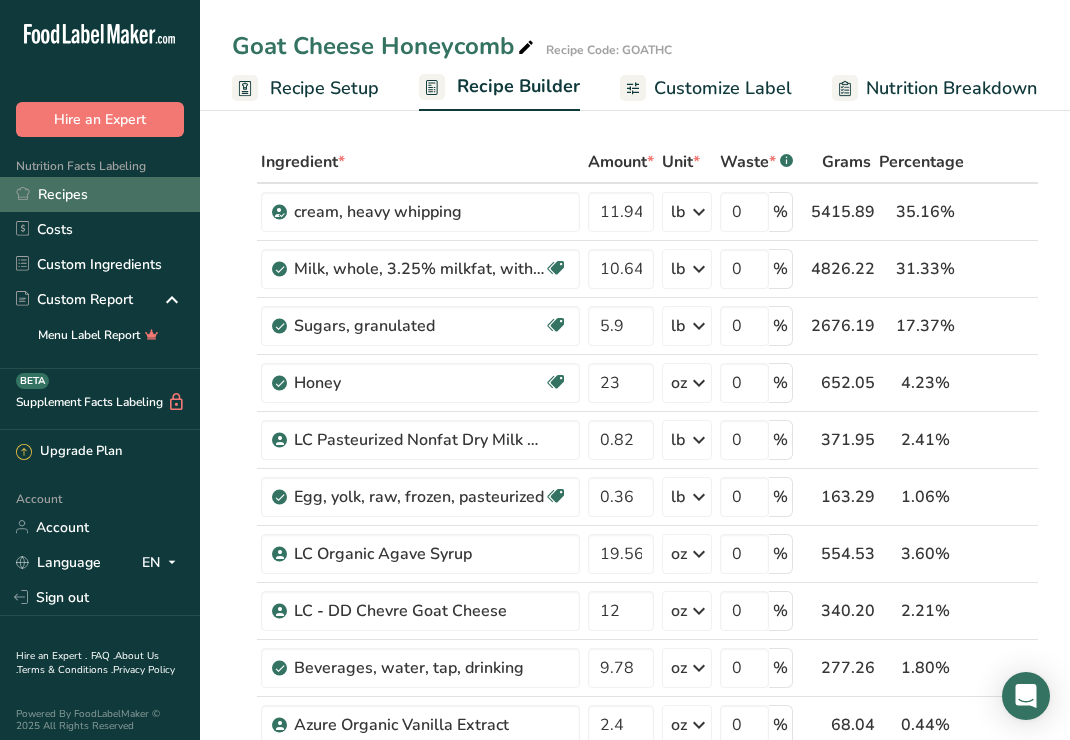 click on "Recipes" at bounding box center [100, 194] 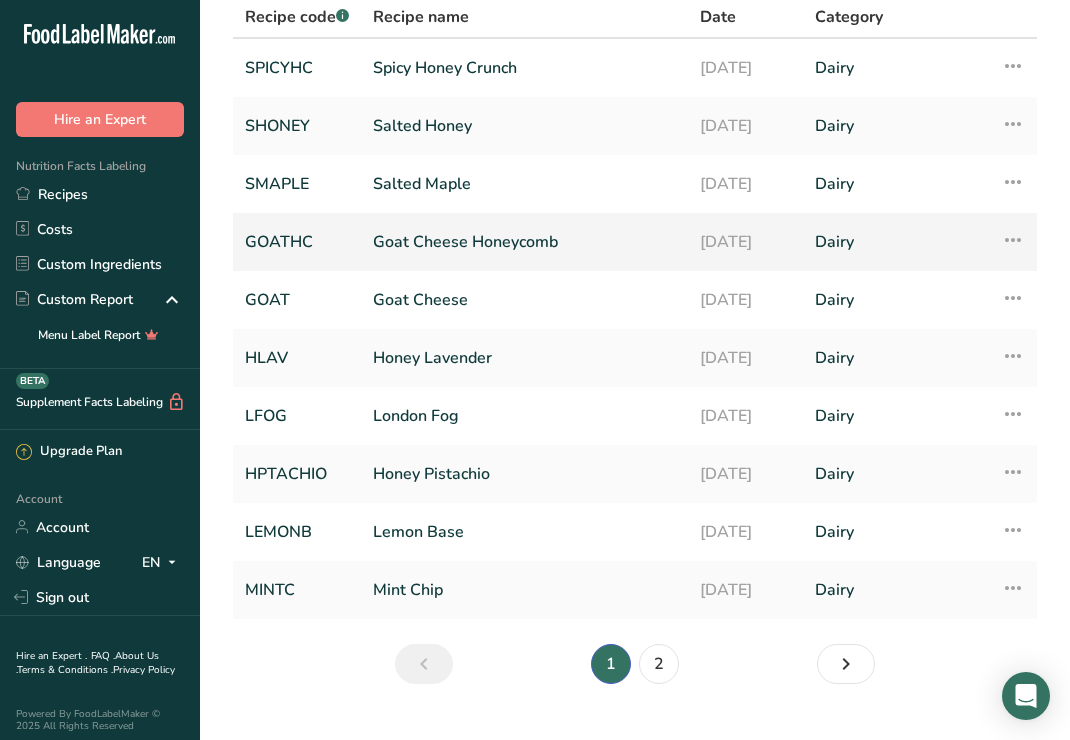 scroll, scrollTop: 144, scrollLeft: 0, axis: vertical 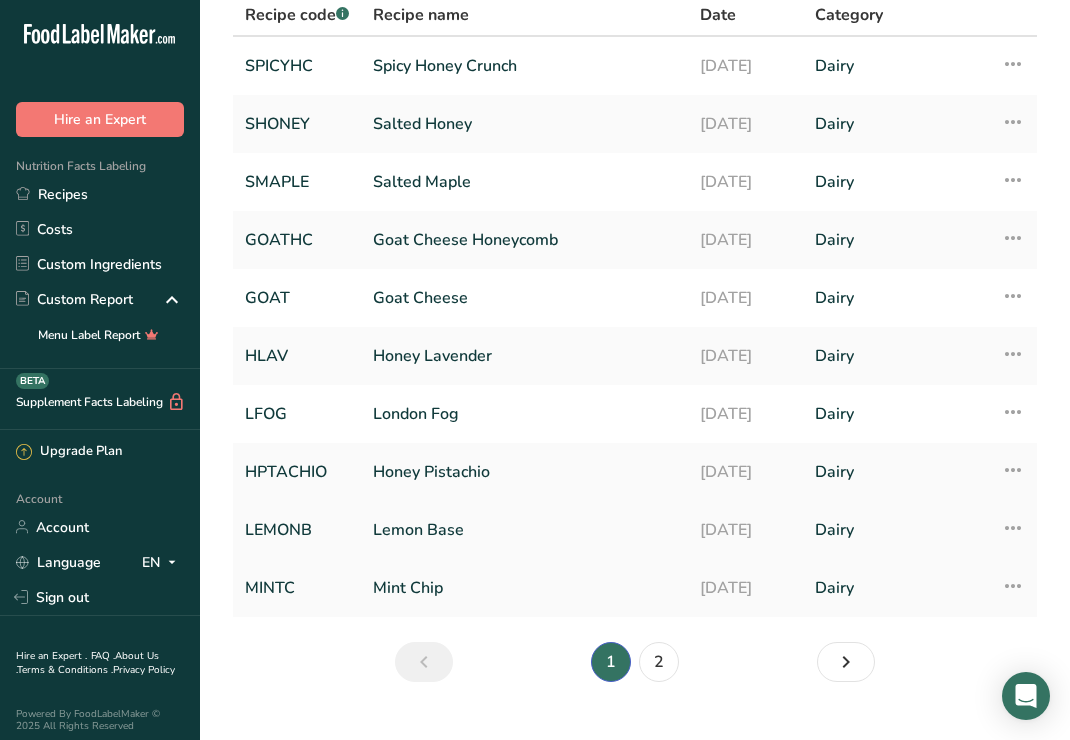 click on "Lemon Base" at bounding box center (524, 530) 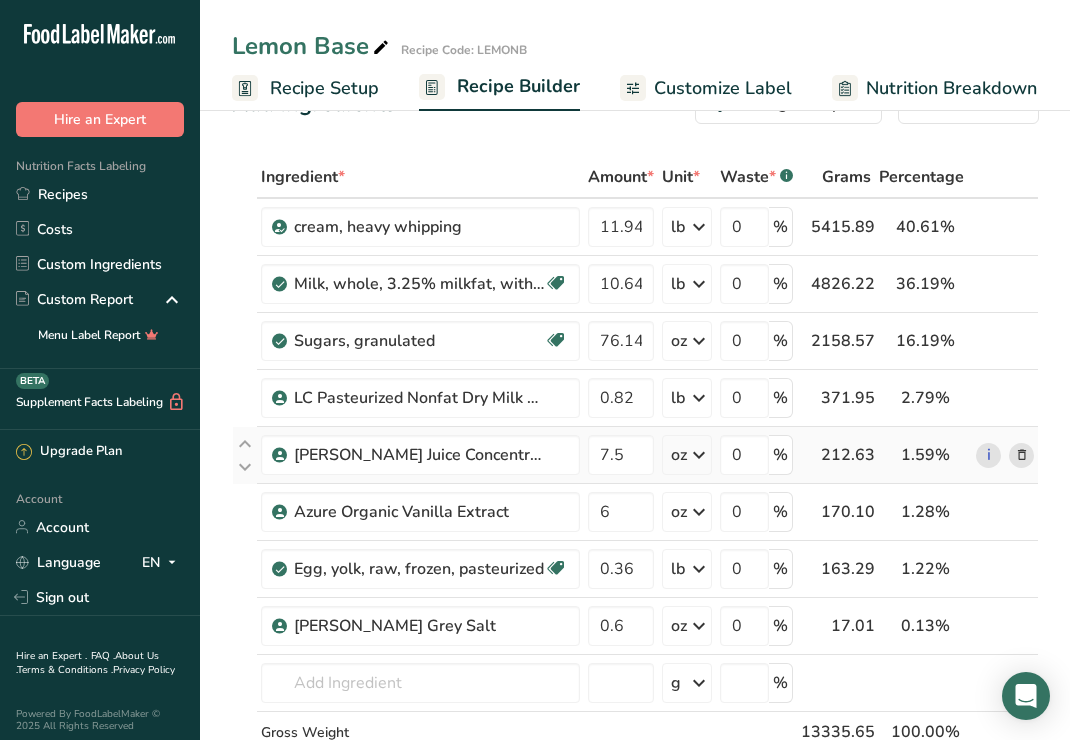 scroll, scrollTop: 59, scrollLeft: 0, axis: vertical 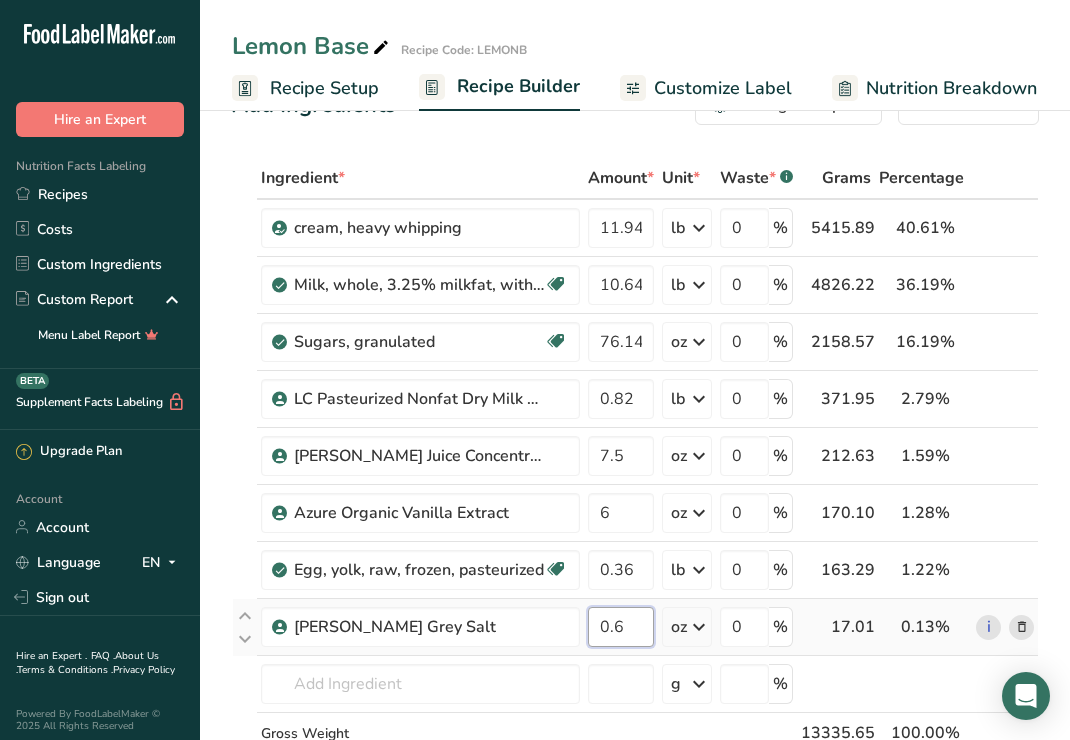 click on "0.6" at bounding box center (621, 627) 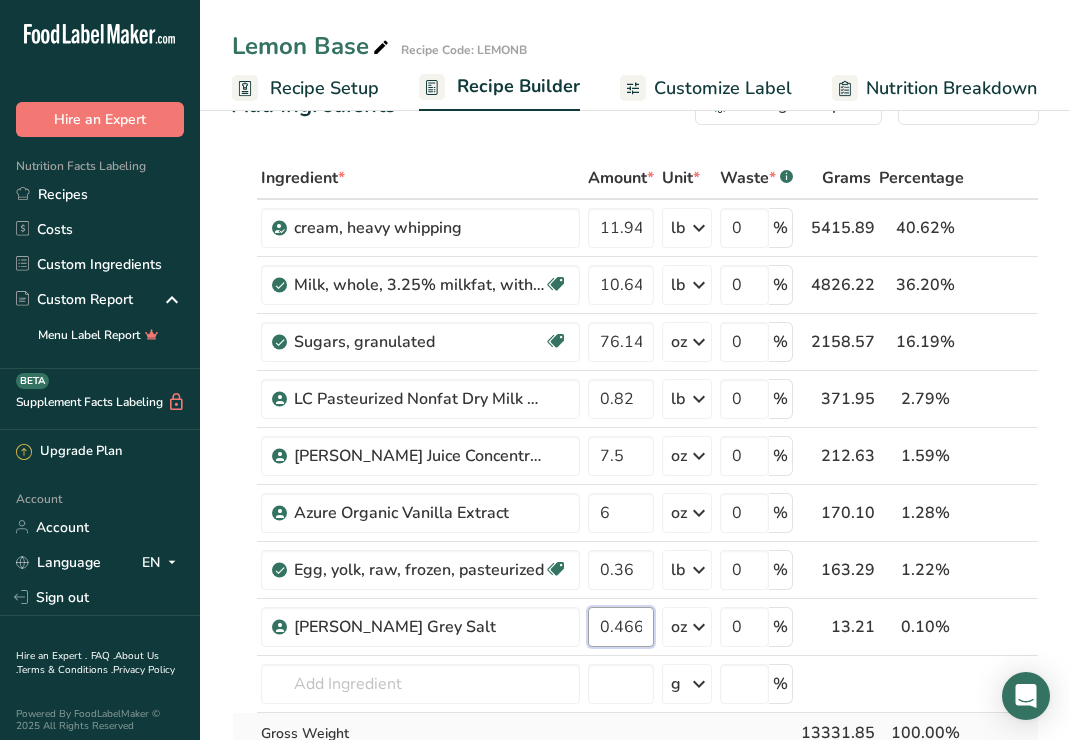 type on "0.466" 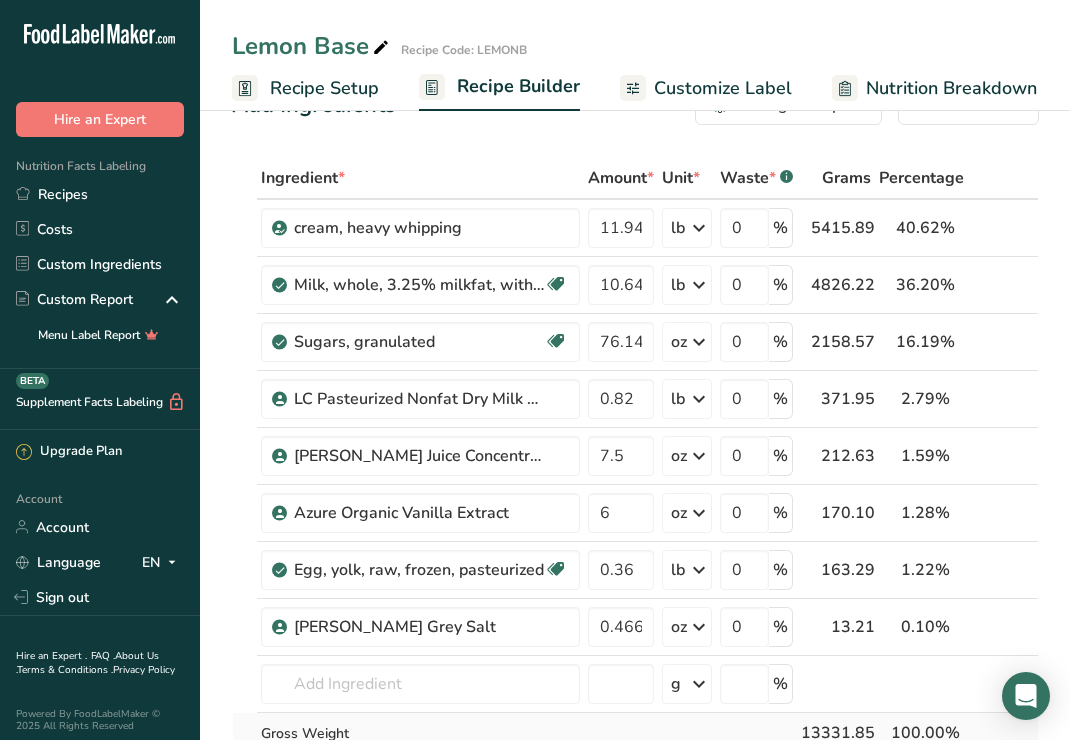 click on "Ingredient *
Amount *
Unit *
Waste *   .a-a{fill:#347362;}.b-a{fill:#fff;}          Grams
Percentage
cream, heavy whipping
11.94
lb
Weight Units
g
kg
mg
See more
Volume Units
l
Volume units require a density conversion. If you know your ingredient's density enter it below. Otherwise, click on "RIA" our AI Regulatory bot - she will be able to help you
lb/ft3
g/cm3
Confirm
mL
Volume units require a density conversion. If you know your ingredient's density enter it below. Otherwise, click on "RIA" our AI Regulatory bot - she will be able to help you
lb/ft3" at bounding box center [635, 497] 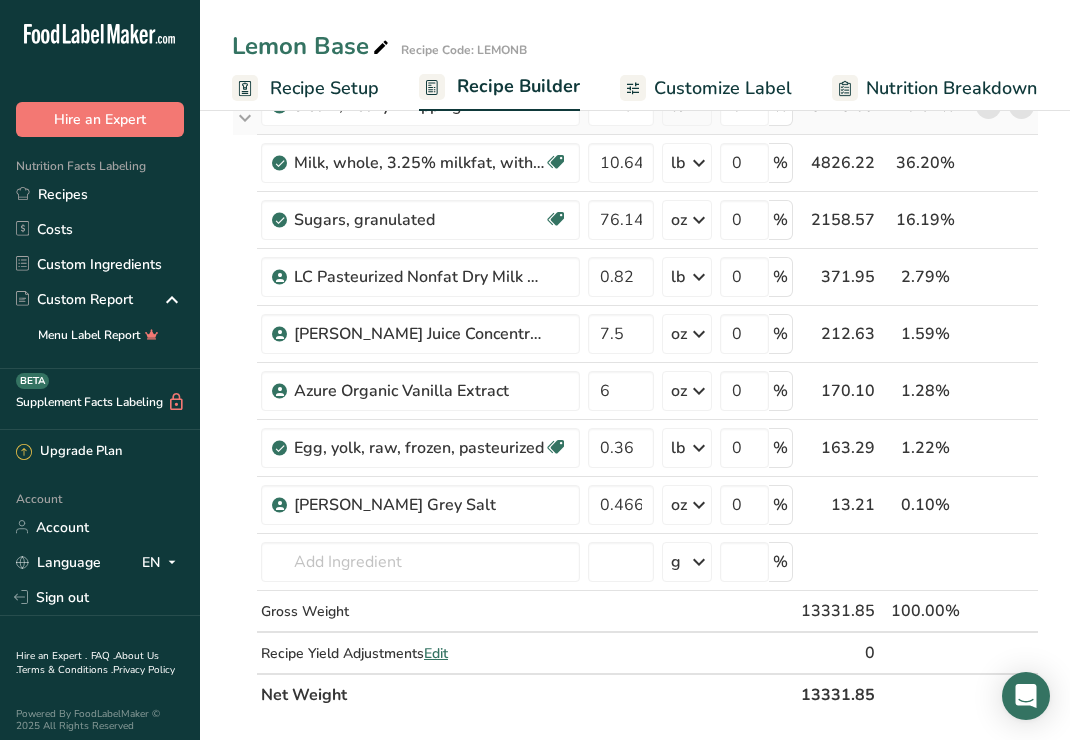 scroll, scrollTop: 463, scrollLeft: 0, axis: vertical 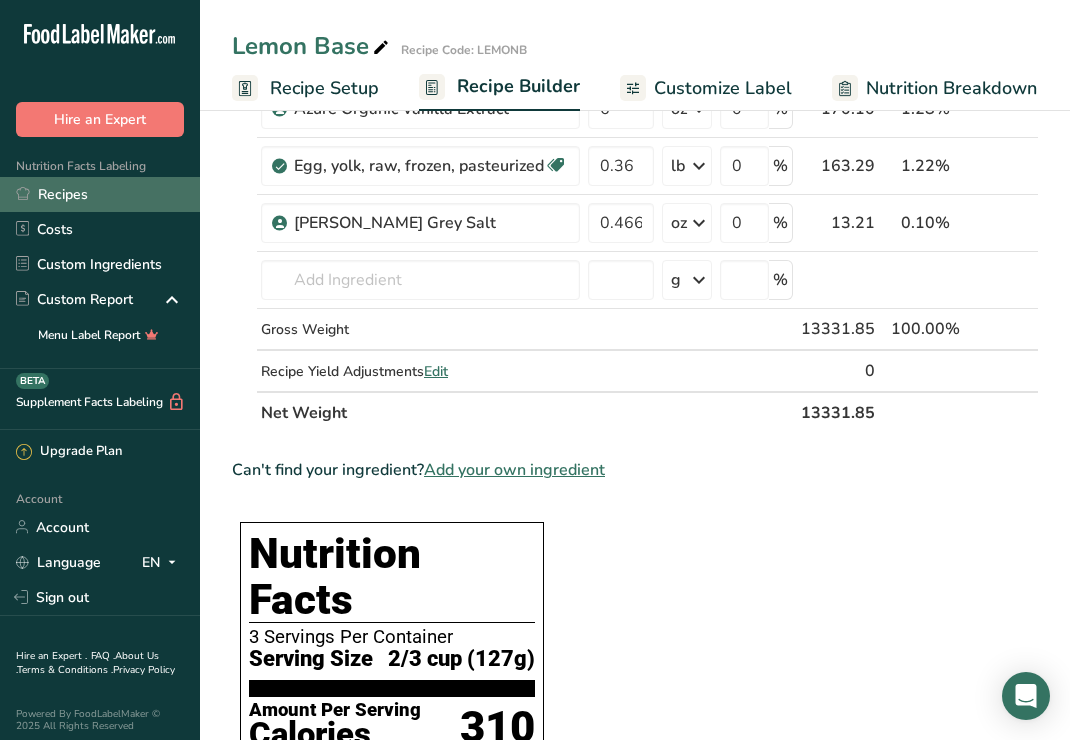 click on "Recipes" at bounding box center (100, 194) 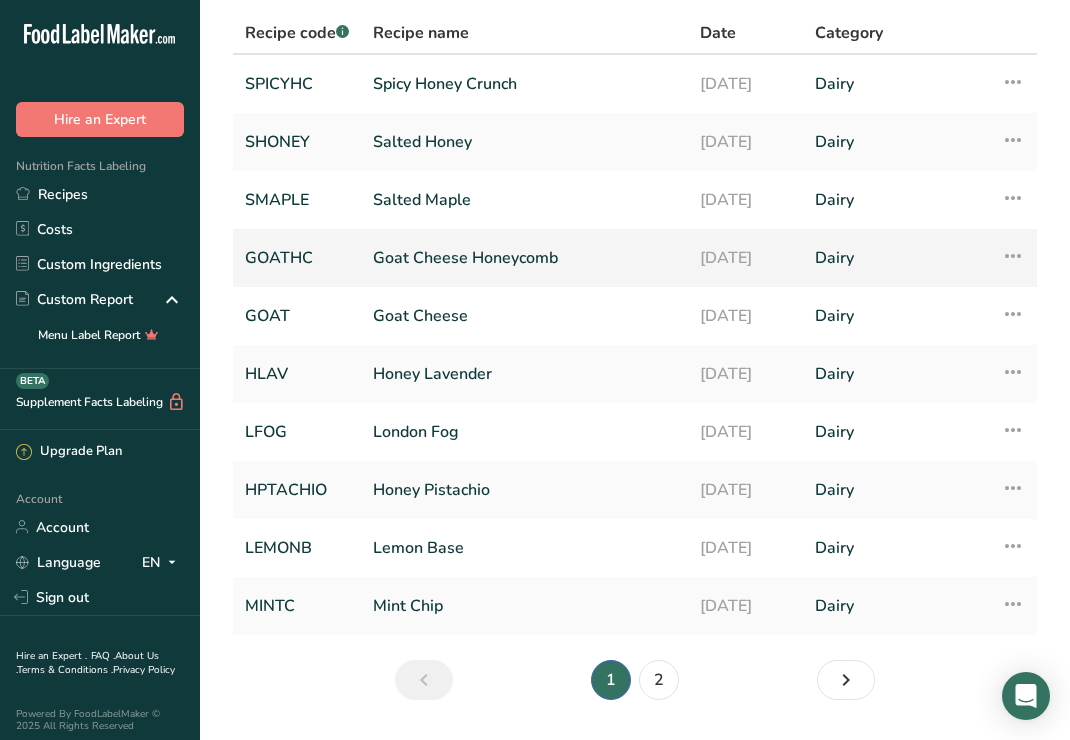 scroll, scrollTop: 182, scrollLeft: 0, axis: vertical 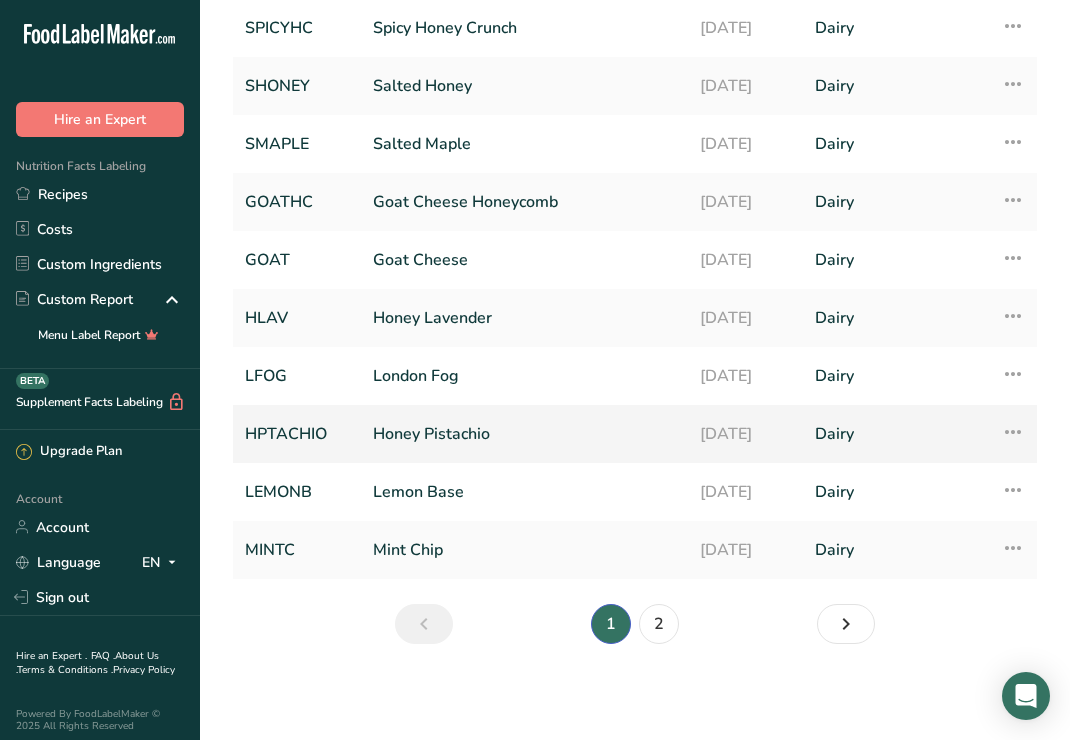 click on "Honey Pistachio" at bounding box center (524, 434) 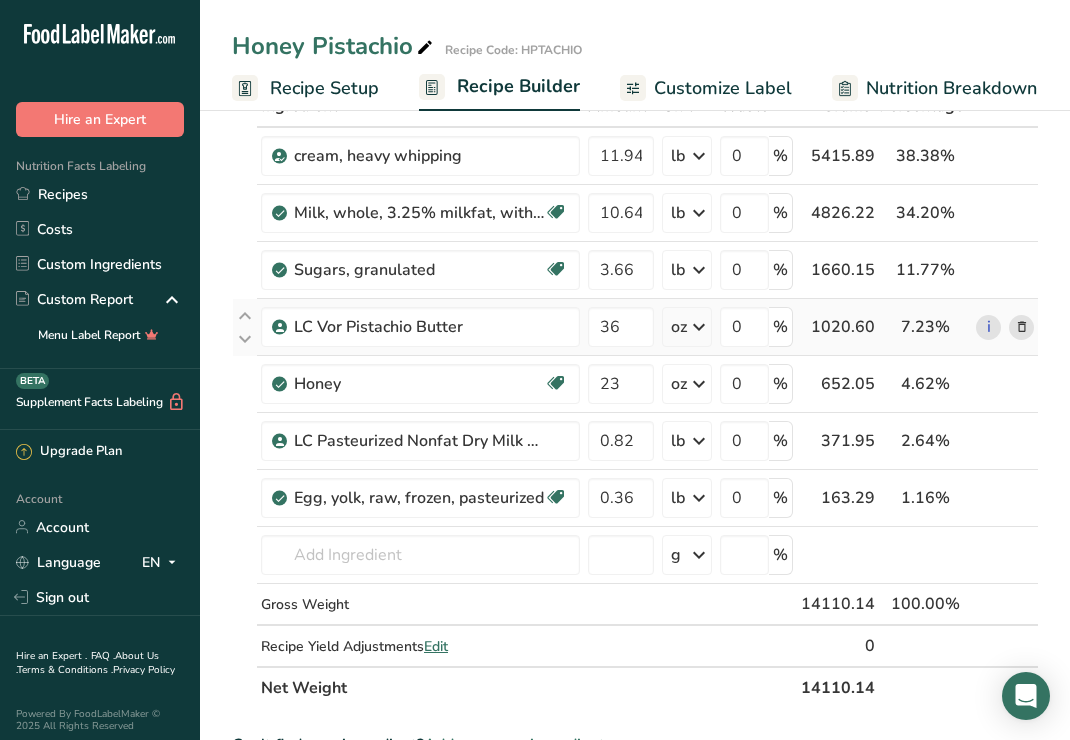 scroll, scrollTop: 136, scrollLeft: 0, axis: vertical 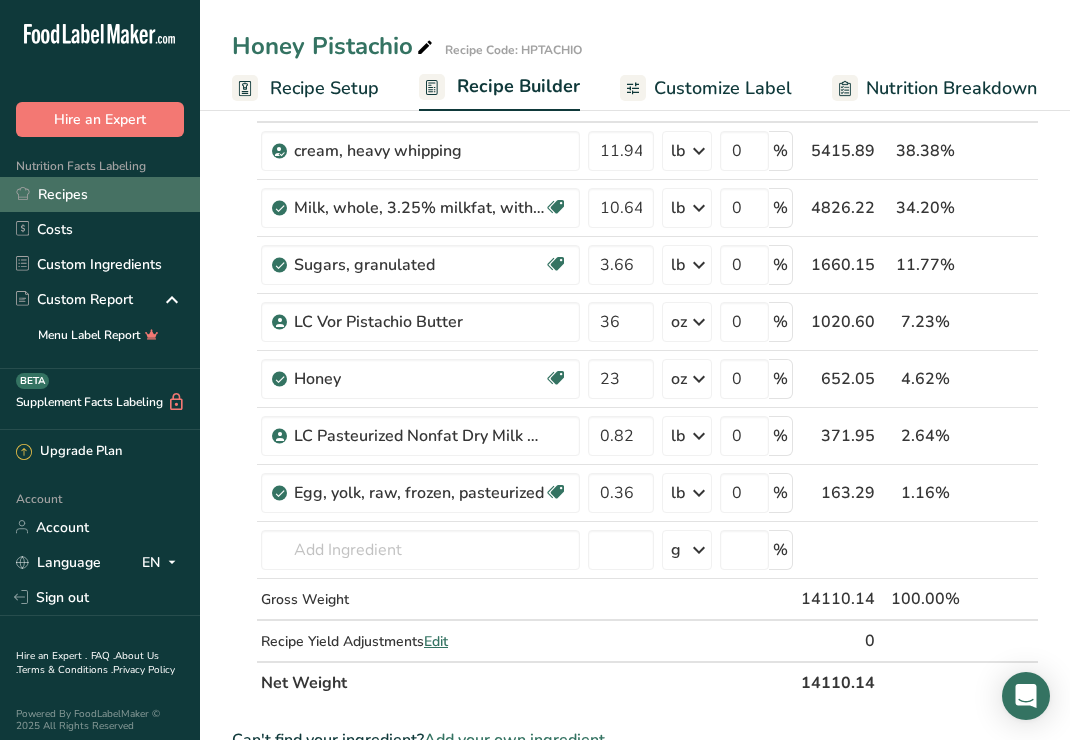 click on "Recipes" at bounding box center (100, 194) 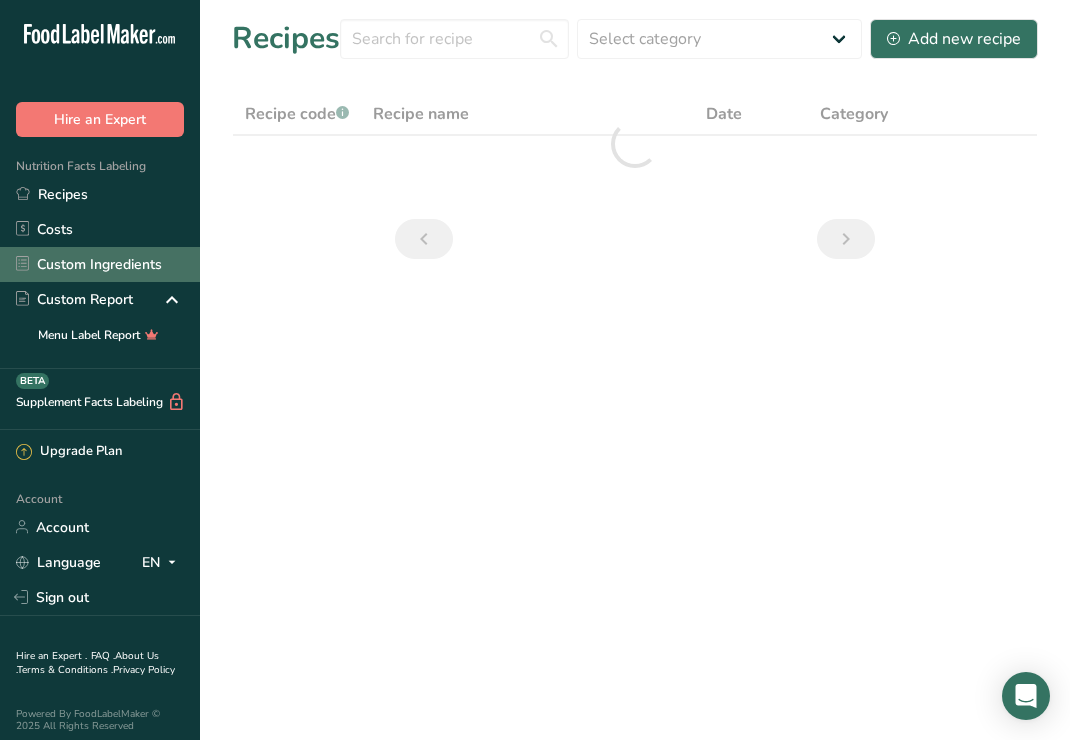 scroll, scrollTop: 0, scrollLeft: 0, axis: both 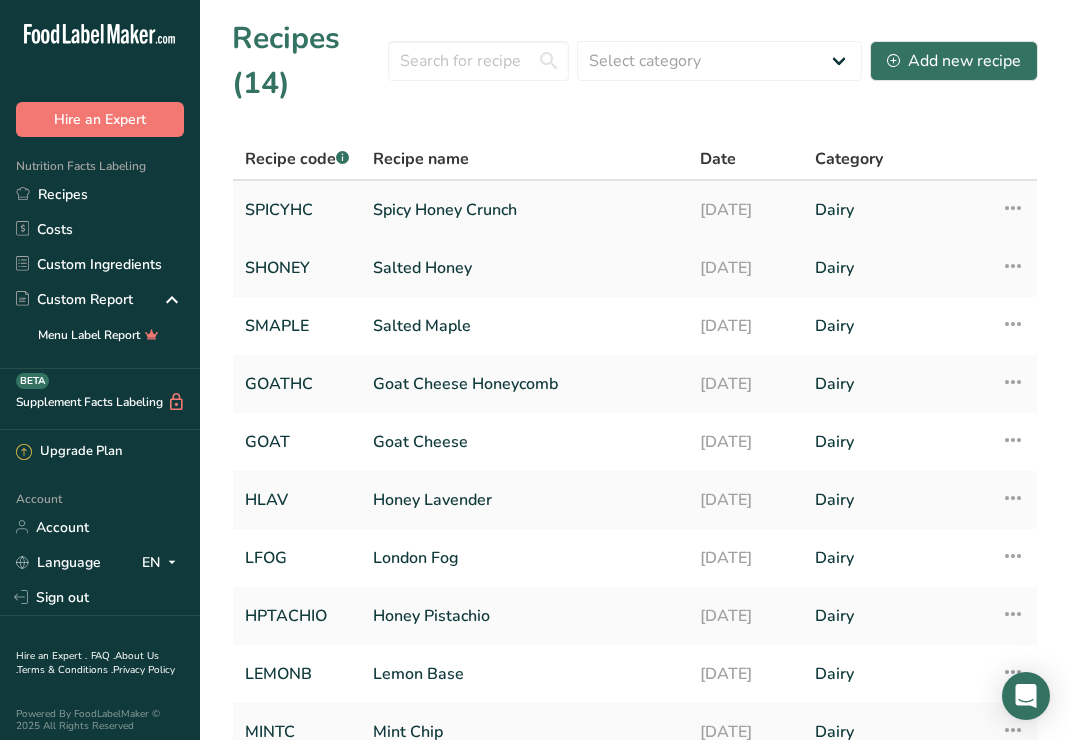 click on "Spicy Honey Crunch" at bounding box center [524, 210] 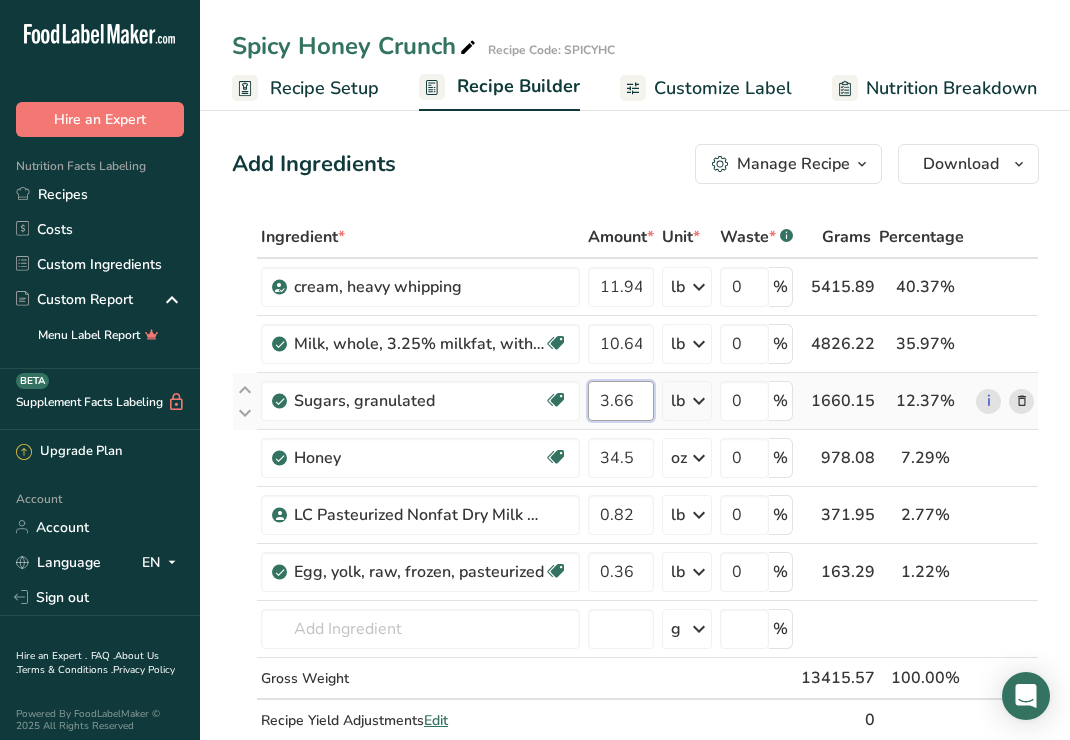 drag, startPoint x: 632, startPoint y: 400, endPoint x: 602, endPoint y: 400, distance: 30 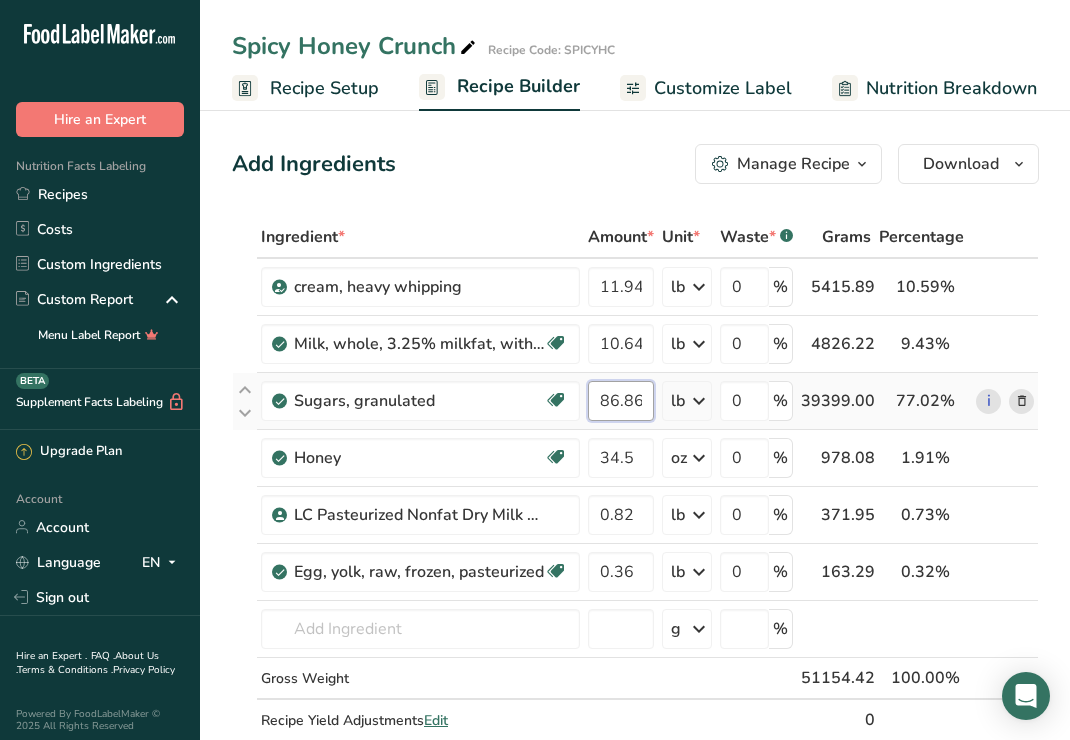 type on "86.86" 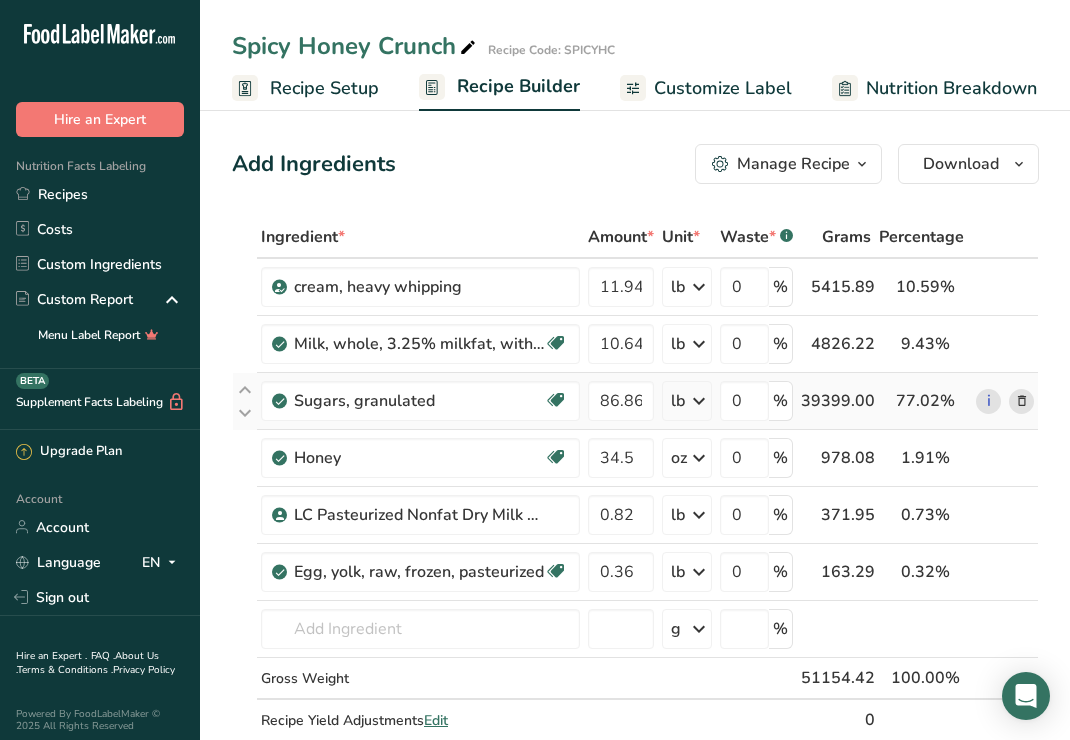 click on "Ingredient *
Amount *
Unit *
Waste *   .a-a{fill:#347362;}.b-a{fill:#fff;}          Grams
Percentage
cream, heavy whipping
11.94
lb
Weight Units
g
kg
mg
See more
Volume Units
l
Volume units require a density conversion. If you know your ingredient's density enter it below. Otherwise, click on "RIA" our AI Regulatory bot - she will be able to help you
lb/ft3
g/cm3
Confirm
mL
Volume units require a density conversion. If you know your ingredient's density enter it below. Otherwise, click on "RIA" our AI Regulatory bot - she will be able to help you
lb/ft3" at bounding box center [635, 499] 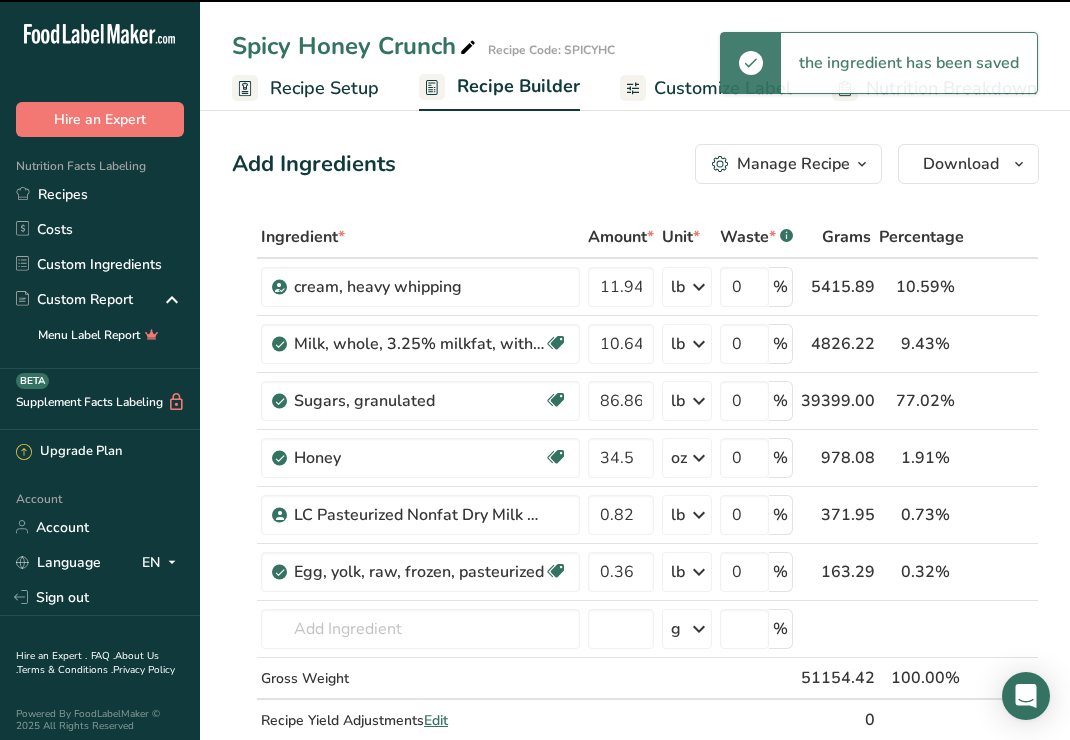click on "lb" at bounding box center [678, 401] 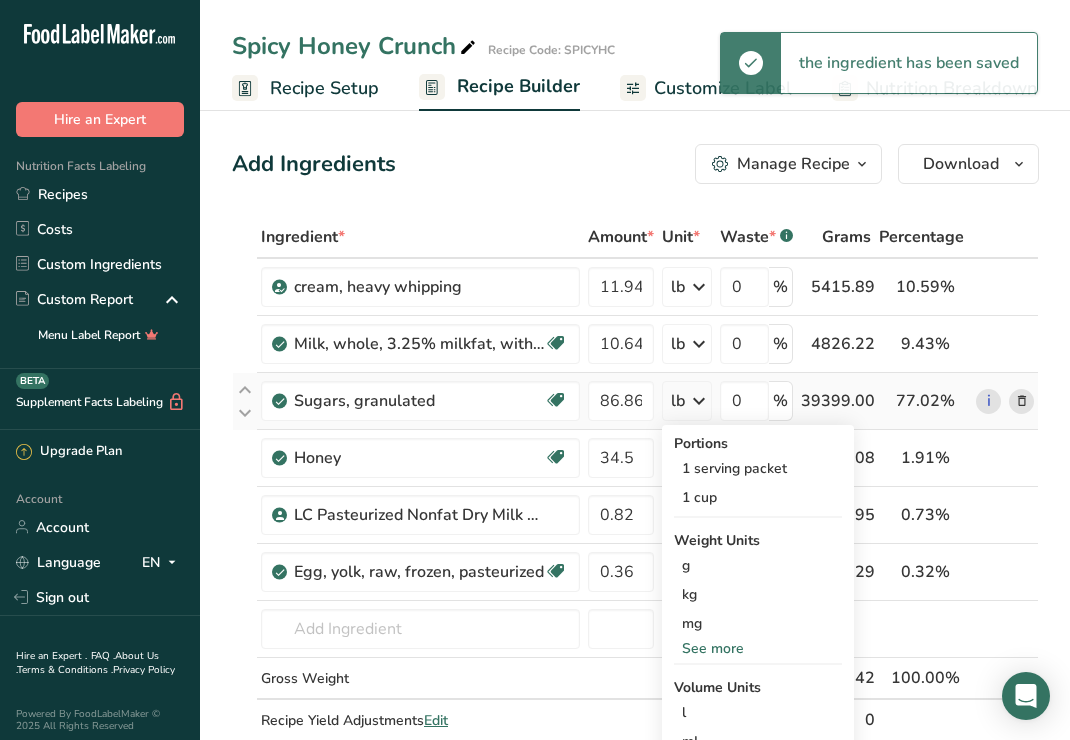 click on "See more" at bounding box center (758, 648) 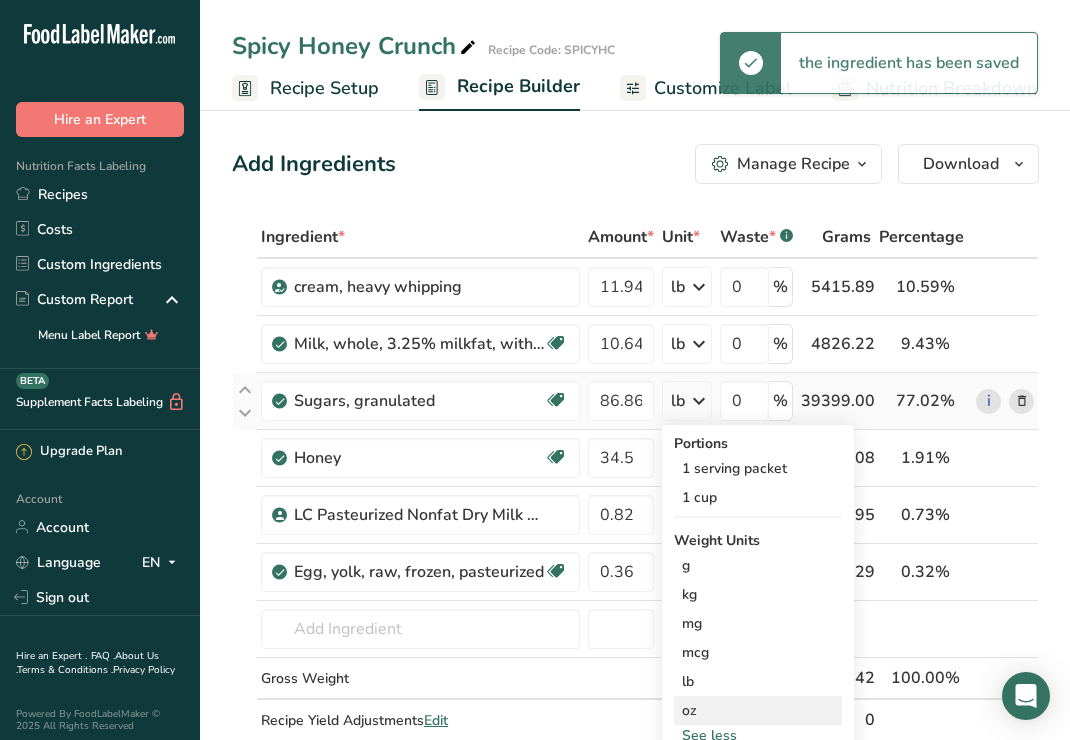 click on "oz" at bounding box center [758, 710] 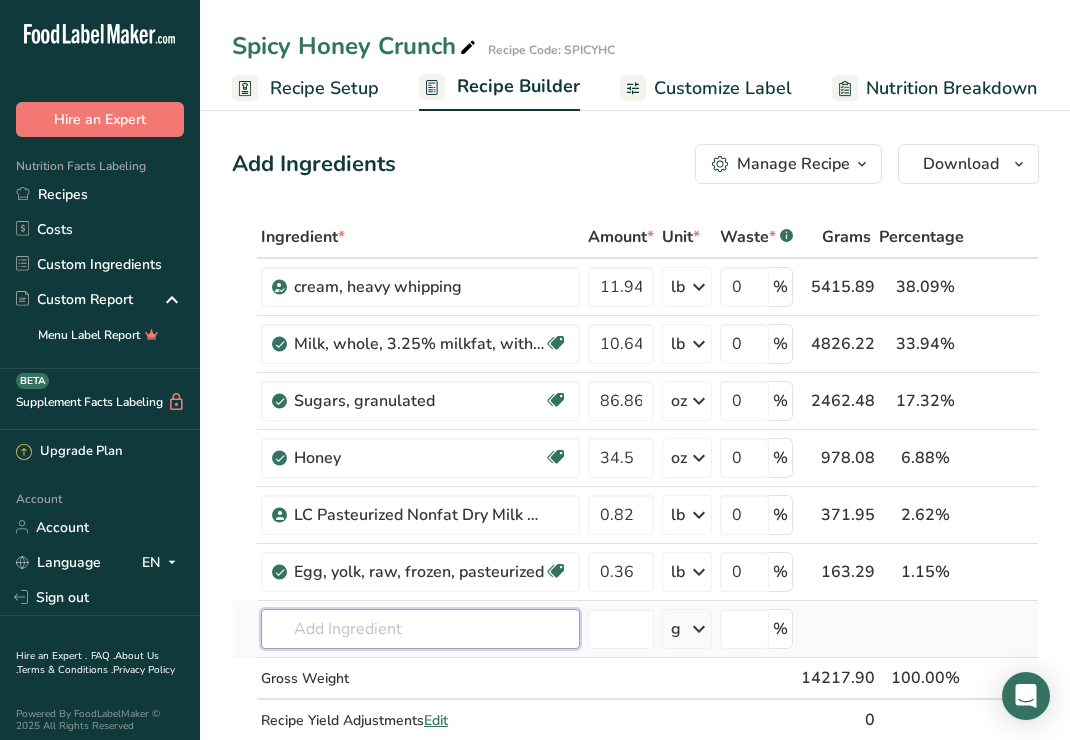 click at bounding box center (420, 629) 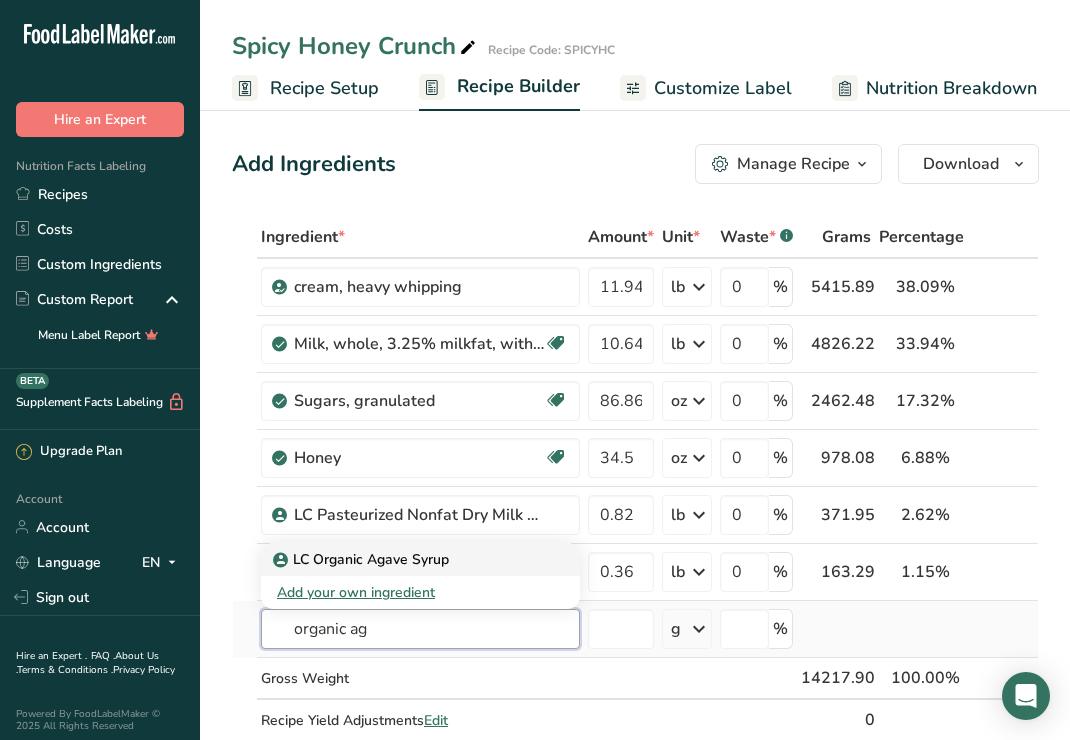 type on "organic ag" 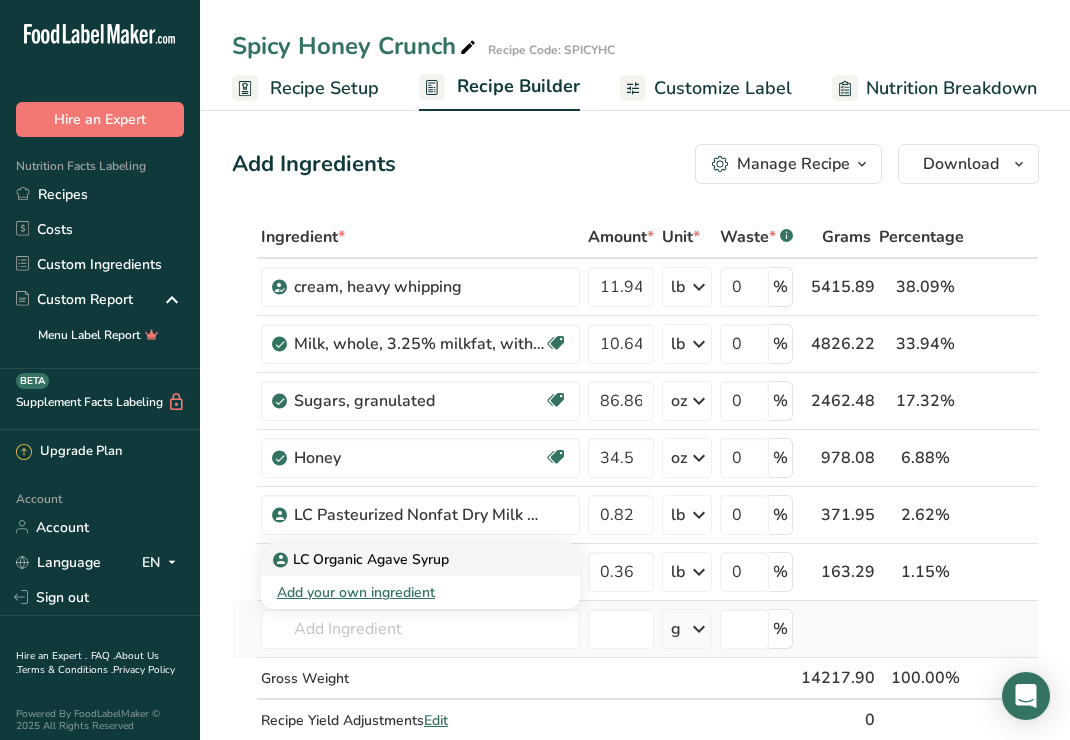 click on "LC Organic Agave Syrup" at bounding box center (363, 559) 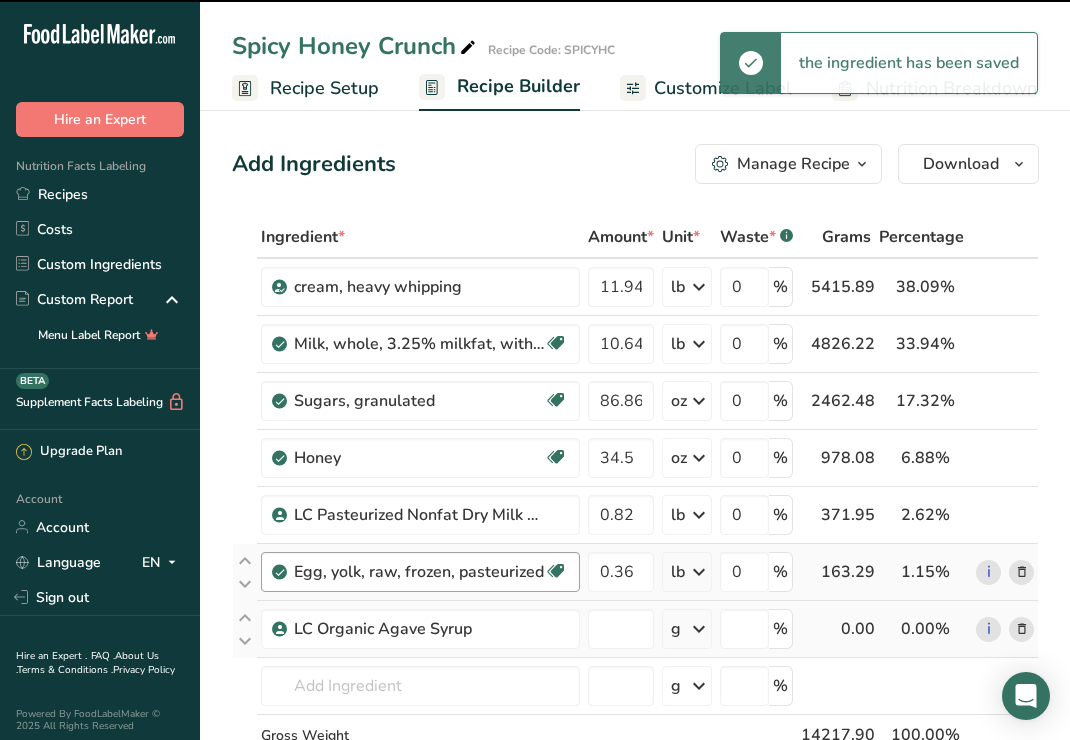 type on "0" 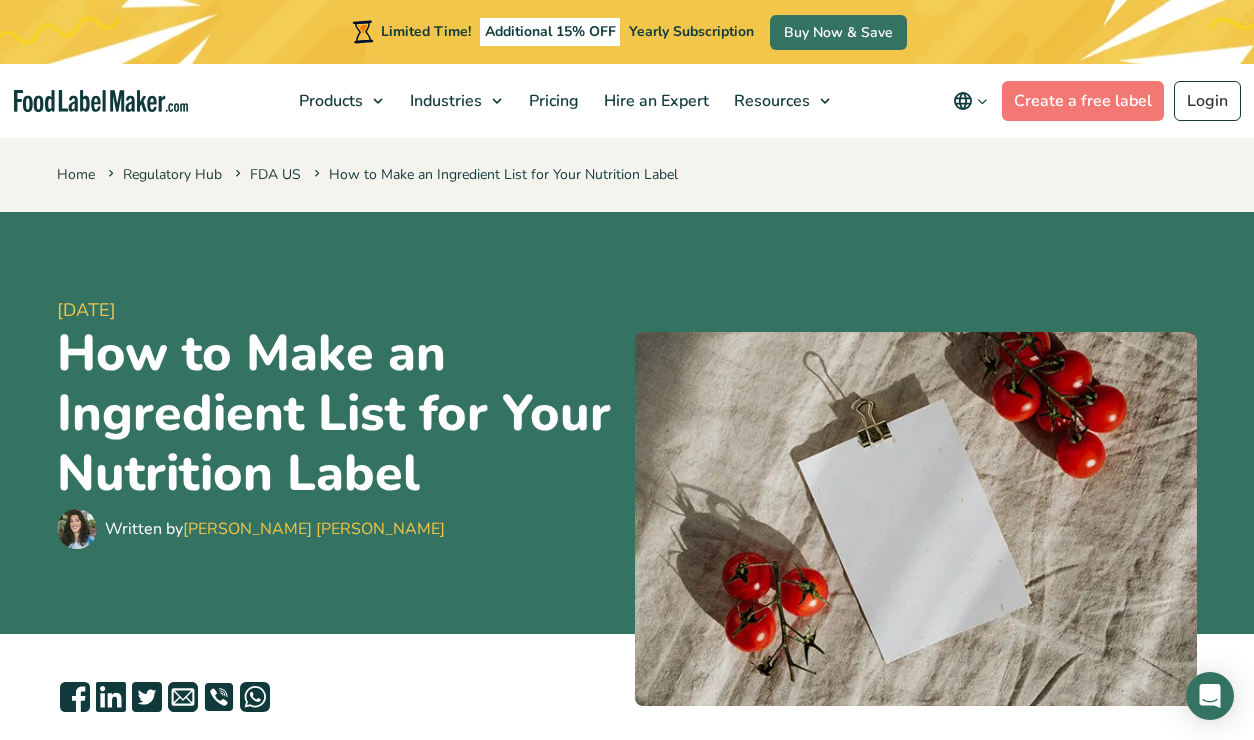 scroll, scrollTop: 0, scrollLeft: 0, axis: both 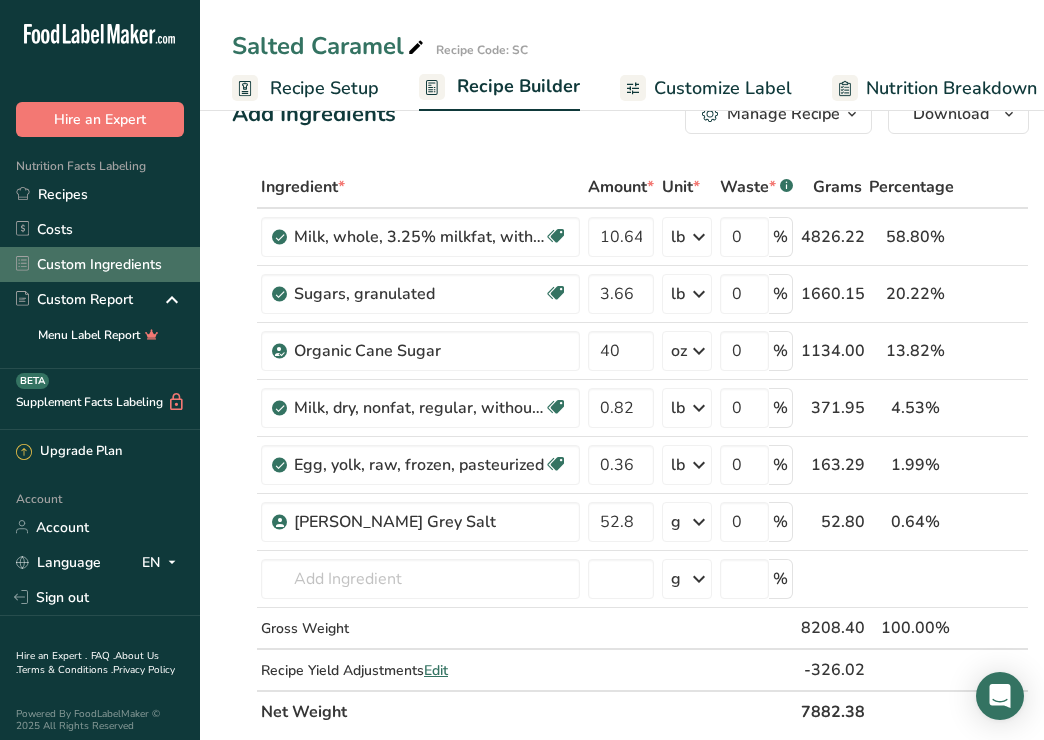 click on "Custom Ingredients" at bounding box center (100, 264) 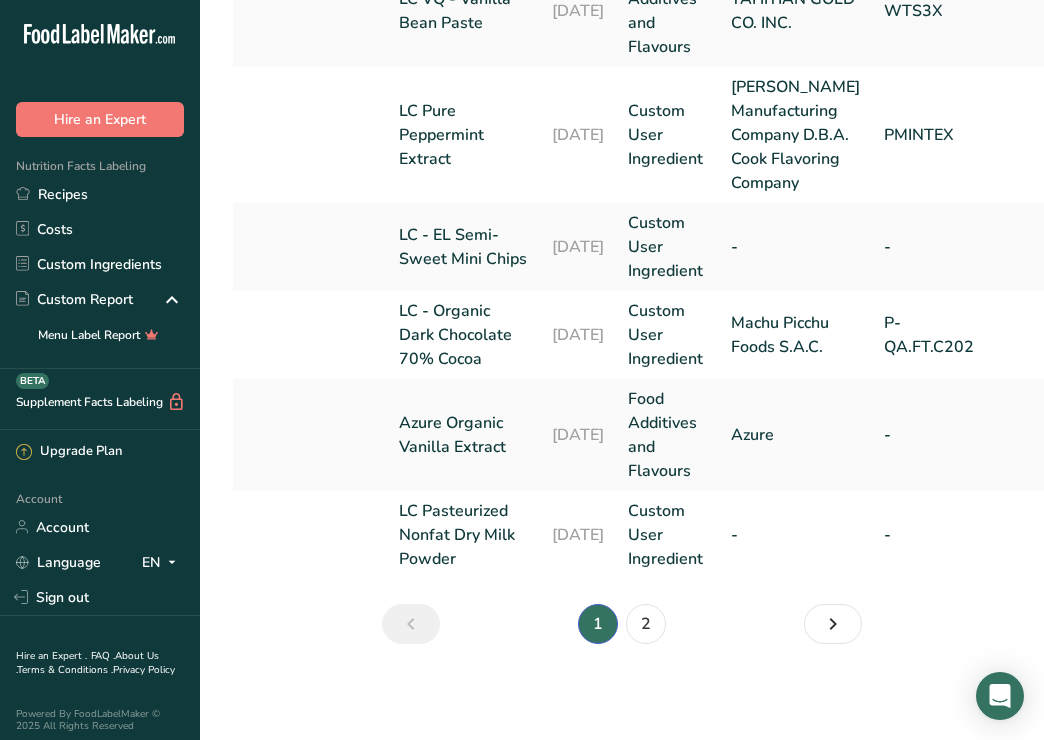 scroll, scrollTop: 1304, scrollLeft: 0, axis: vertical 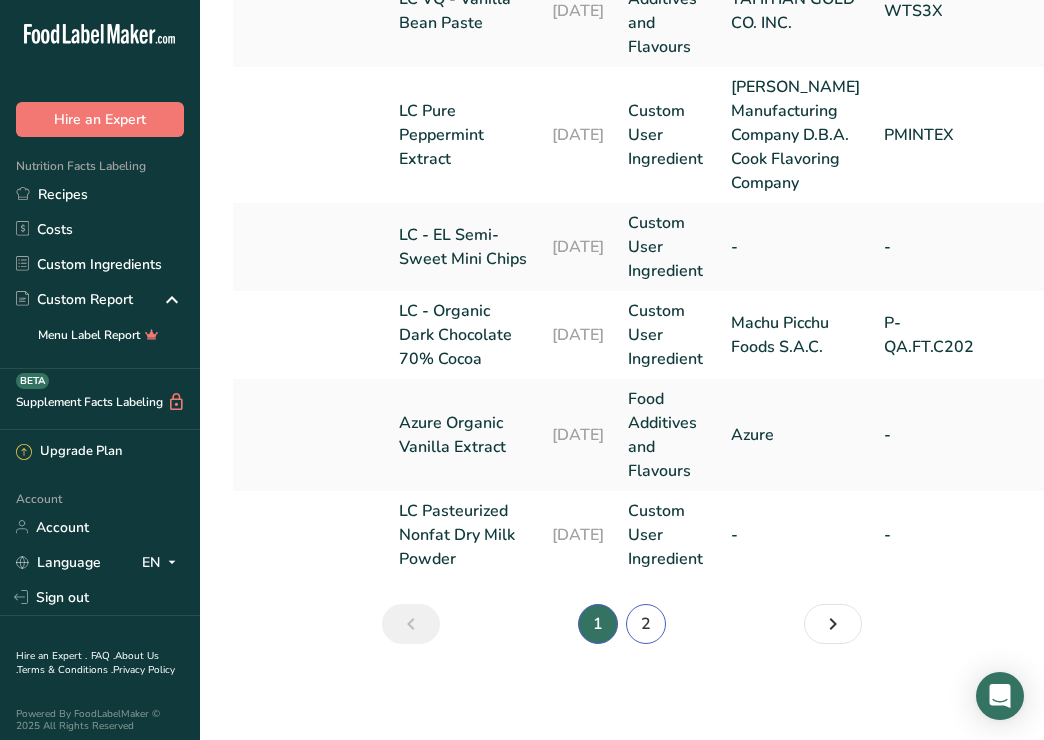 click on "2" at bounding box center [646, 624] 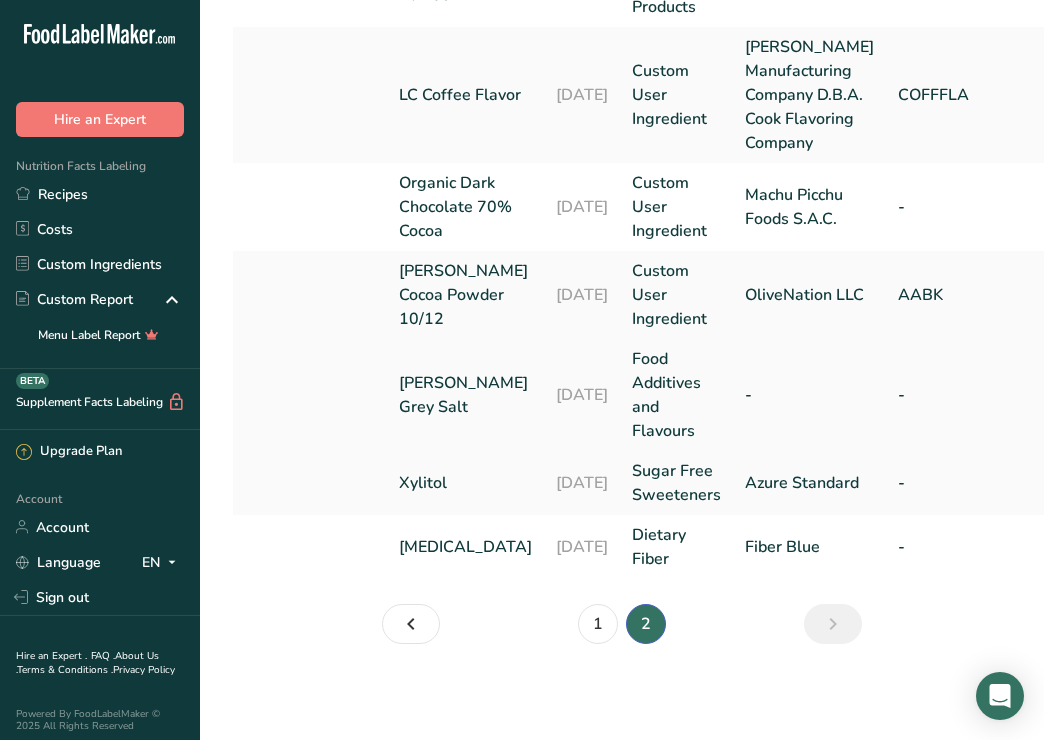 scroll, scrollTop: 361, scrollLeft: 0, axis: vertical 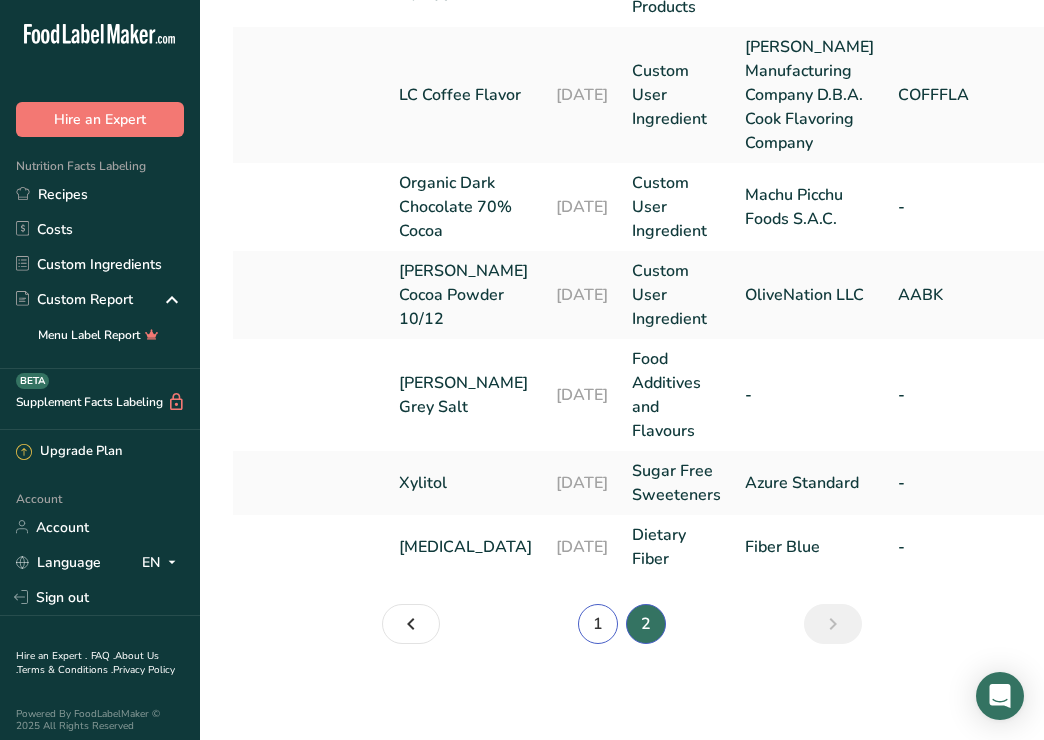 click on "1" at bounding box center (598, 624) 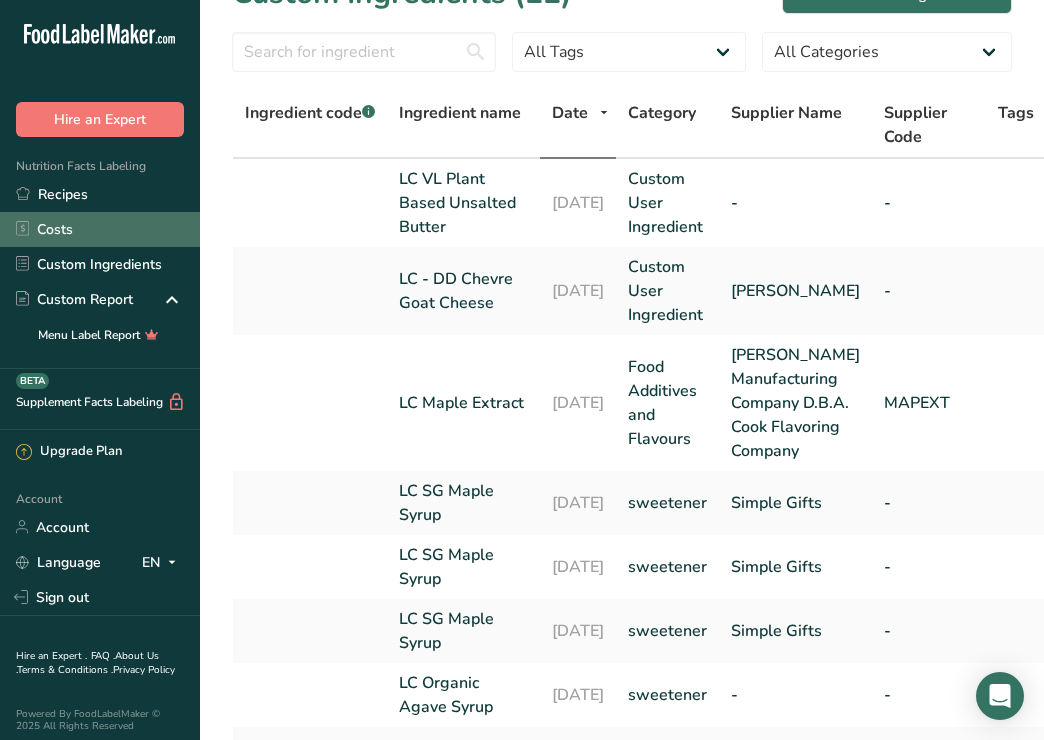 scroll, scrollTop: 0, scrollLeft: 0, axis: both 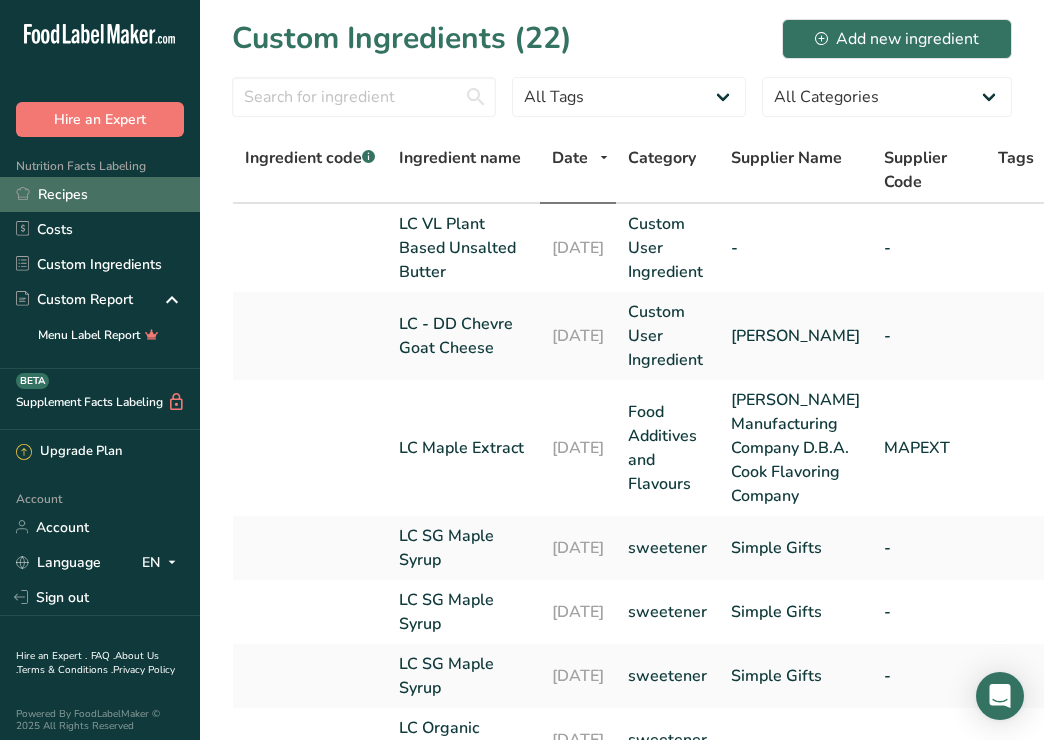click on "Recipes" at bounding box center [100, 194] 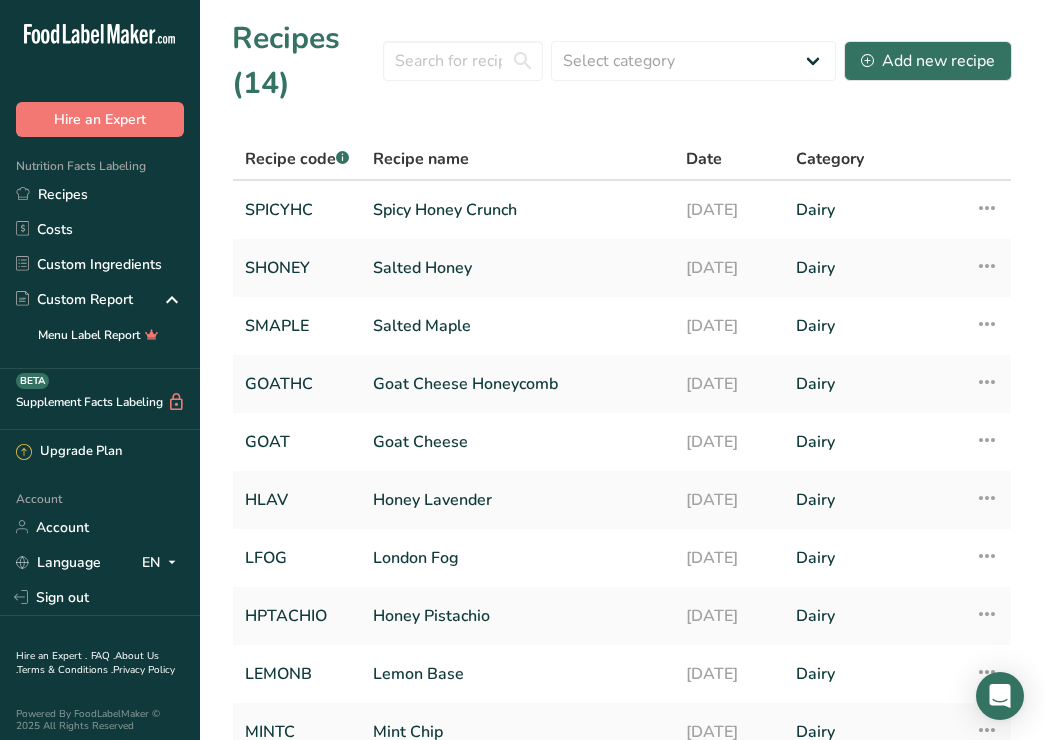 click on "Recipes (14)" at bounding box center [307, 61] 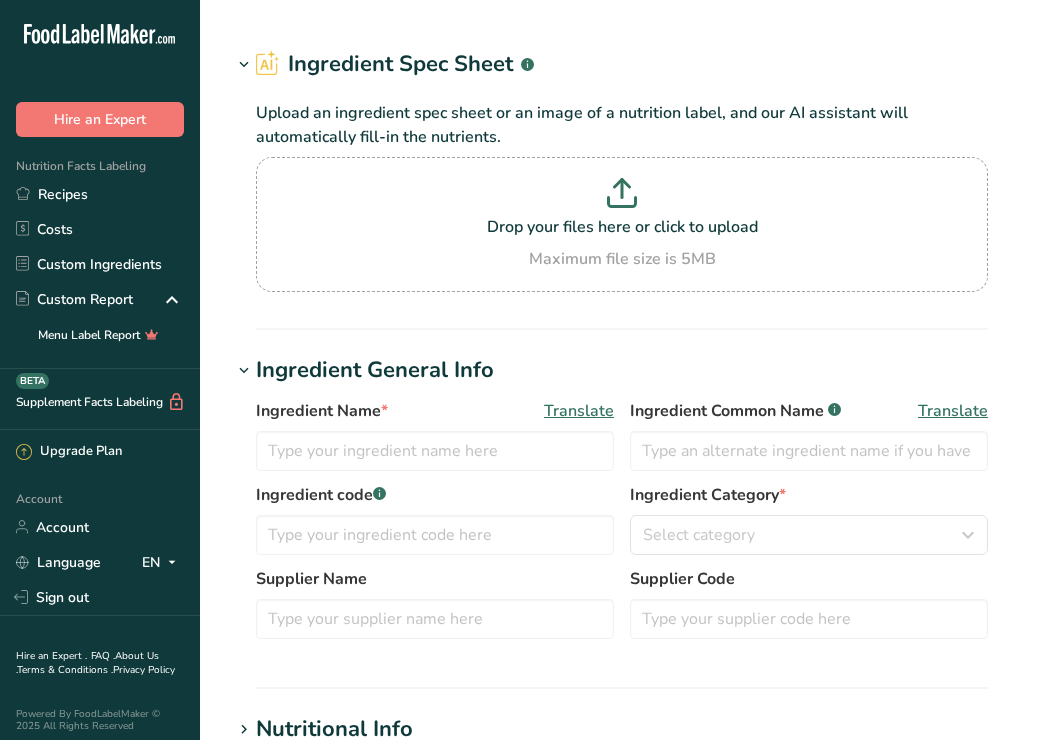 scroll, scrollTop: 0, scrollLeft: 0, axis: both 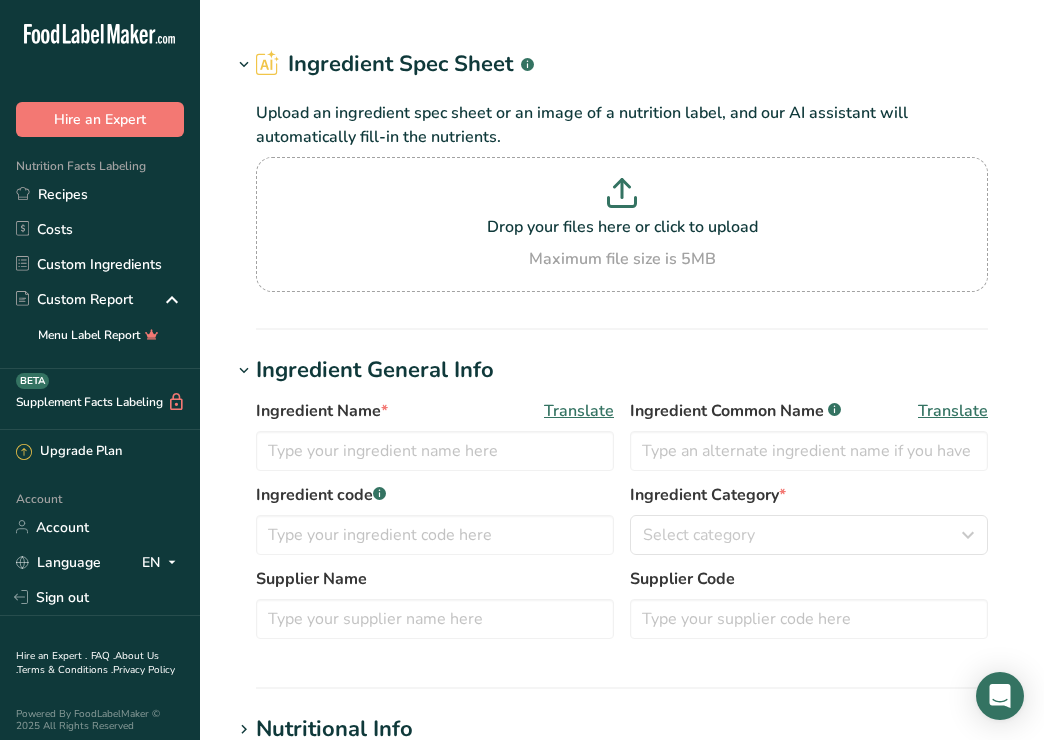 type on "cream, heavy whipping" 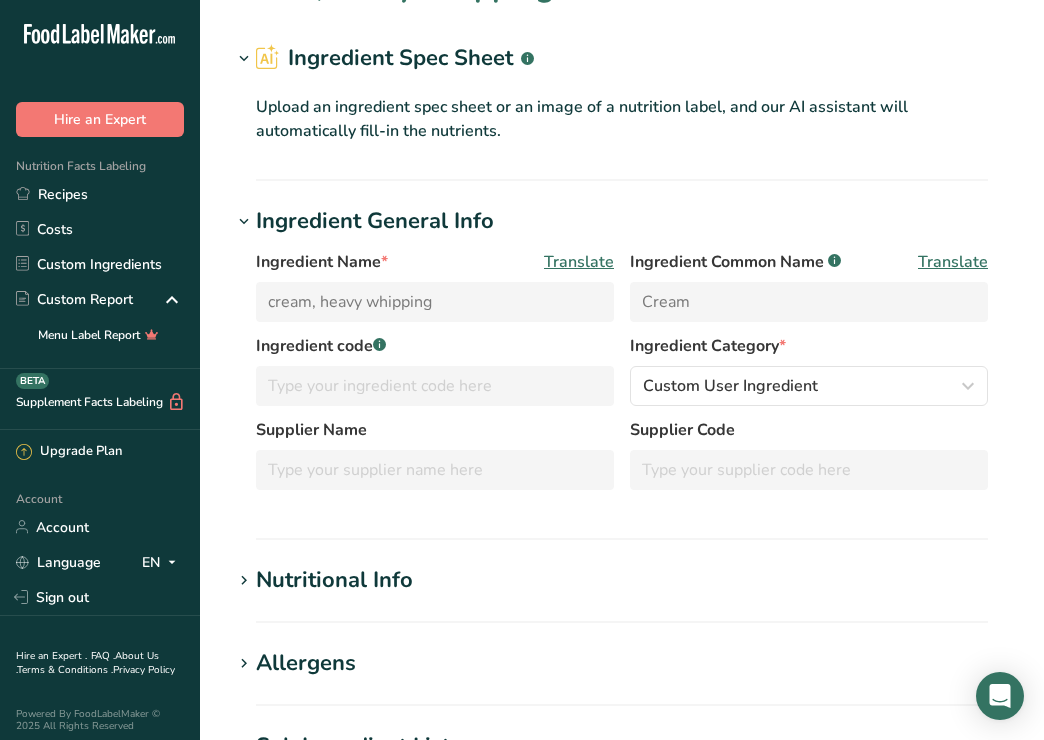 scroll, scrollTop: 0, scrollLeft: 0, axis: both 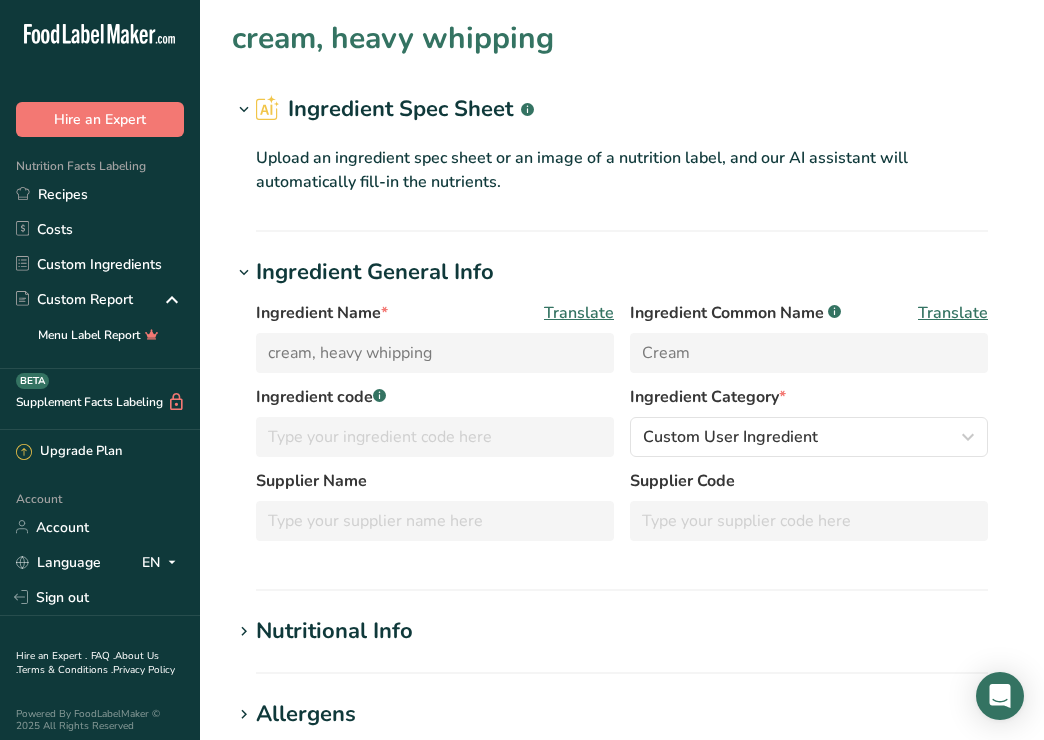 click at bounding box center (244, 110) 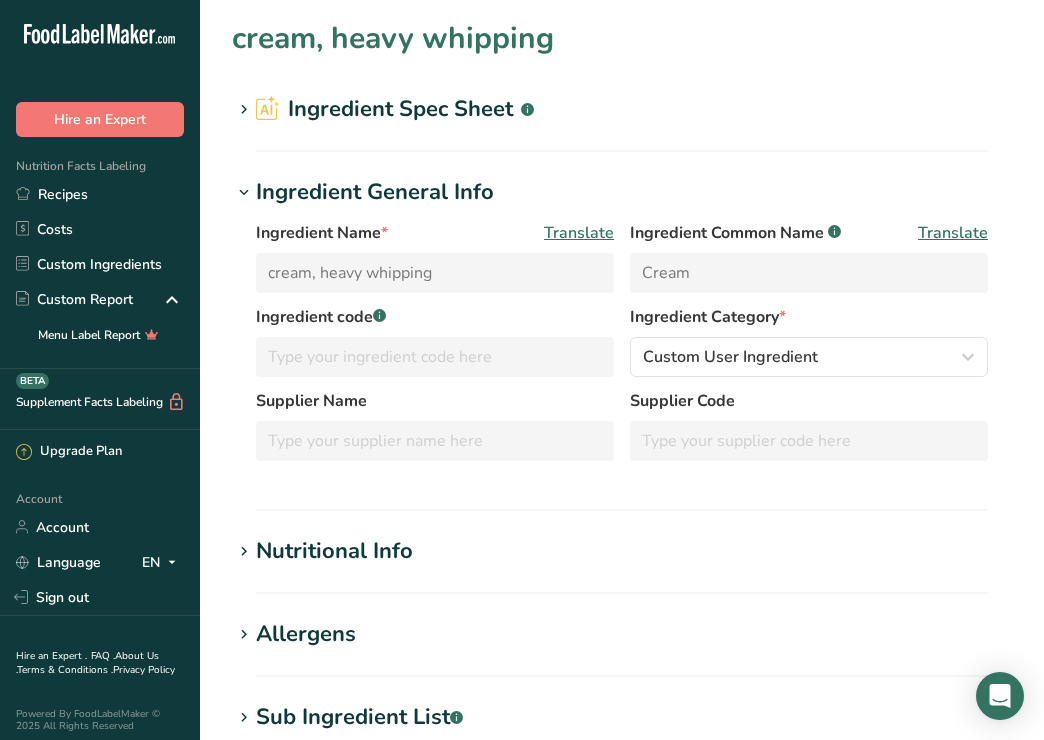 click at bounding box center (244, 110) 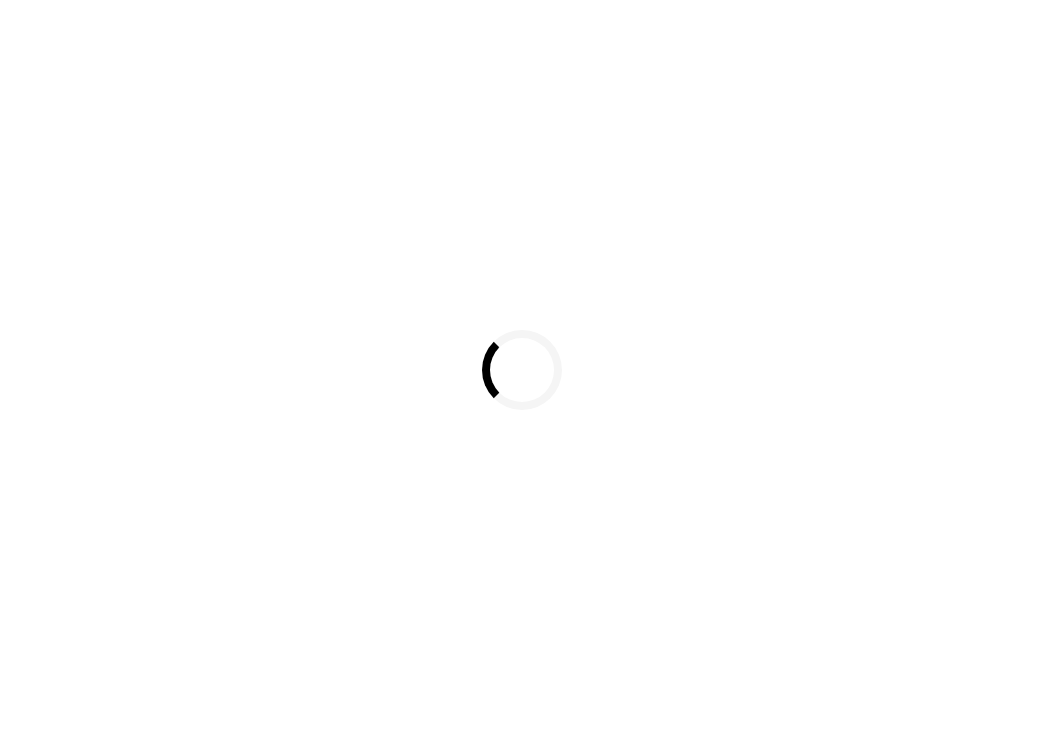 scroll, scrollTop: 0, scrollLeft: 0, axis: both 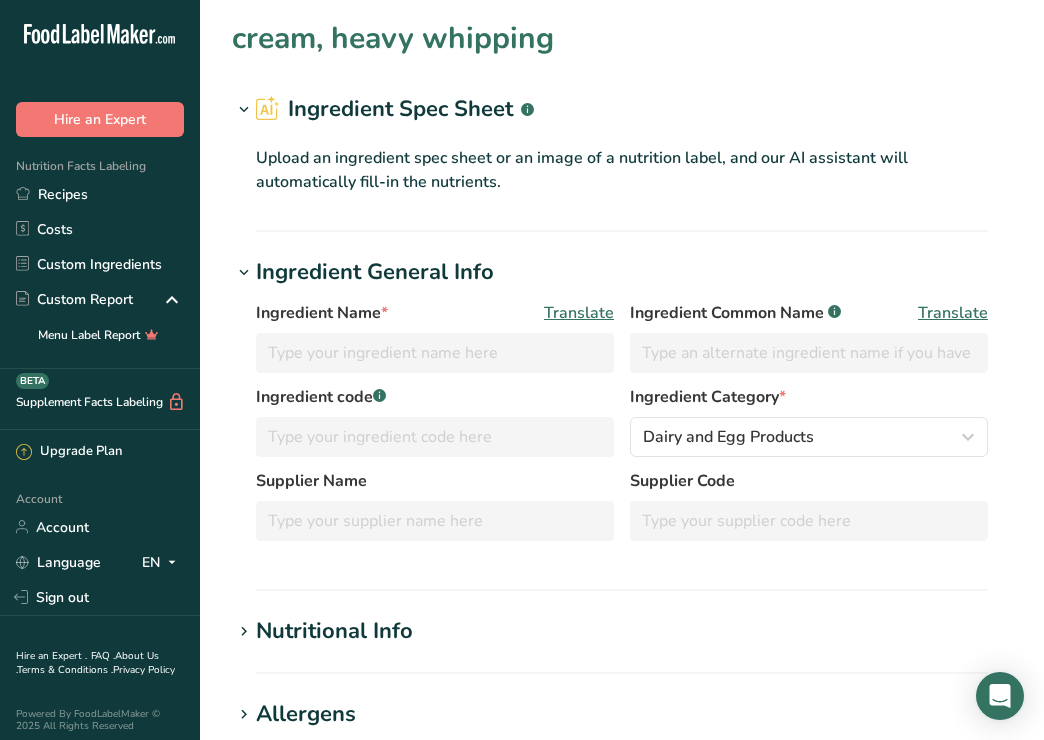 type on "cream, heavy whipping" 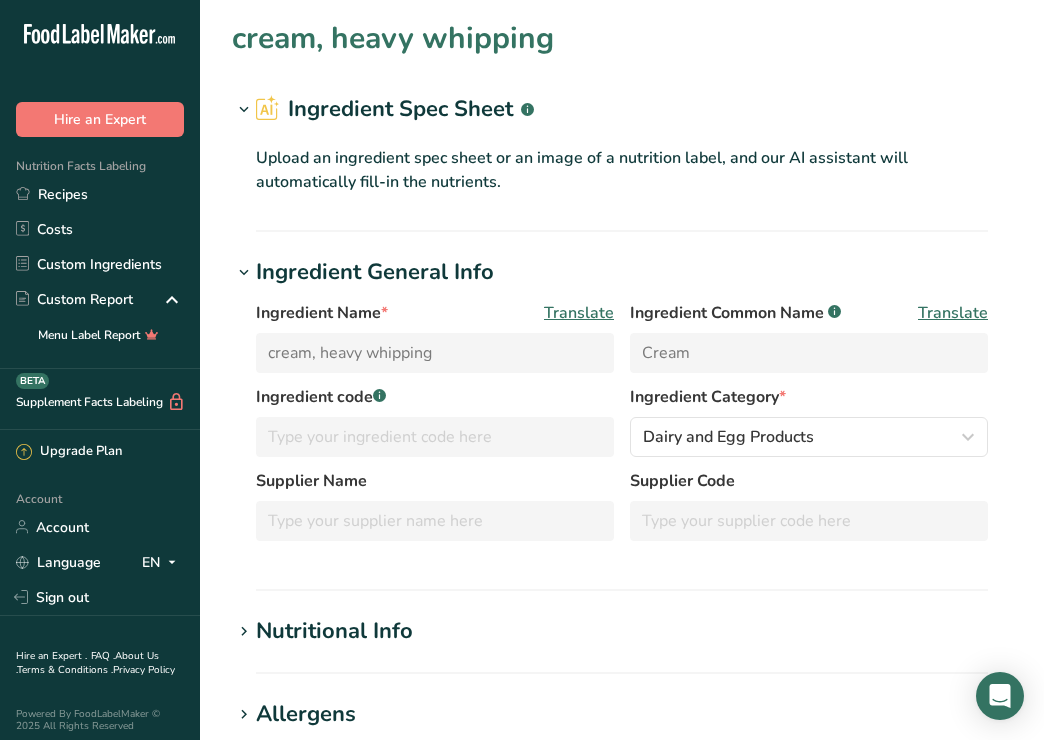 type on "345" 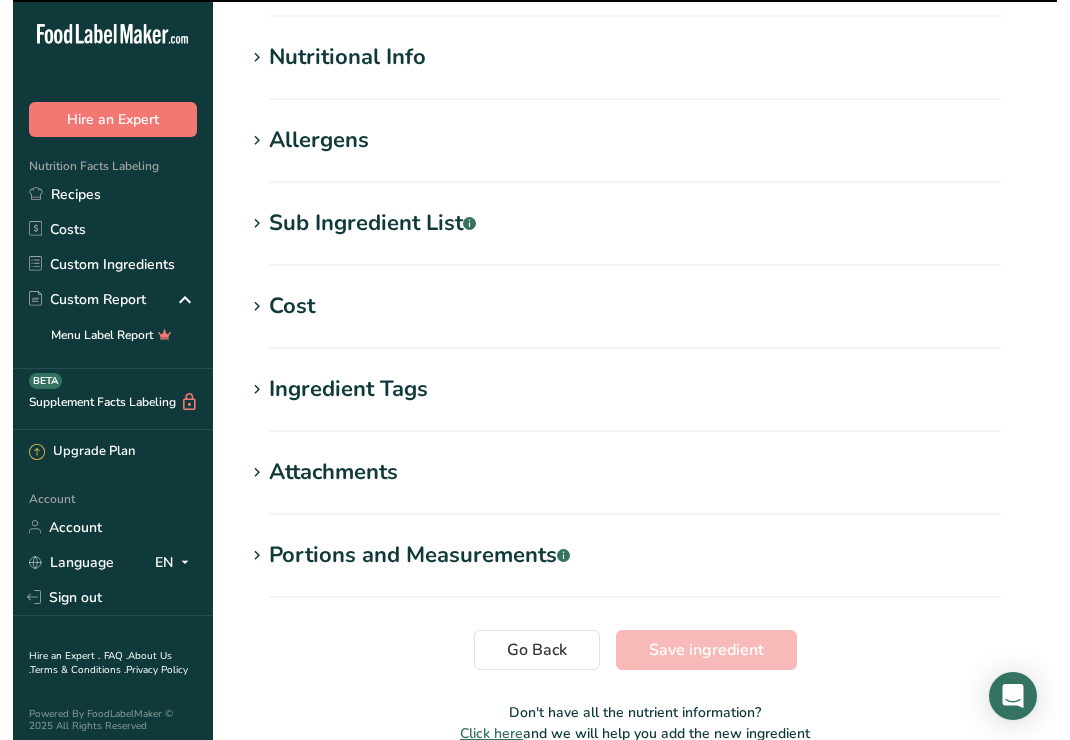 scroll, scrollTop: 534, scrollLeft: 0, axis: vertical 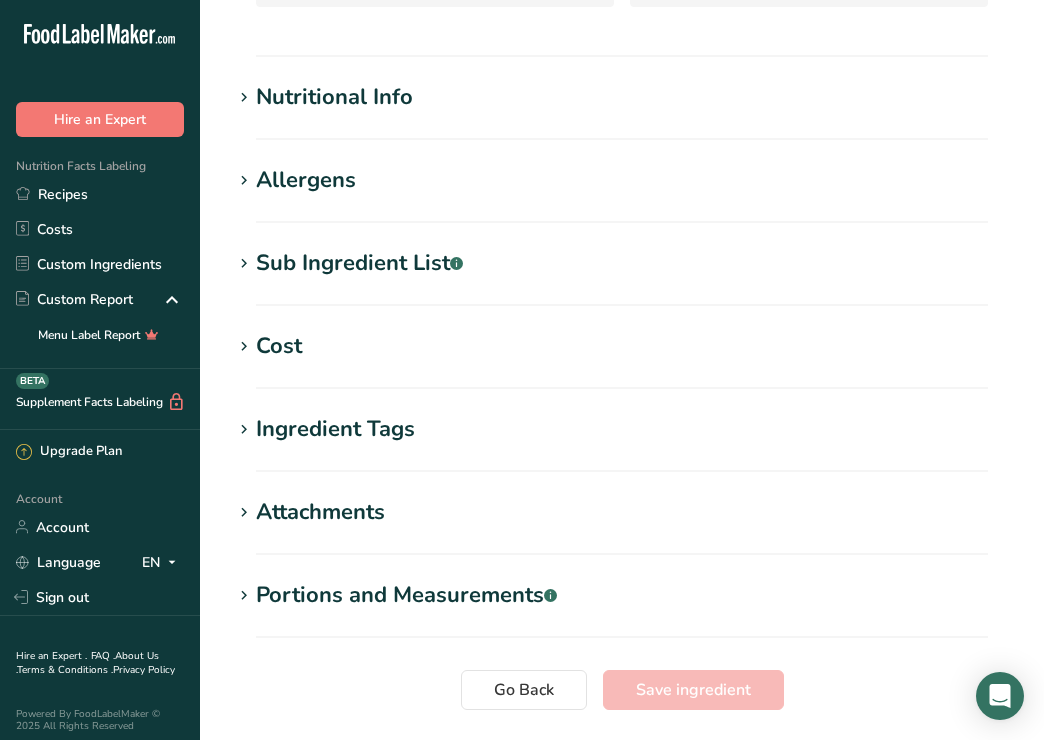 click on "Nutritional Info" at bounding box center [334, 97] 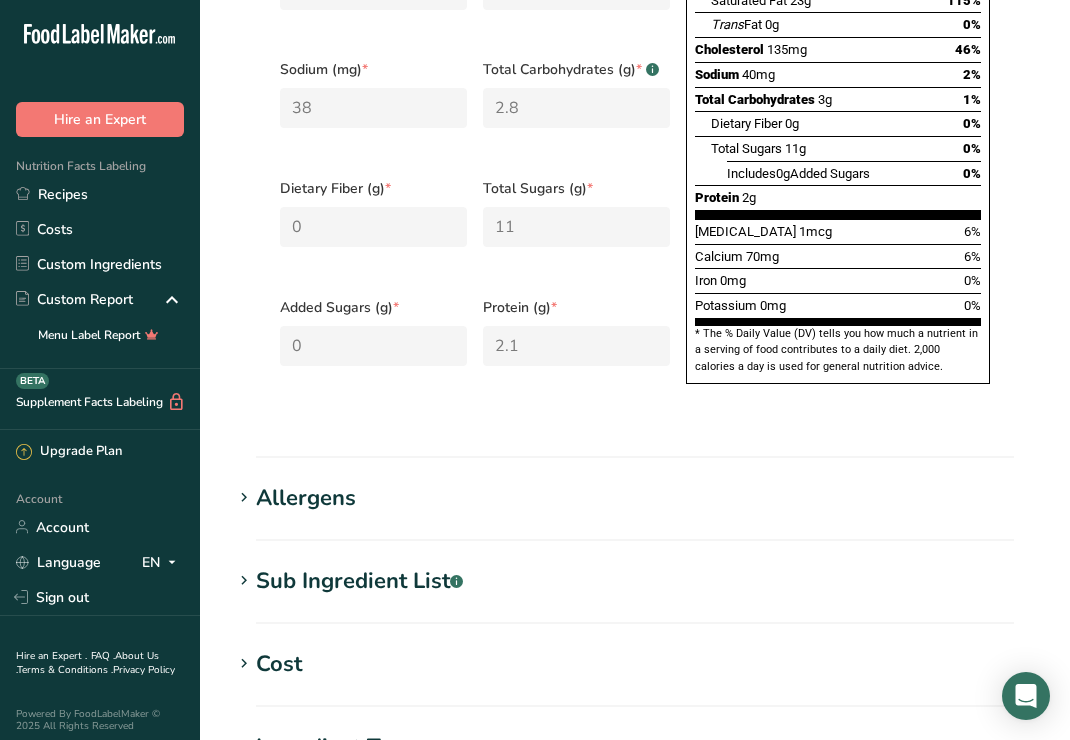scroll, scrollTop: 1467, scrollLeft: 0, axis: vertical 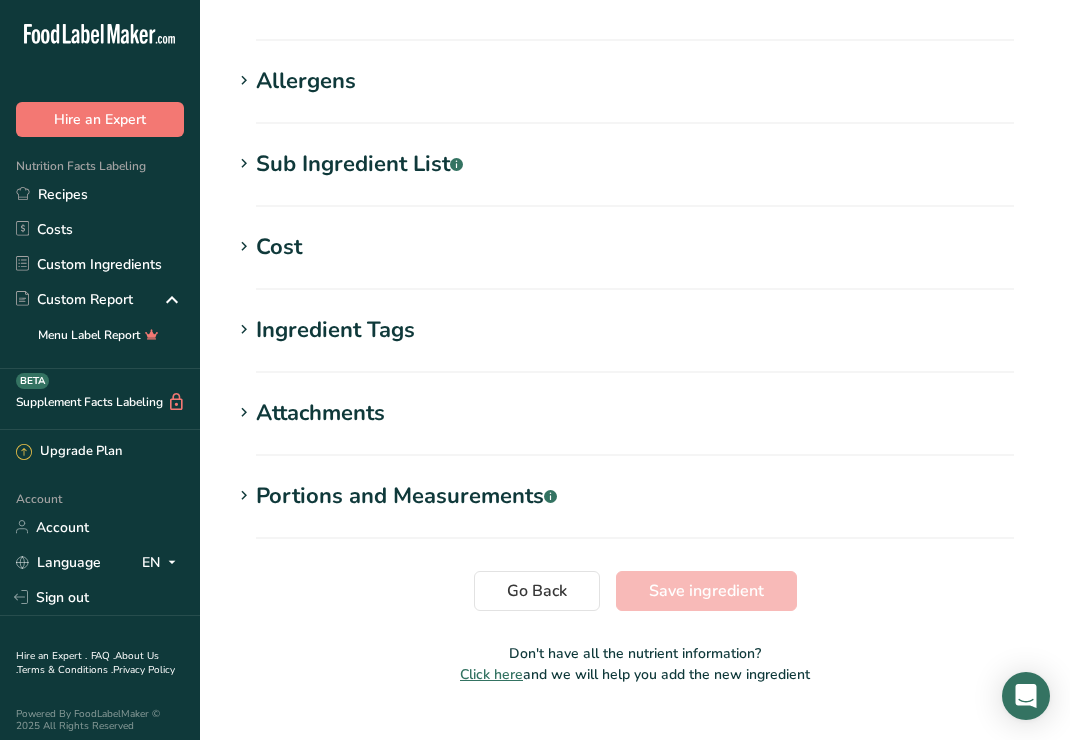 click on "Portions and Measurements
.a-a{fill:#347362;}.b-a{fill:#fff;}" at bounding box center [406, 496] 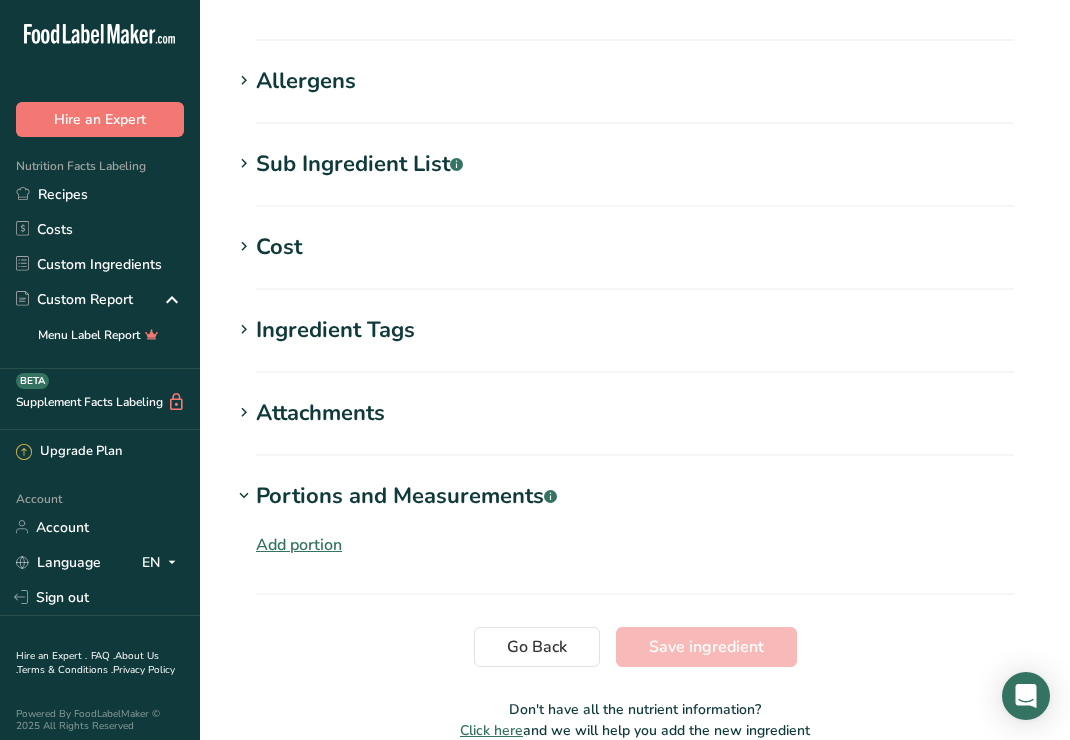 scroll, scrollTop: 1523, scrollLeft: 0, axis: vertical 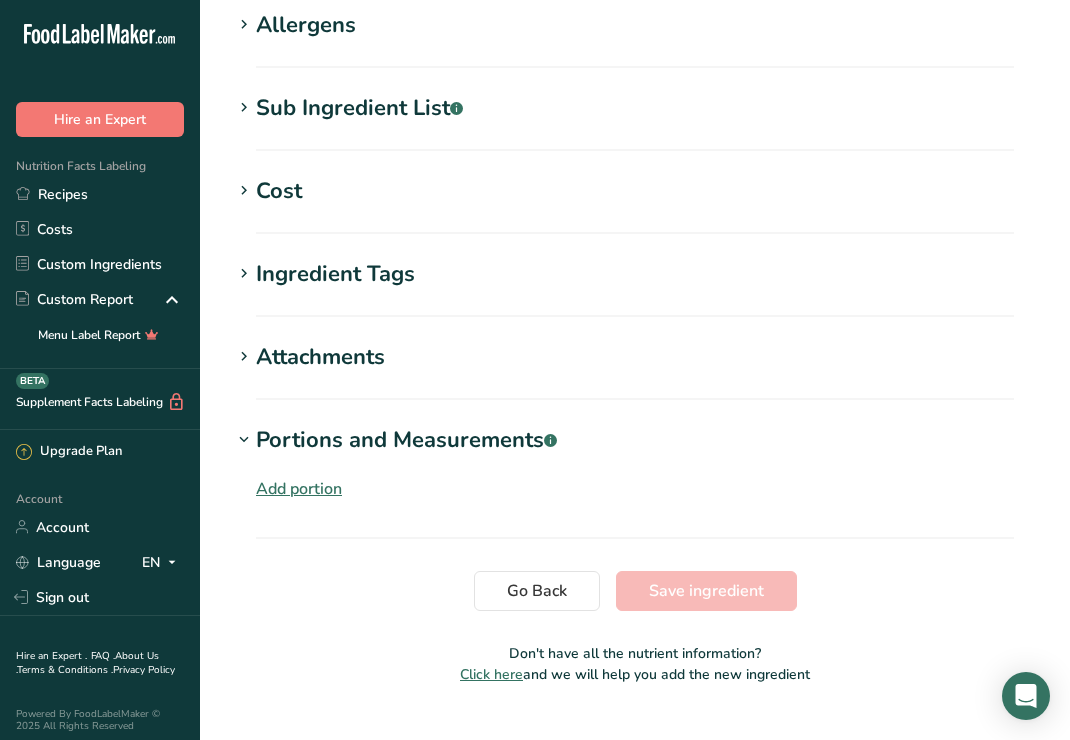 click on "Portions and Measurements
.a-a{fill:#347362;}.b-a{fill:#fff;}" at bounding box center (406, 440) 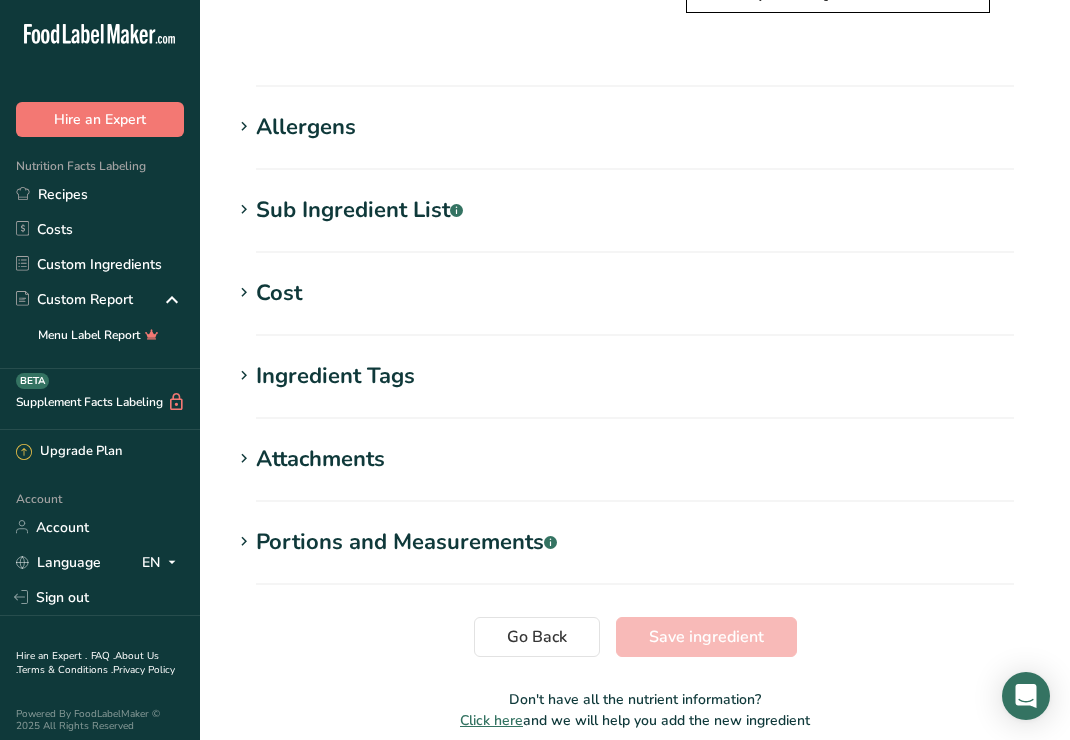 scroll, scrollTop: 1467, scrollLeft: 0, axis: vertical 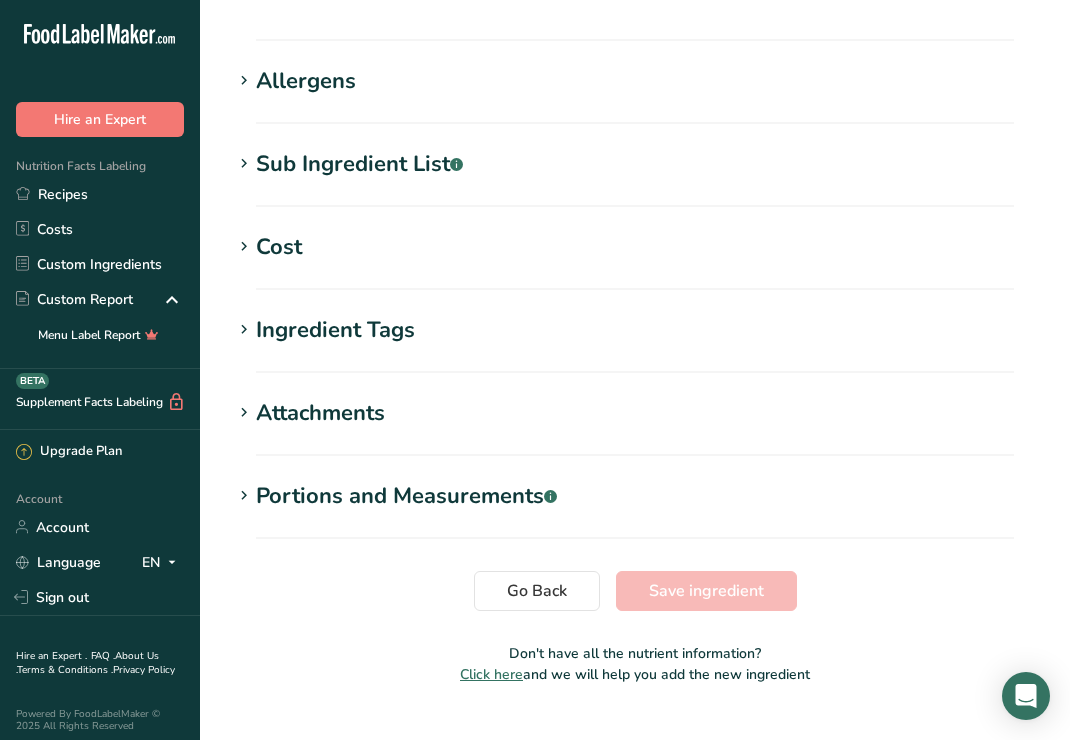 click on "Portions and Measurements
.a-a{fill:#347362;}.b-a{fill:#fff;}" at bounding box center (406, 496) 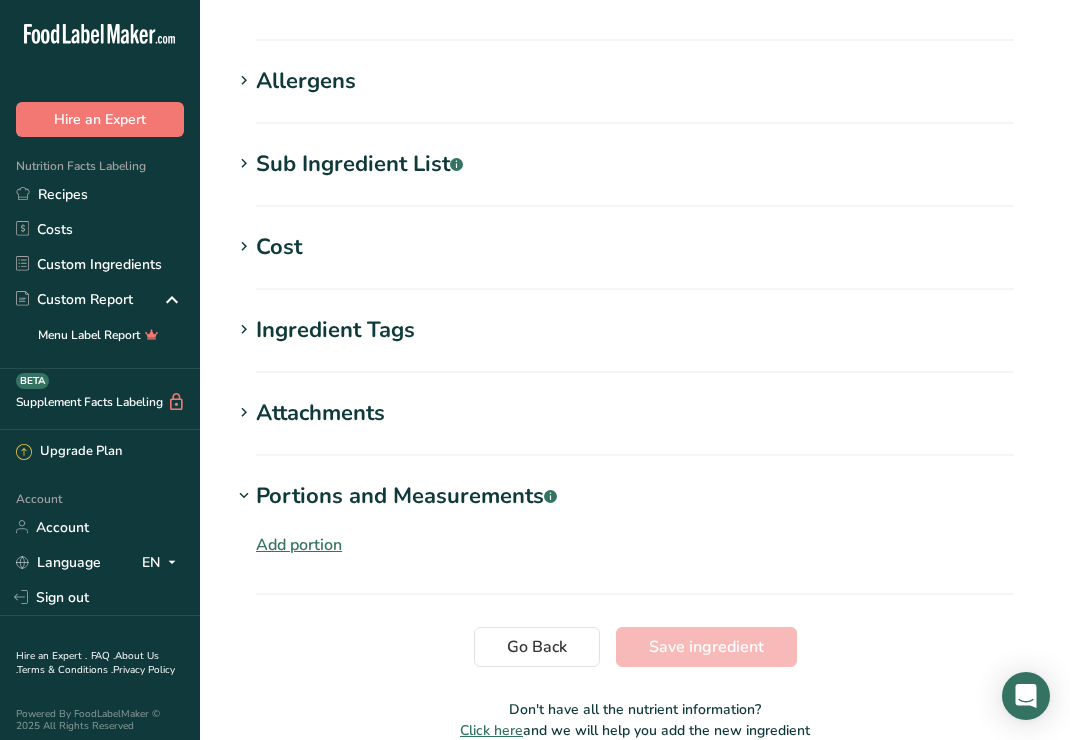 click on "Add portion" at bounding box center [299, 545] 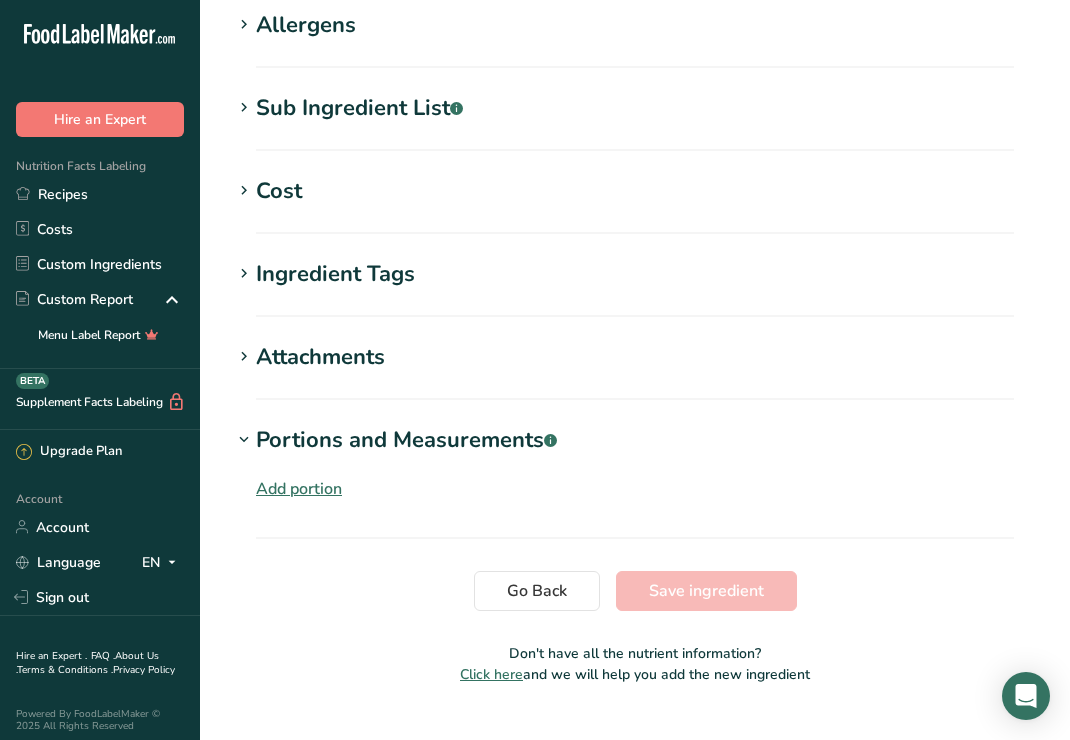 click on "Add portion" at bounding box center (299, 489) 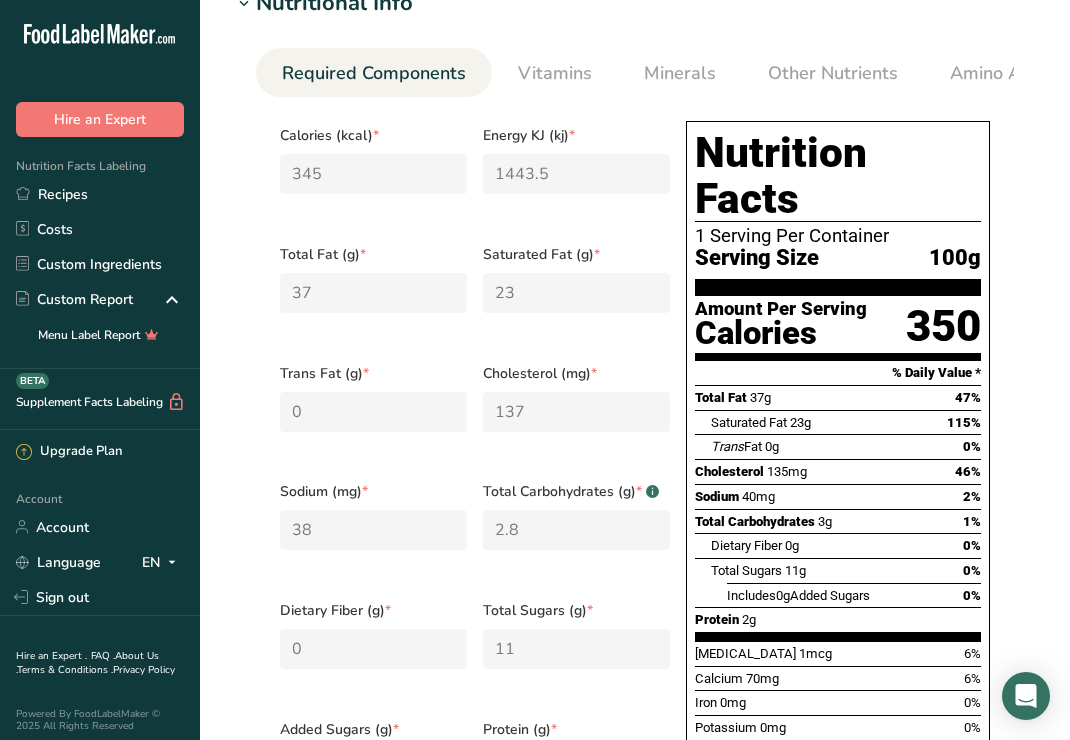 scroll, scrollTop: 695, scrollLeft: 0, axis: vertical 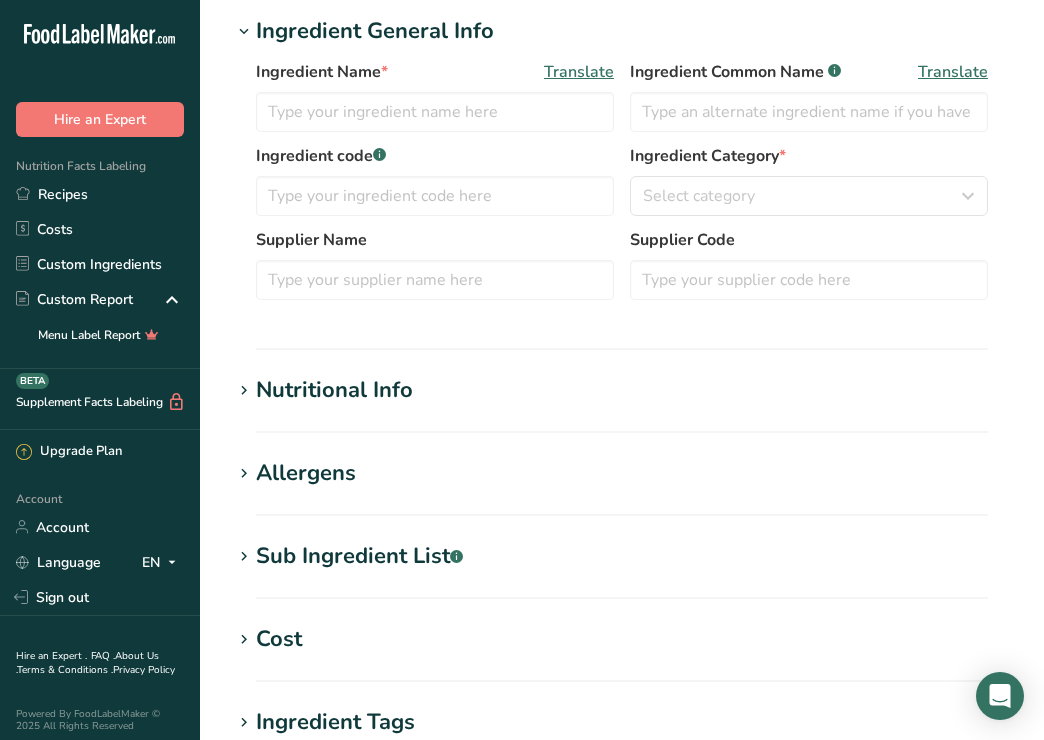 click on "Nutritional Info
Serving Size
.a-a{fill:#347362;}.b-a{fill:#fff;}
Add ingredient serving size *
g" at bounding box center (622, 403) 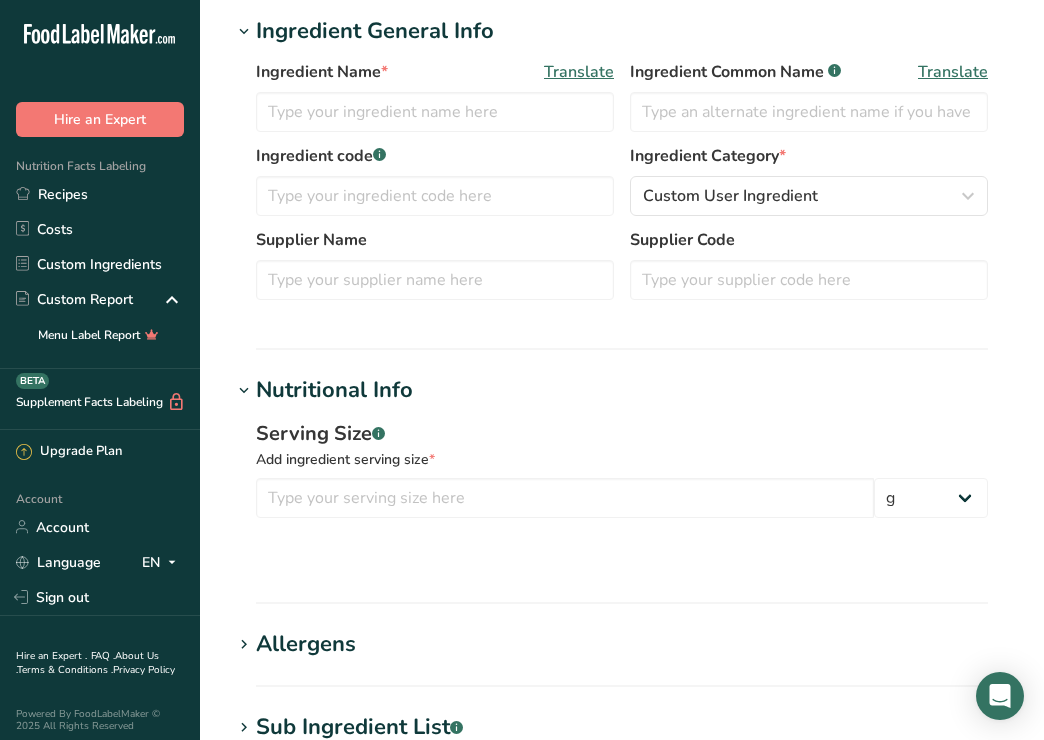 type on "Cream, fluid, heavy whipping" 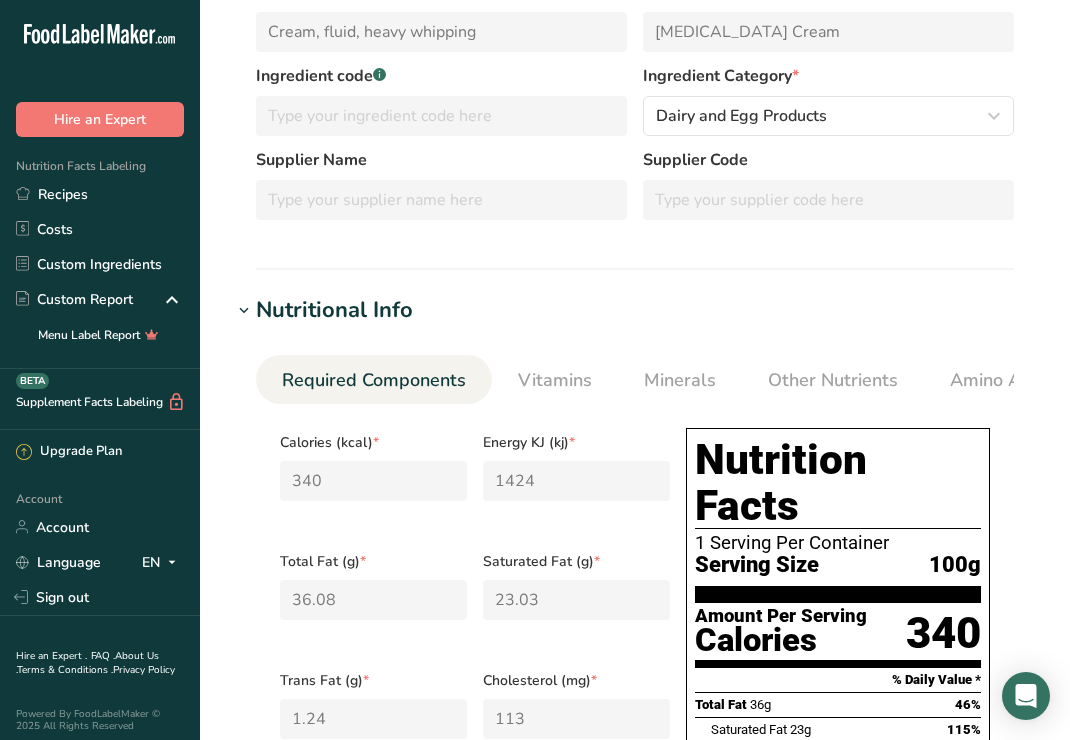 scroll, scrollTop: 509, scrollLeft: 0, axis: vertical 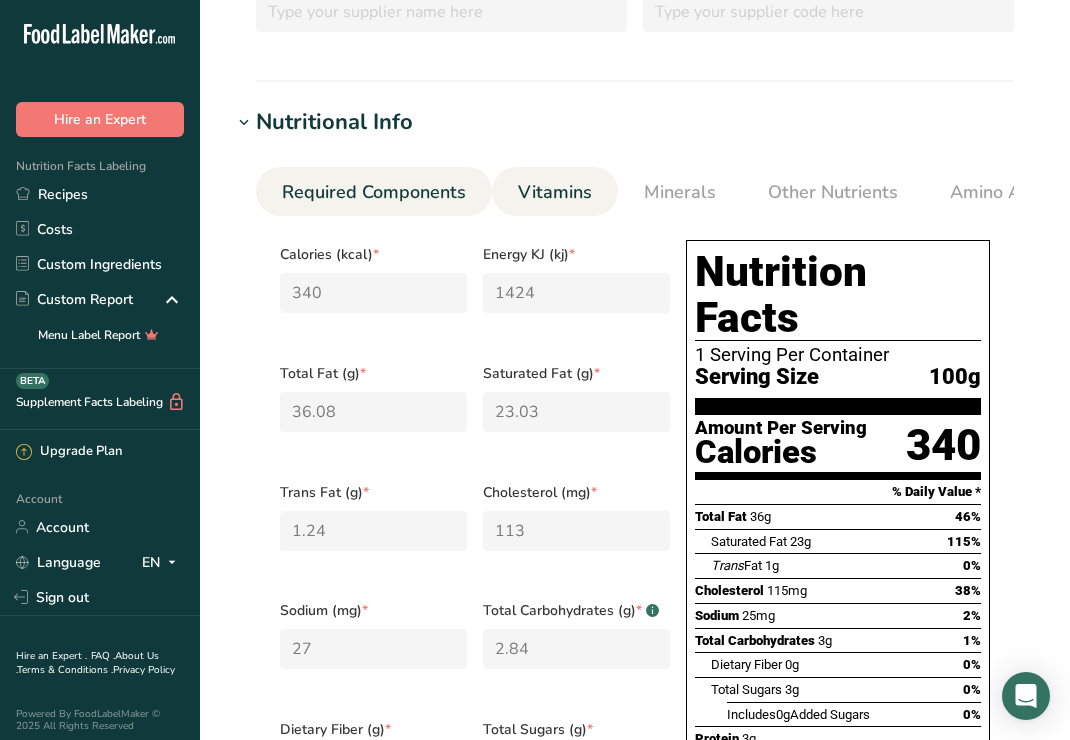 click on "Vitamins" at bounding box center [555, 192] 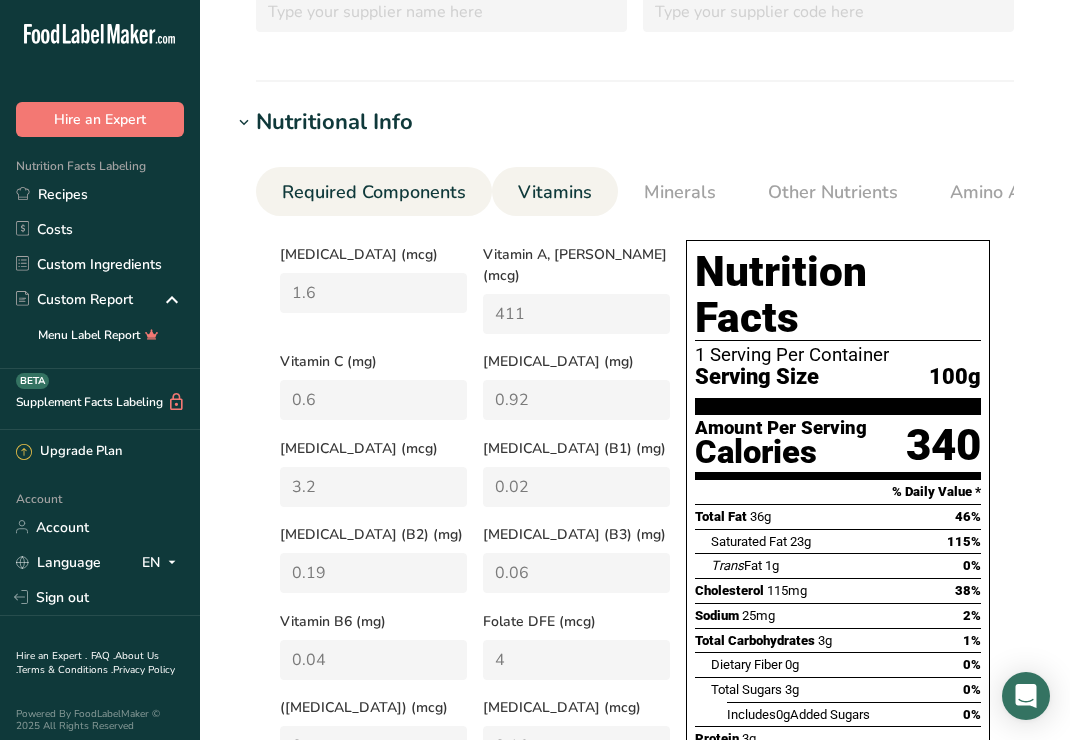 click on "Required Components" at bounding box center [374, 192] 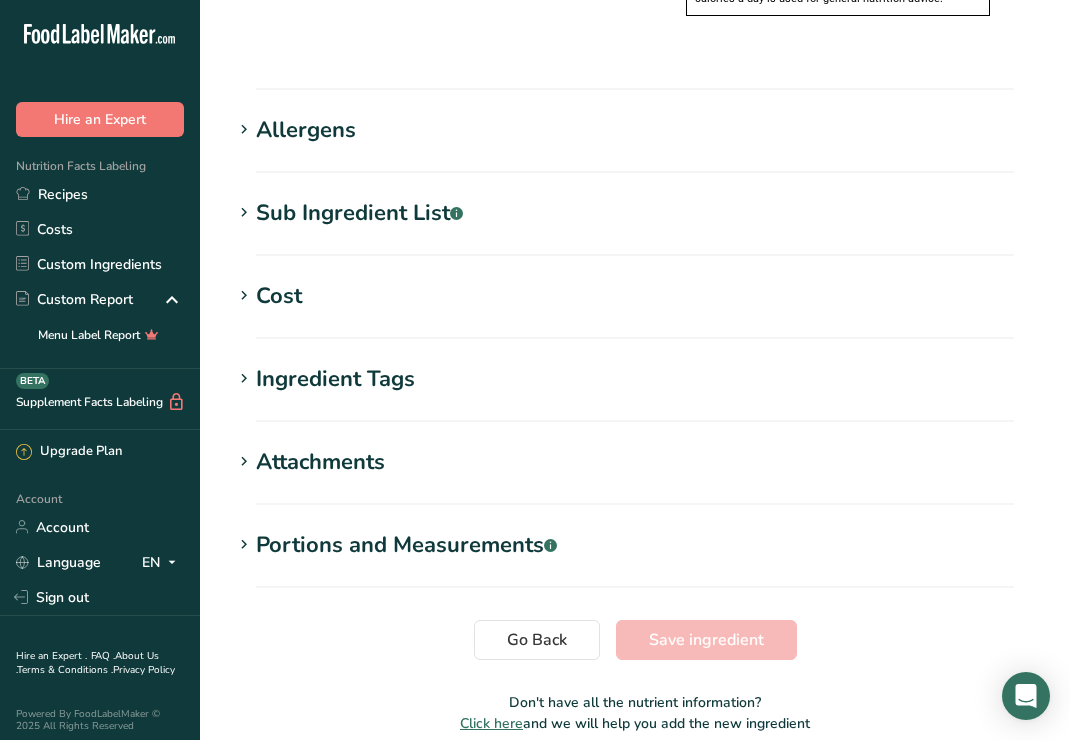 scroll, scrollTop: 1451, scrollLeft: 0, axis: vertical 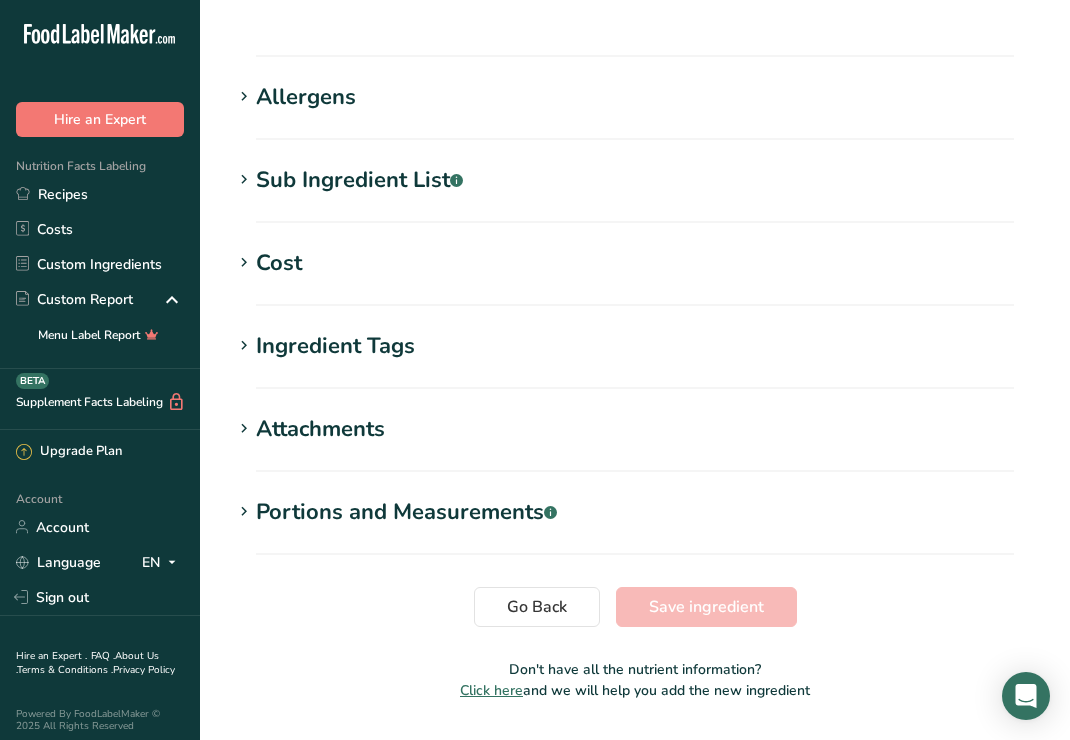 click on "Portions and Measurements
.a-a{fill:#347362;}.b-a{fill:#fff;}" at bounding box center (406, 512) 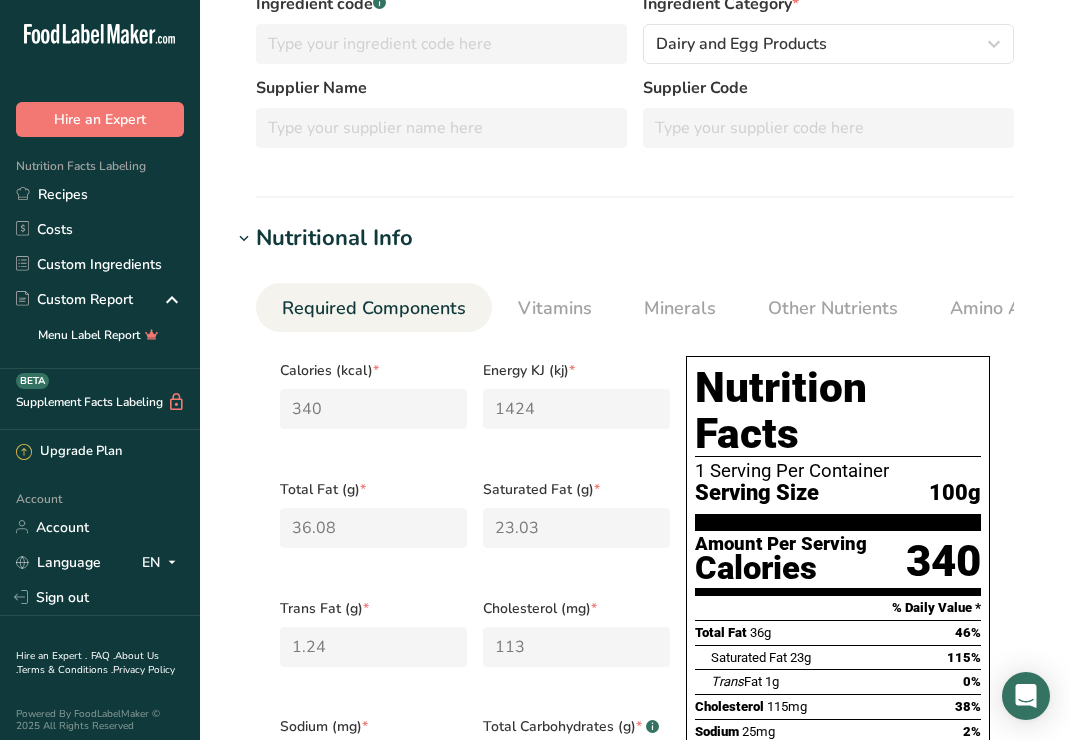 scroll, scrollTop: 516, scrollLeft: 0, axis: vertical 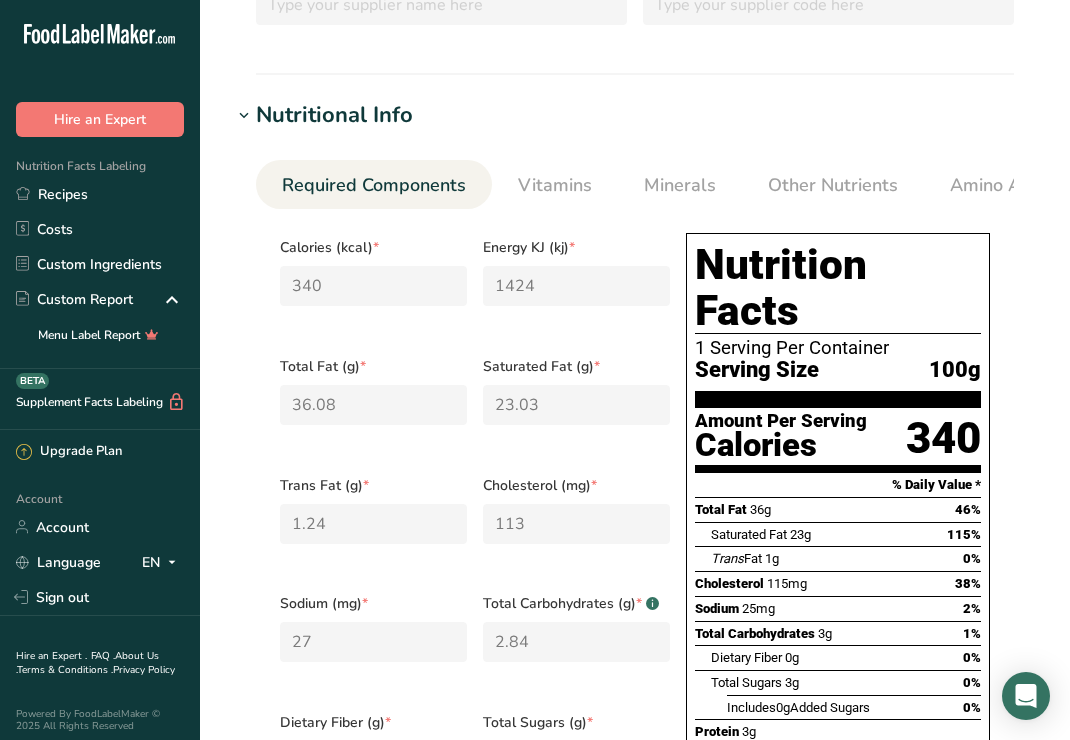 click on "Nutritional Info" at bounding box center [635, 115] 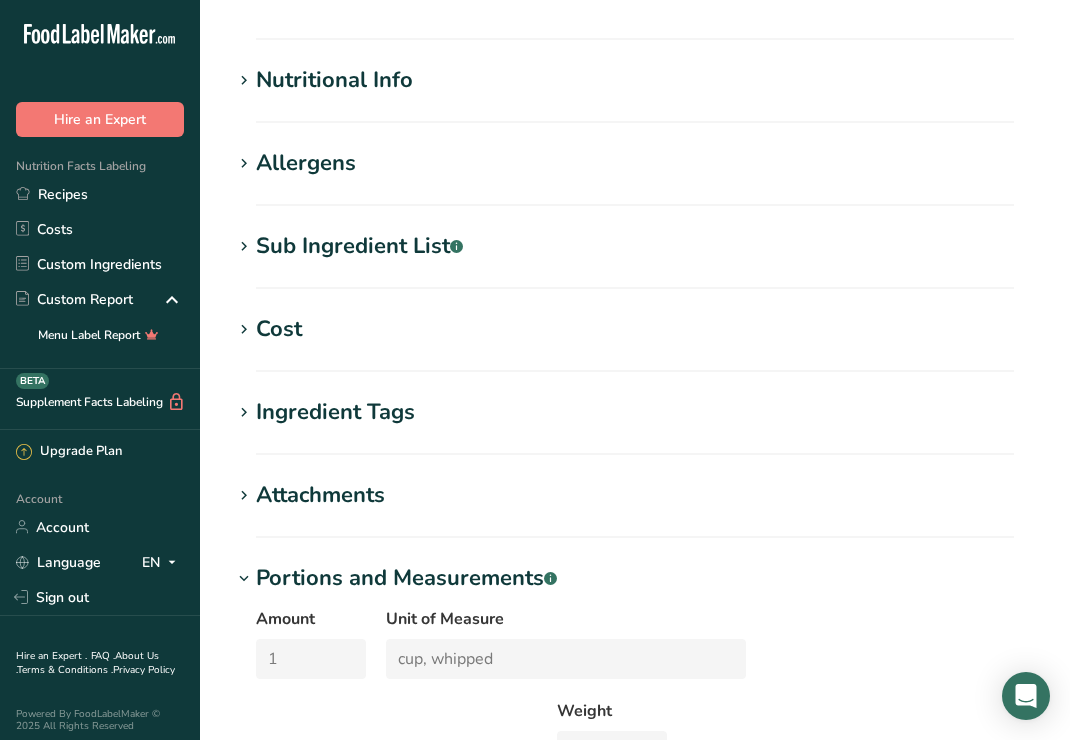 scroll, scrollTop: 545, scrollLeft: 0, axis: vertical 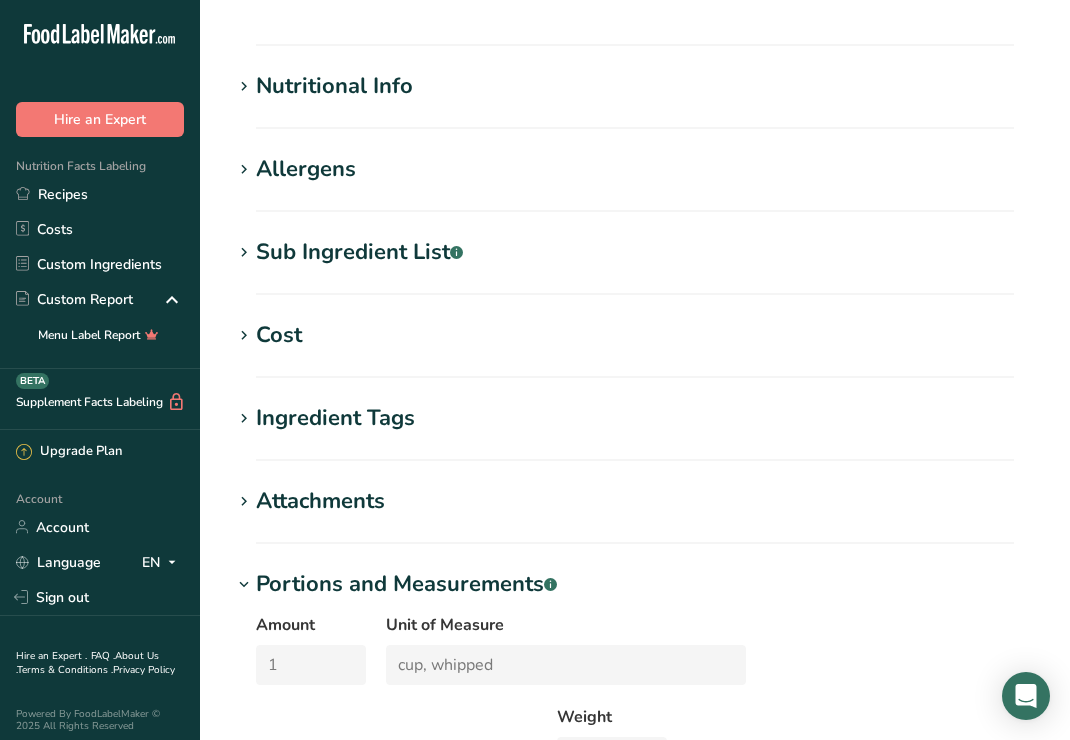 click on "Nutritional Info" at bounding box center [635, 86] 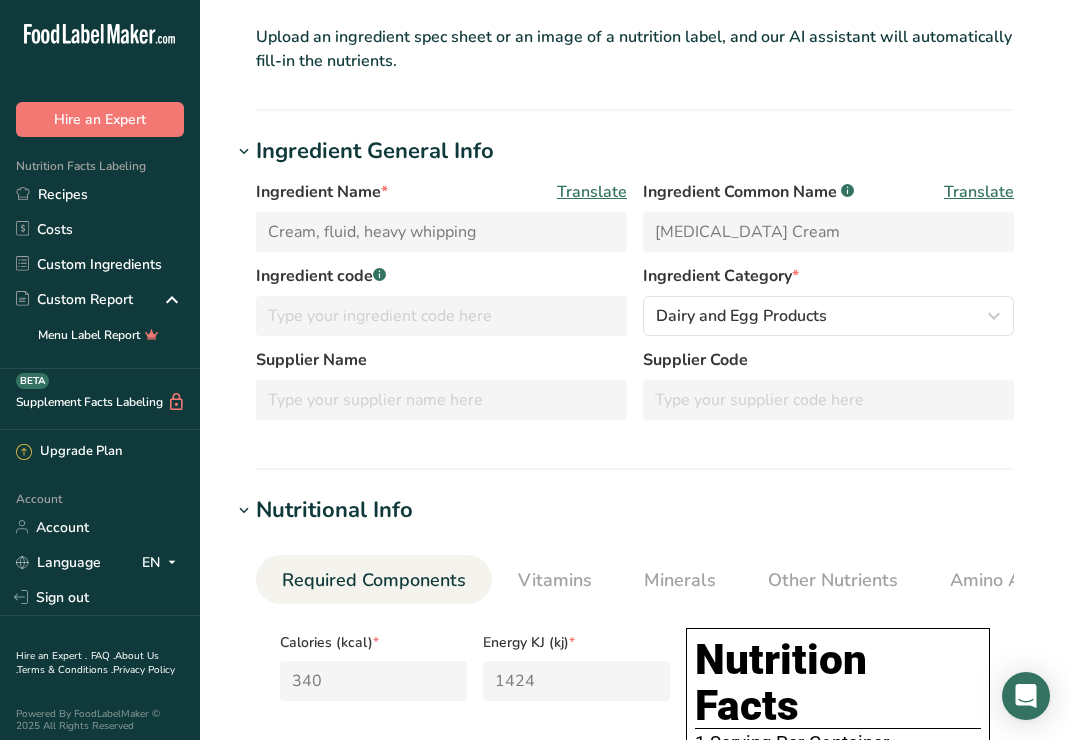 scroll, scrollTop: 0, scrollLeft: 0, axis: both 